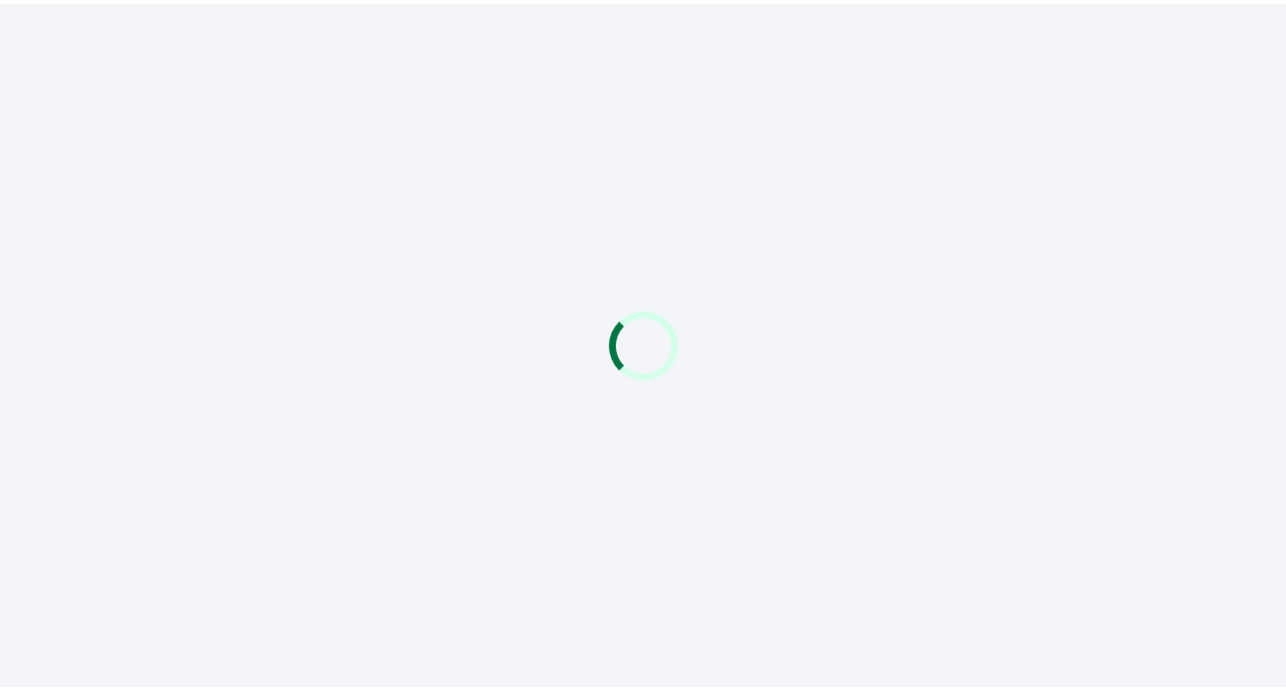 scroll, scrollTop: 0, scrollLeft: 0, axis: both 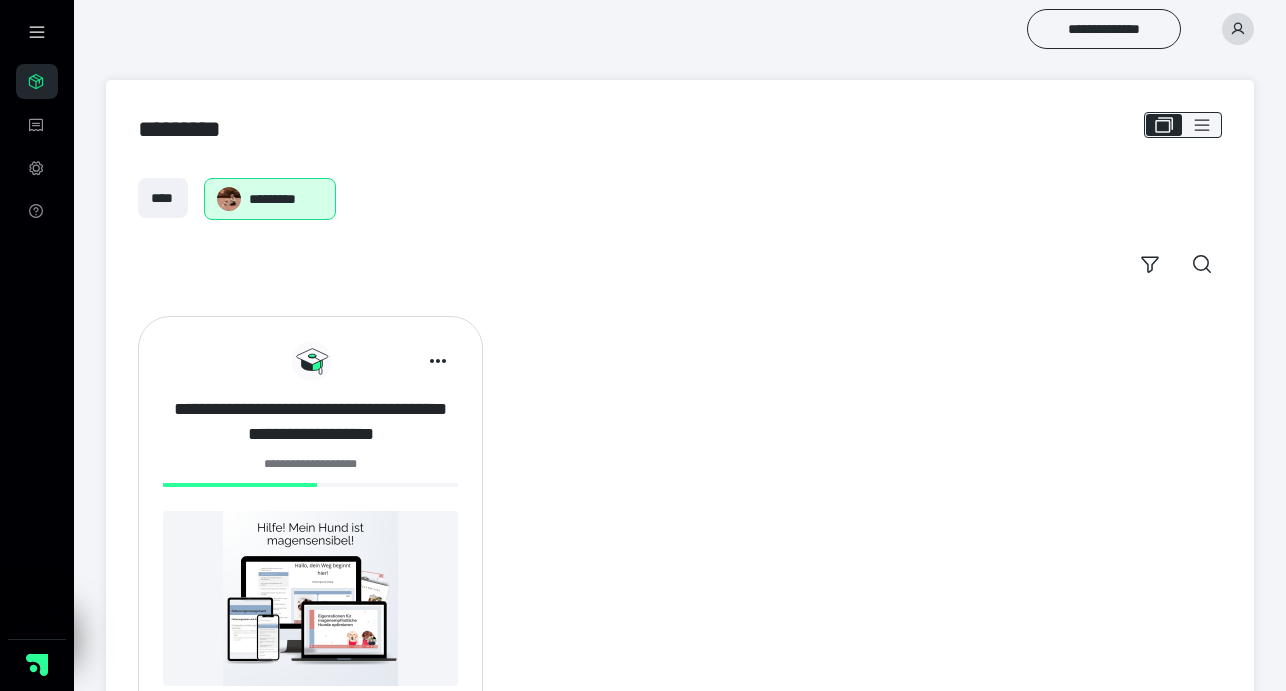 click on "**********" at bounding box center [310, 422] 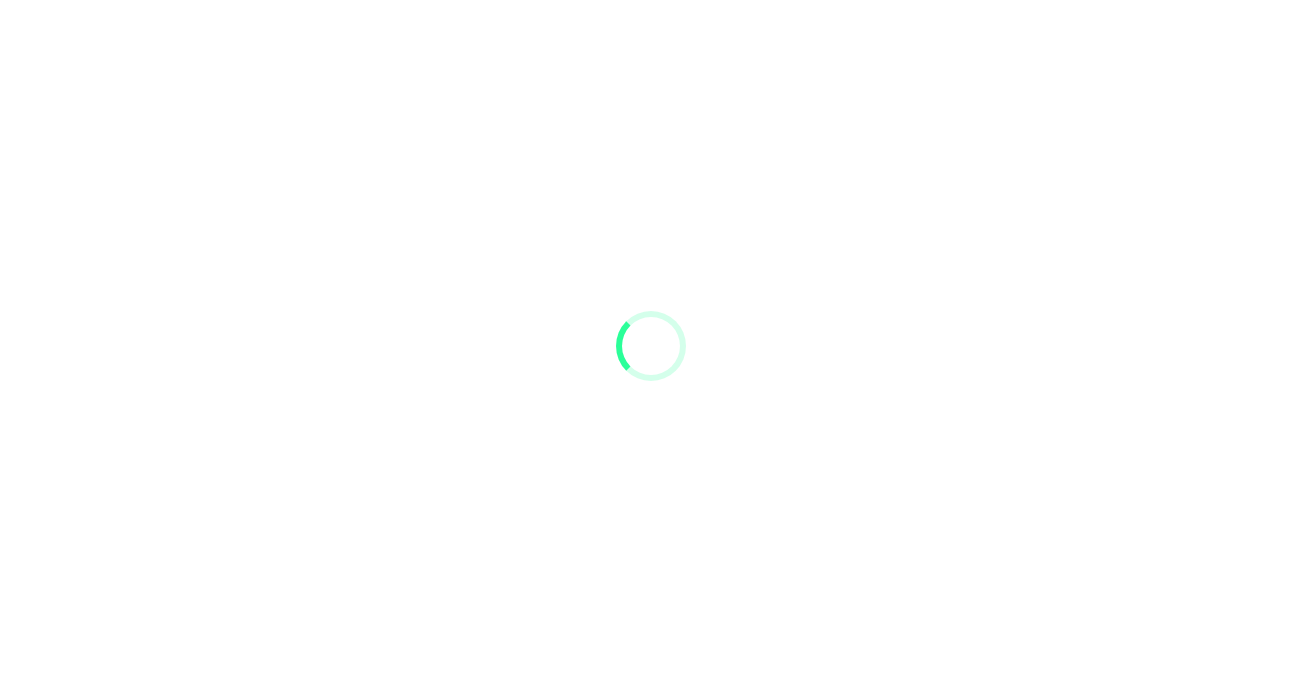 scroll, scrollTop: 0, scrollLeft: 0, axis: both 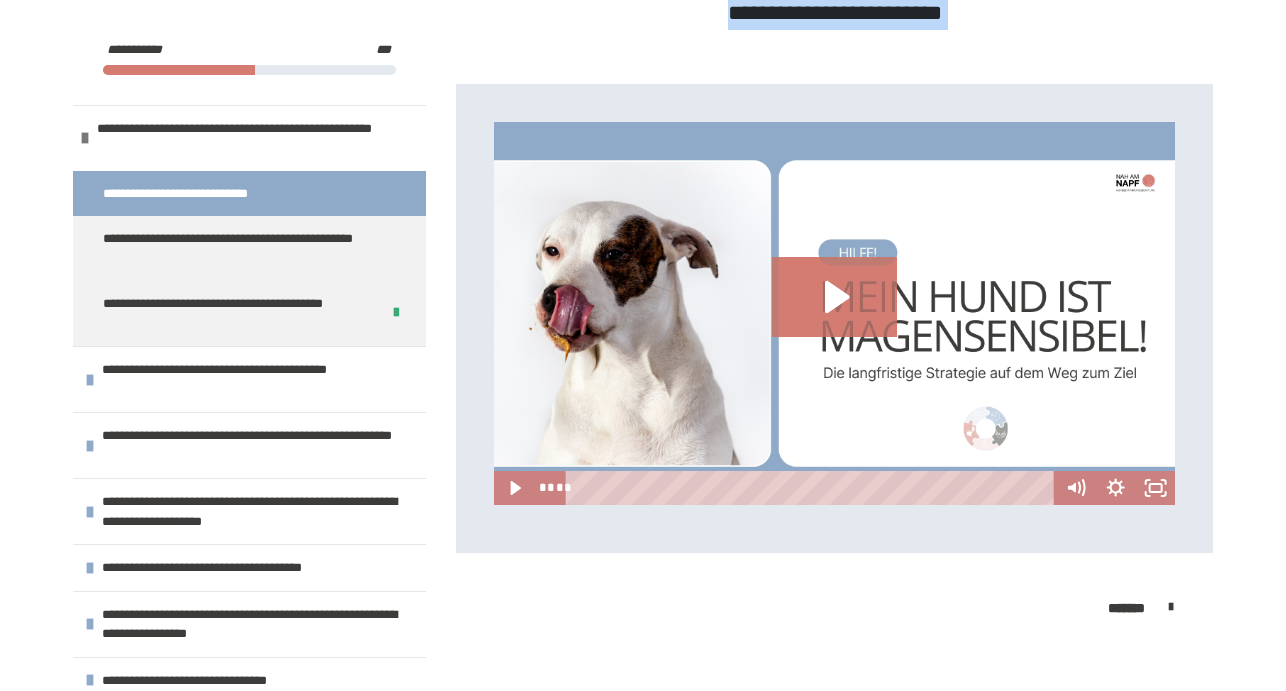 drag, startPoint x: 541, startPoint y: 690, endPoint x: 546, endPoint y: 740, distance: 50.24938 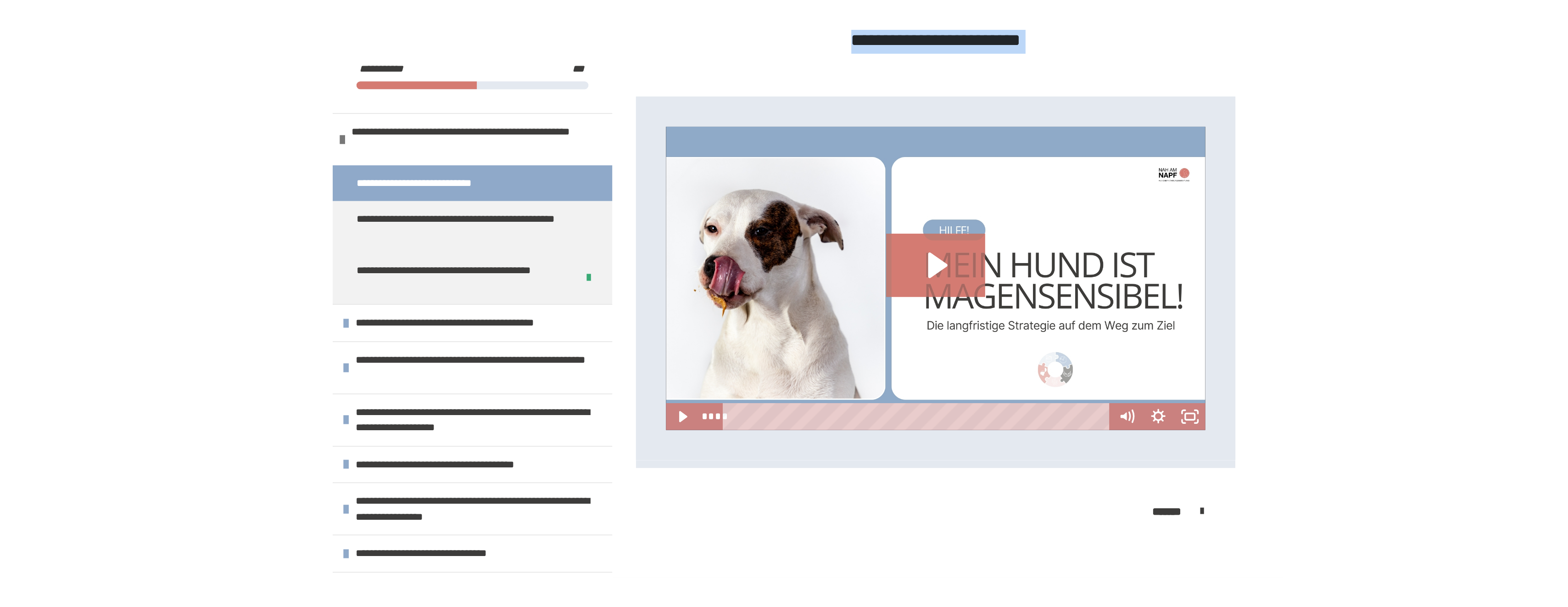 scroll, scrollTop: 178, scrollLeft: 0, axis: vertical 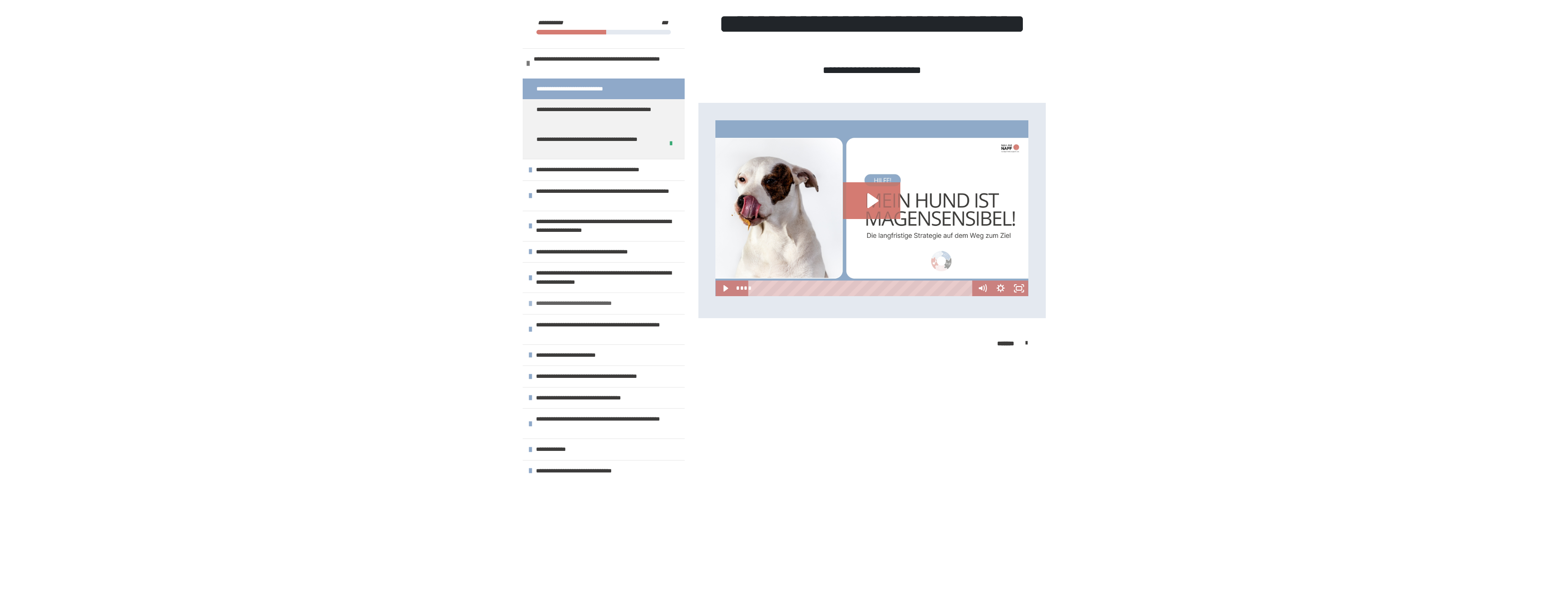 click on "**********" at bounding box center [589, 304] 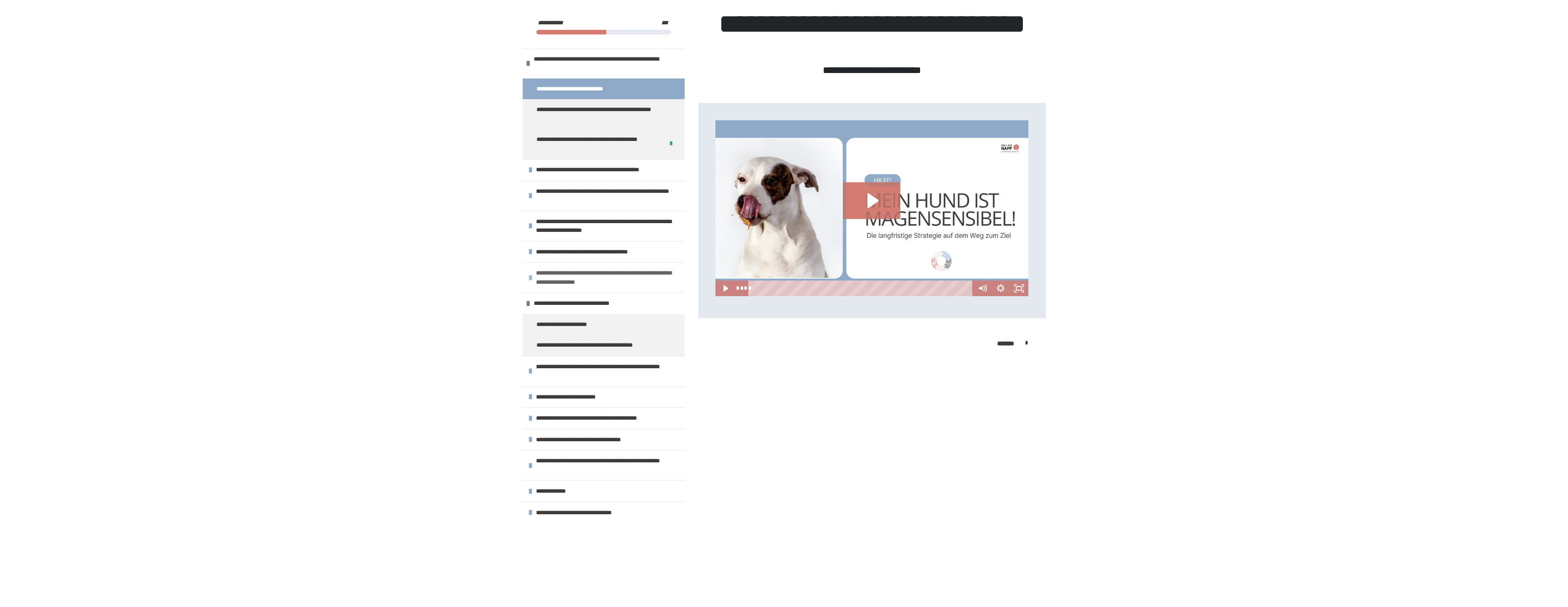 click on "**********" at bounding box center (608, 277) 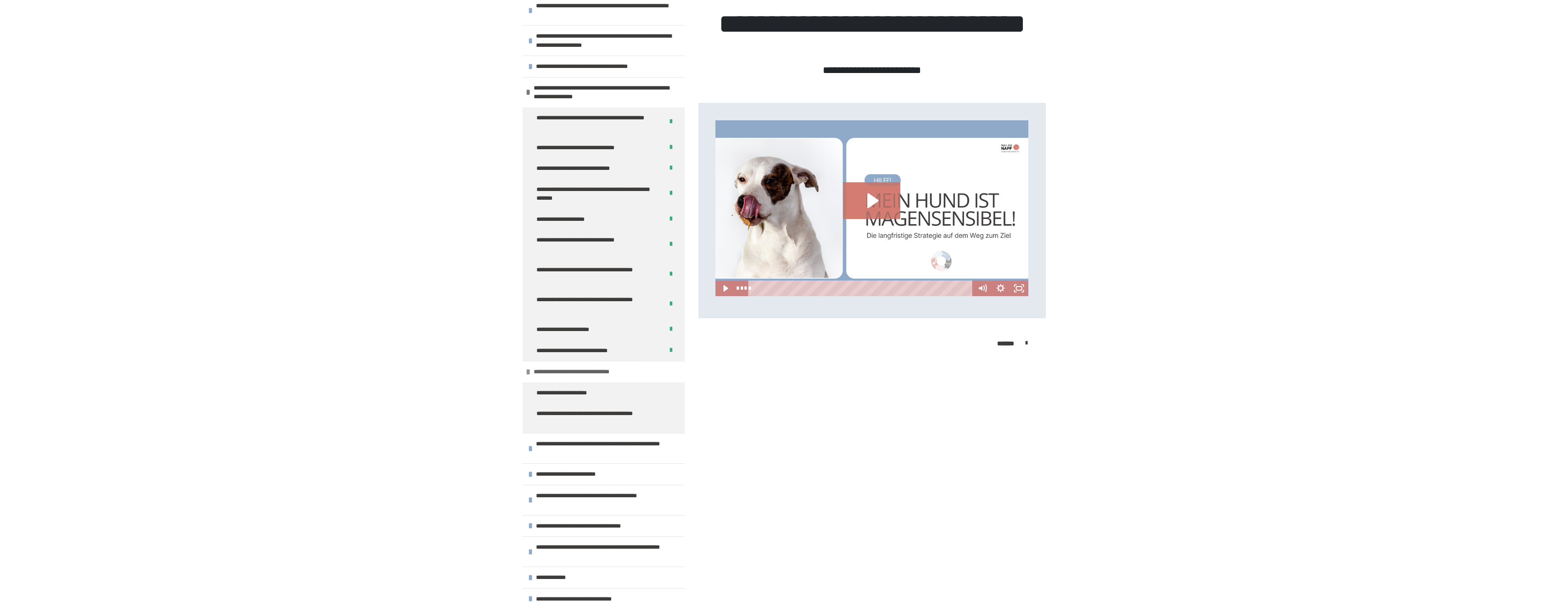 click on "**********" at bounding box center (587, 372) 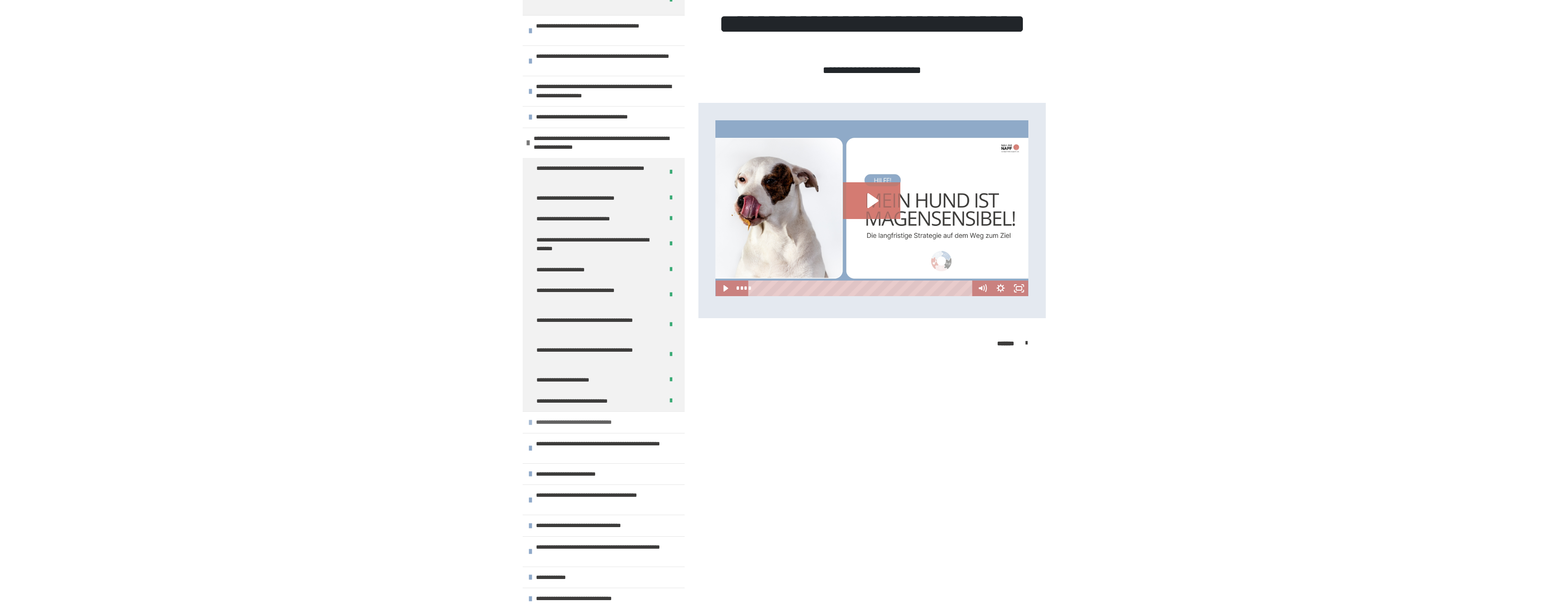 scroll, scrollTop: 144, scrollLeft: 0, axis: vertical 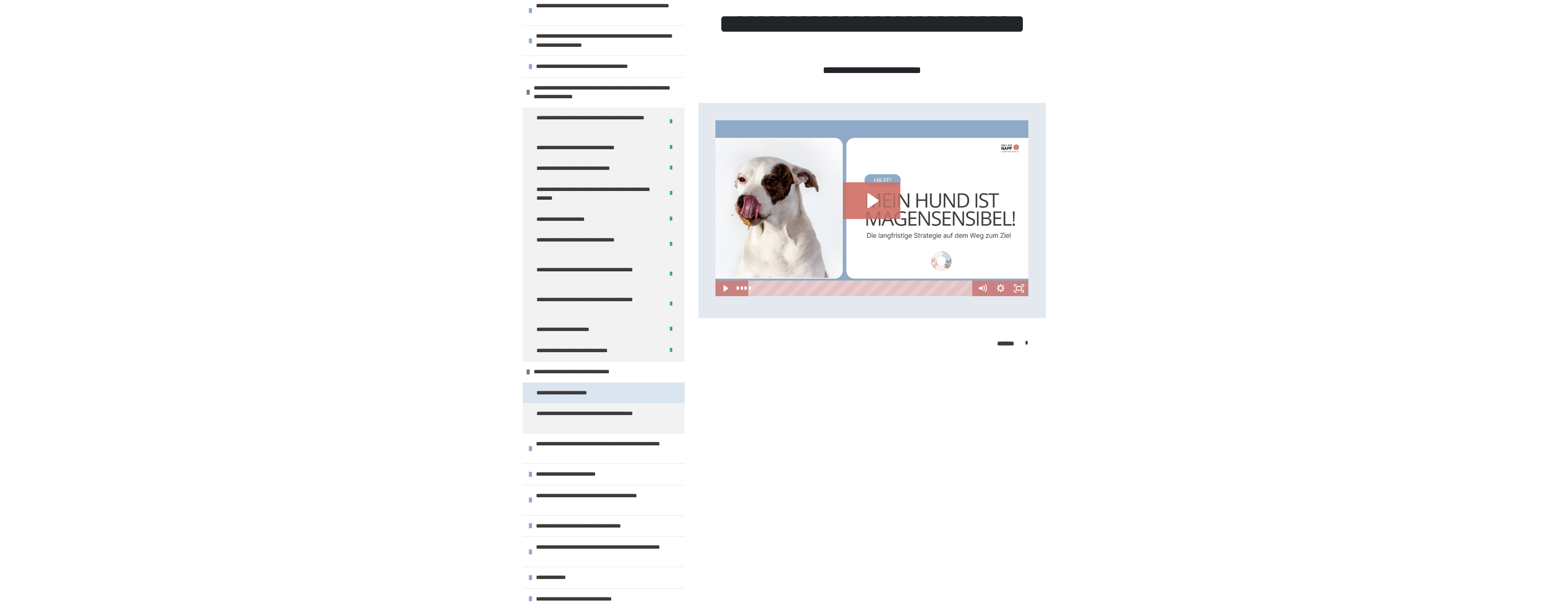 click on "**********" at bounding box center [572, 393] 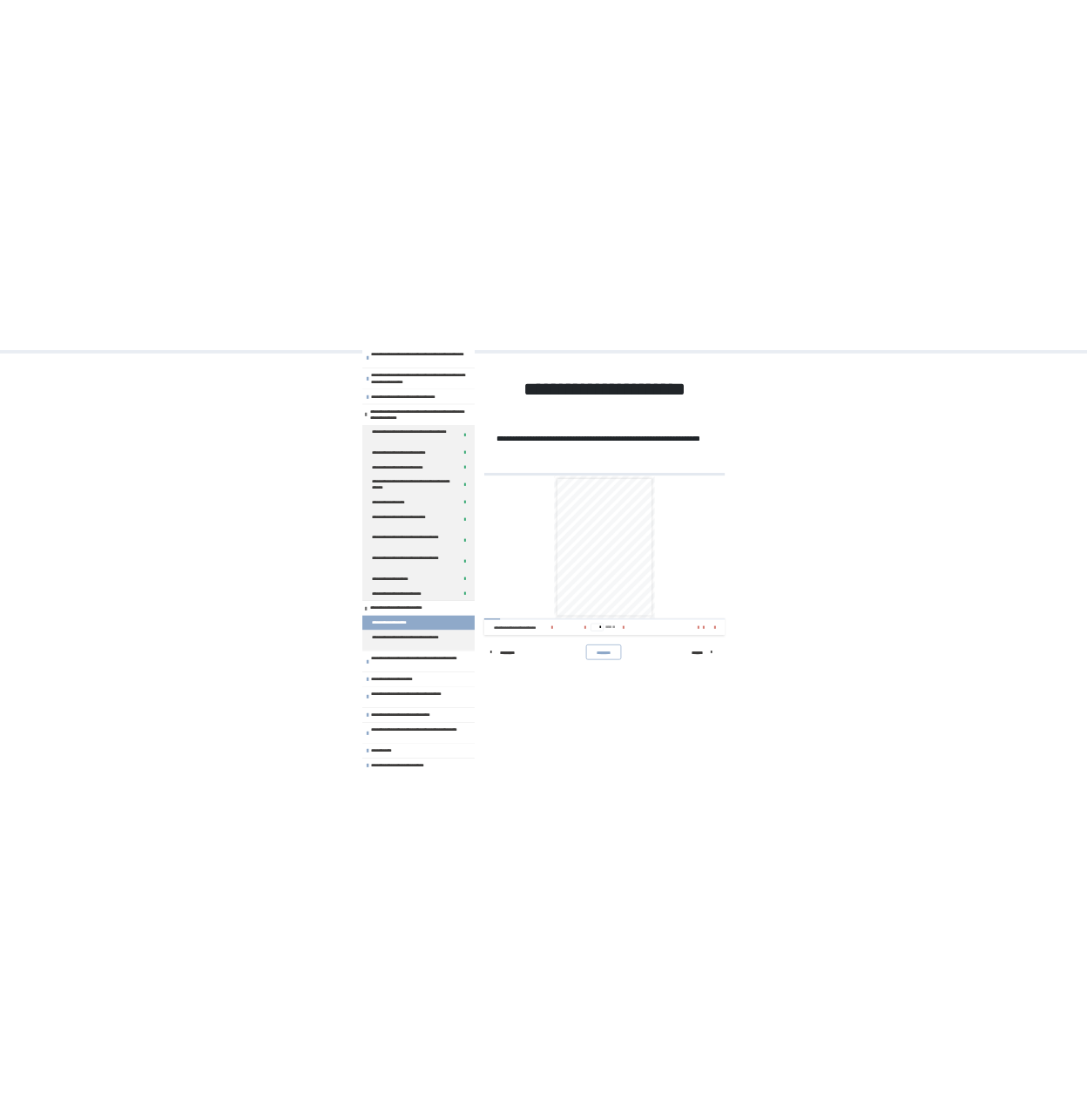 scroll, scrollTop: 338, scrollLeft: 0, axis: vertical 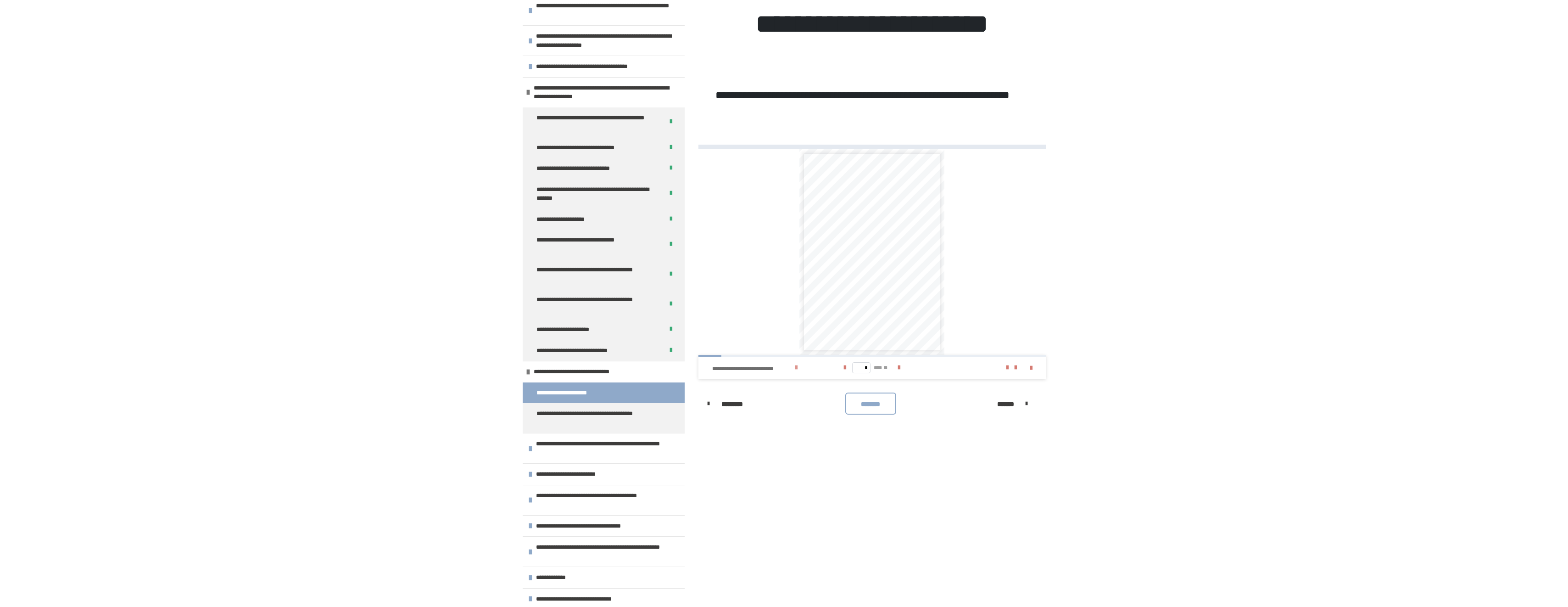 click on "**********" at bounding box center [752, 369] 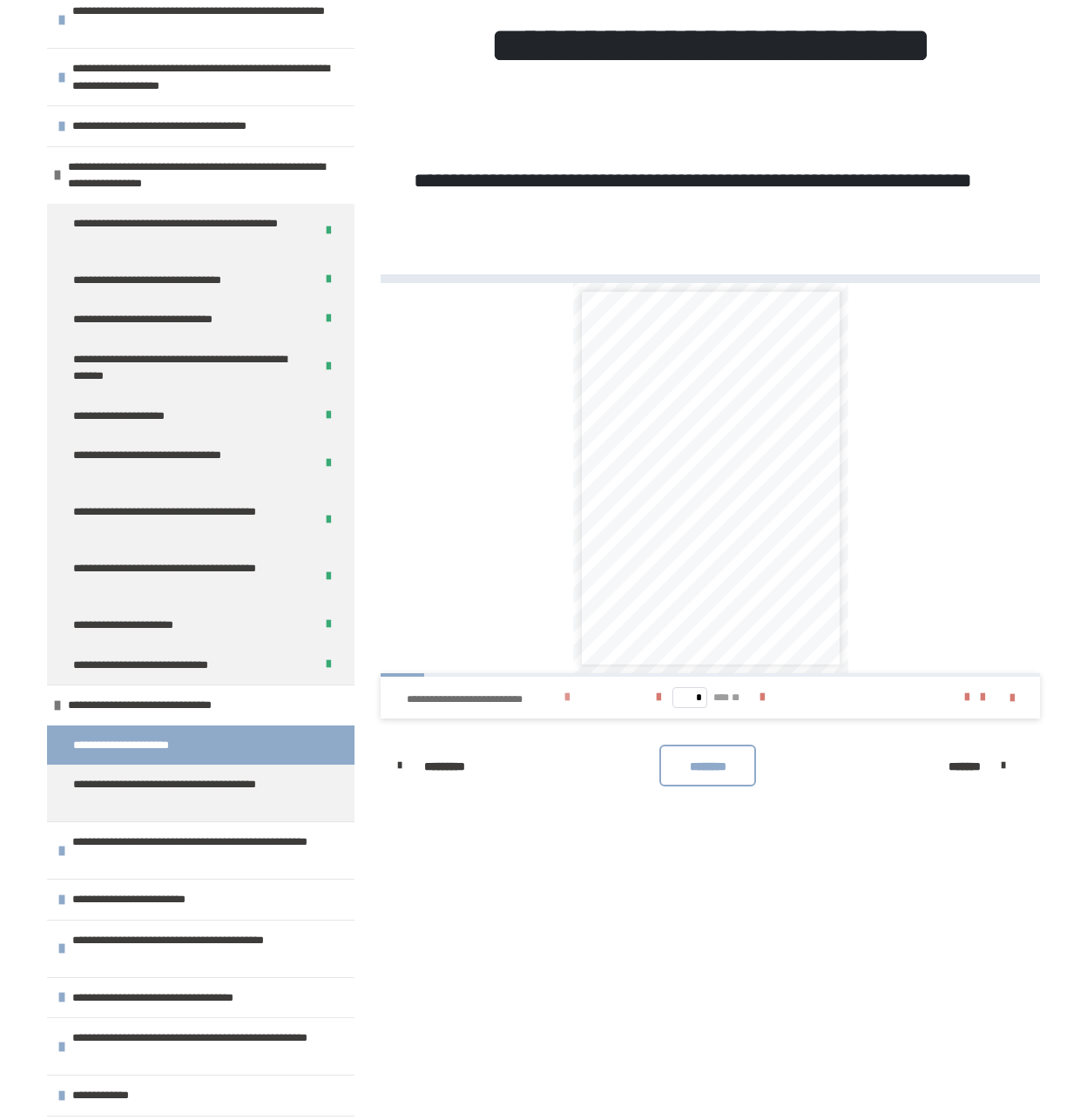 click at bounding box center [567, 698] 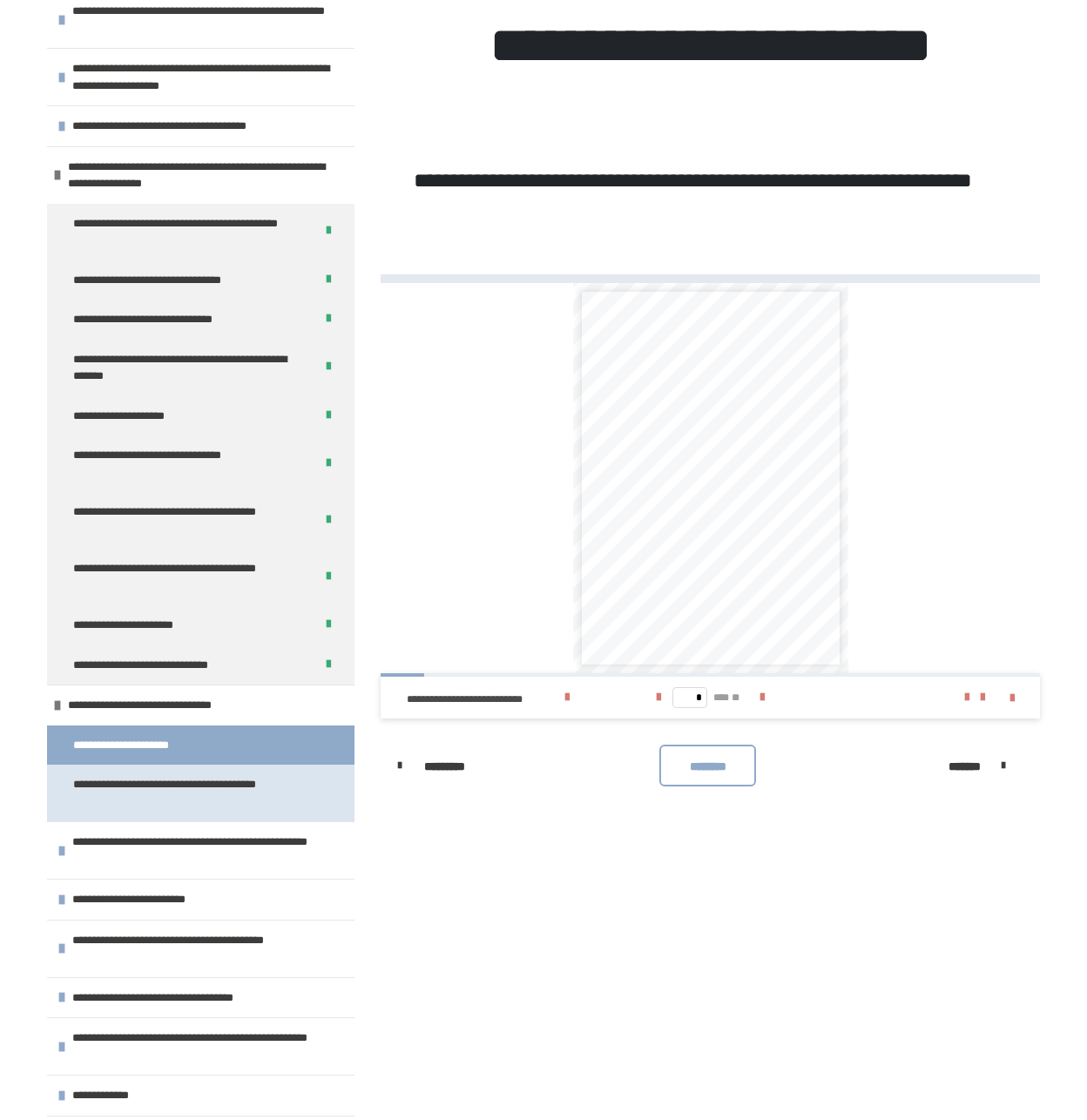 click on "**********" at bounding box center [187, 793] 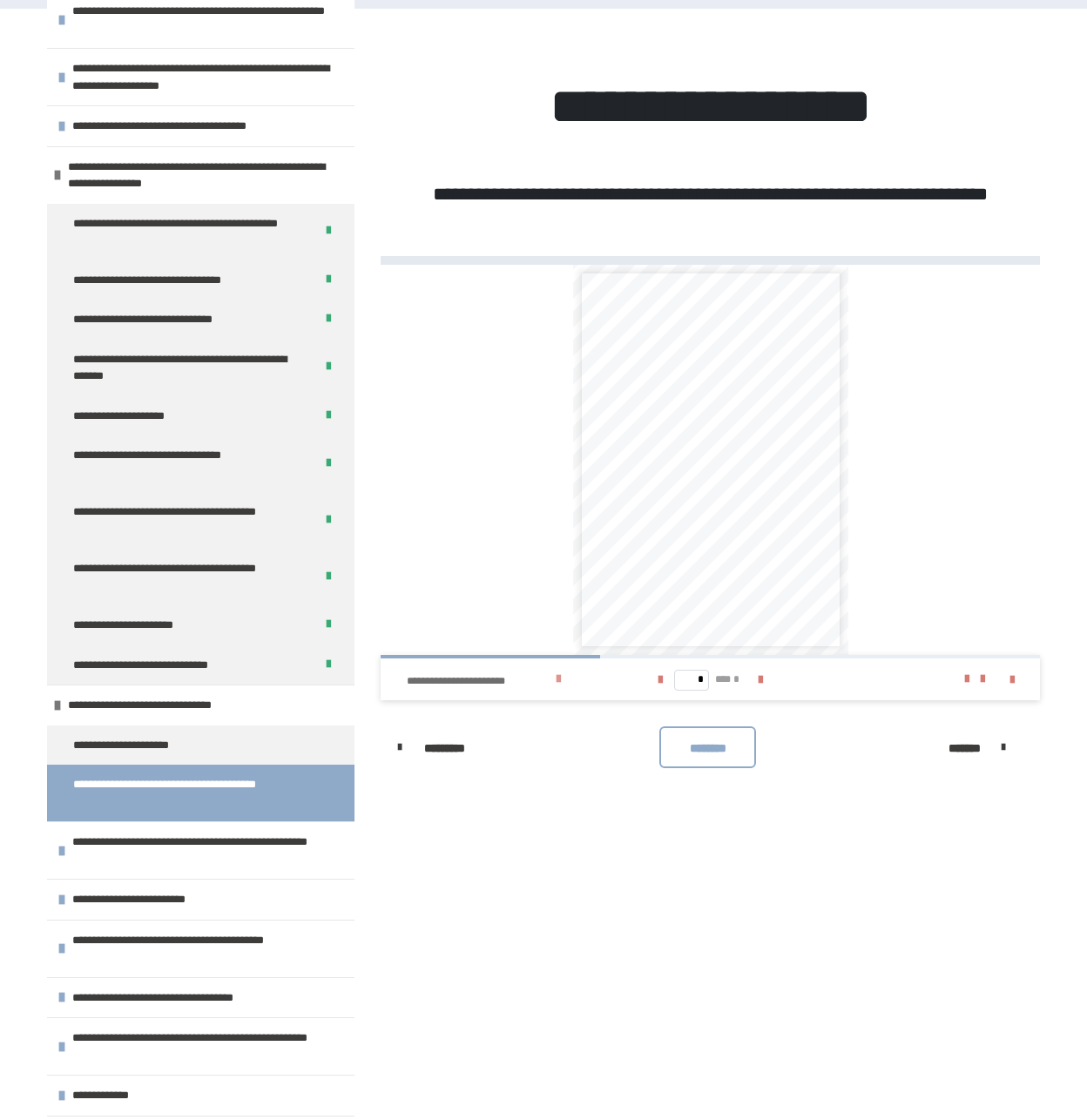 click at bounding box center [558, 679] 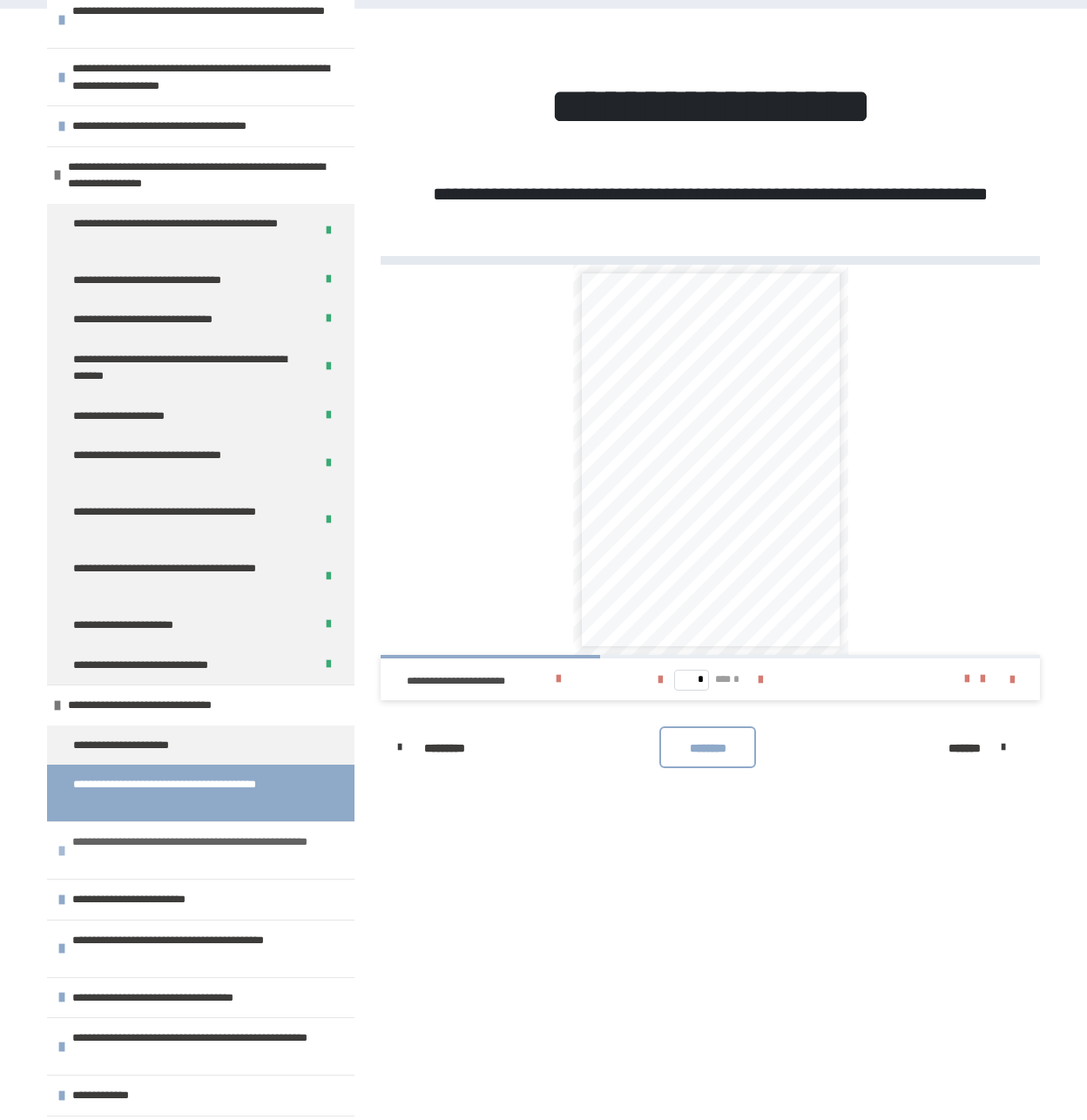 click on "**********" at bounding box center (202, 850) 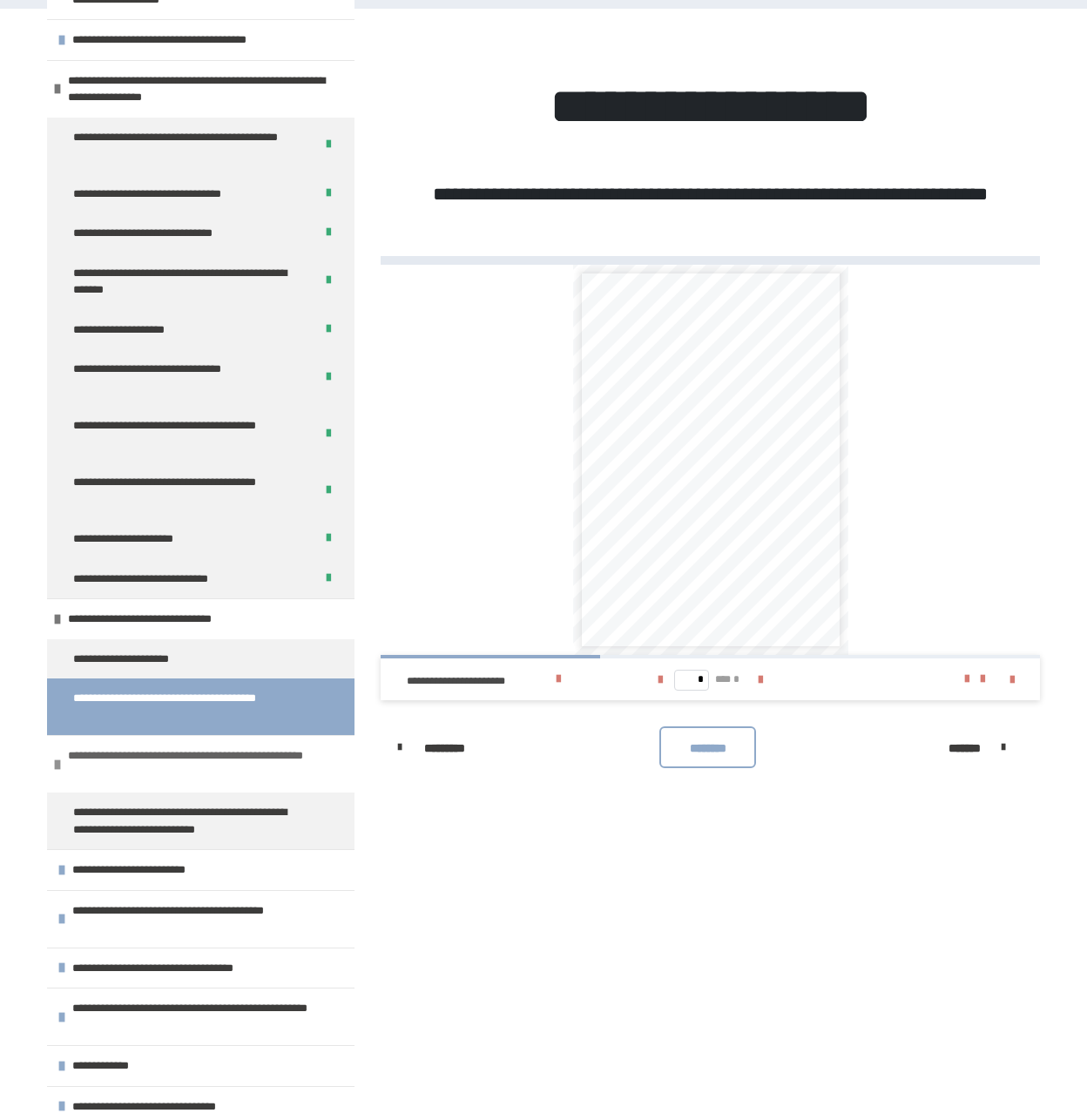 scroll, scrollTop: 456, scrollLeft: 0, axis: vertical 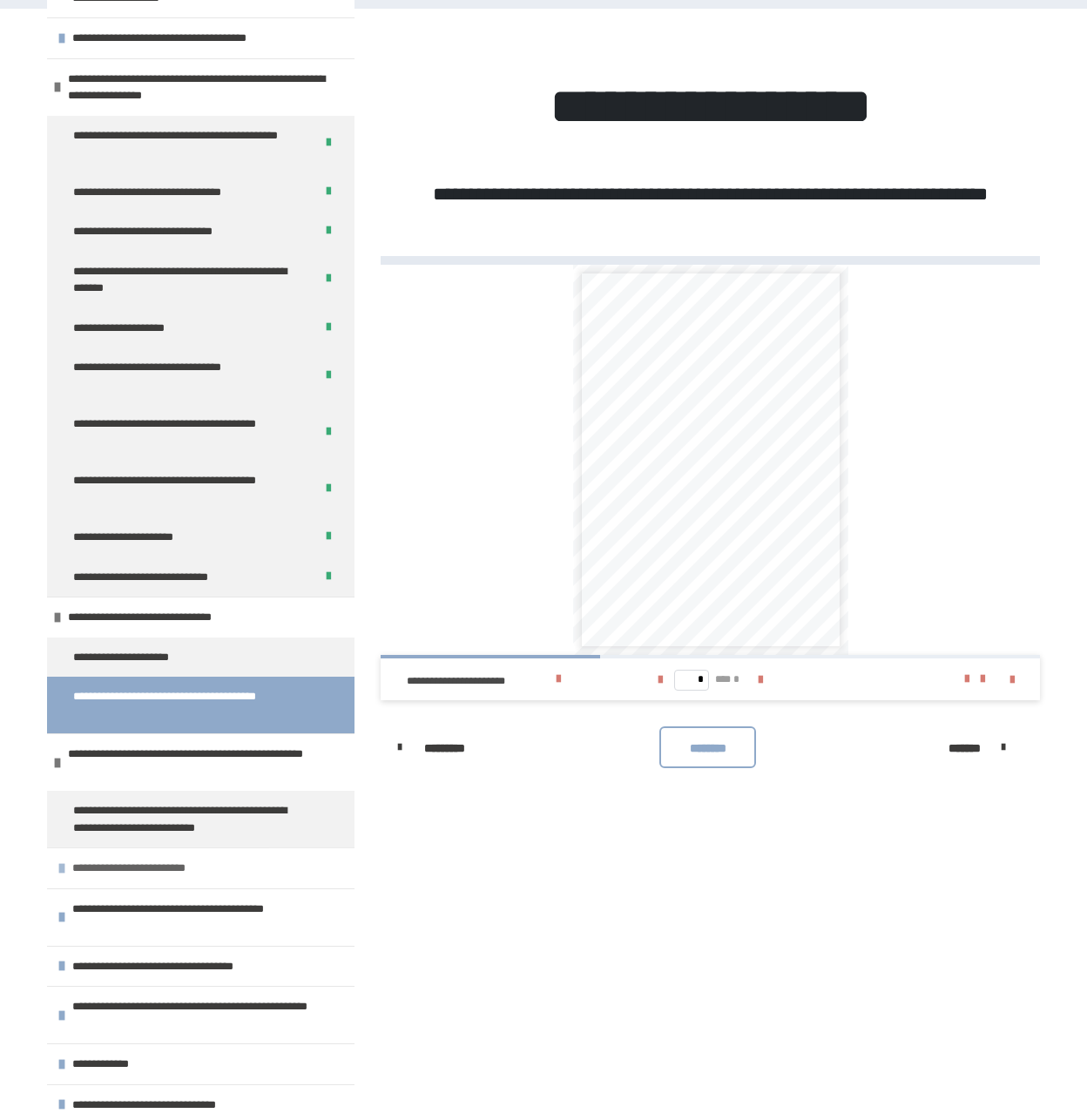 click on "**********" at bounding box center (160, 868) 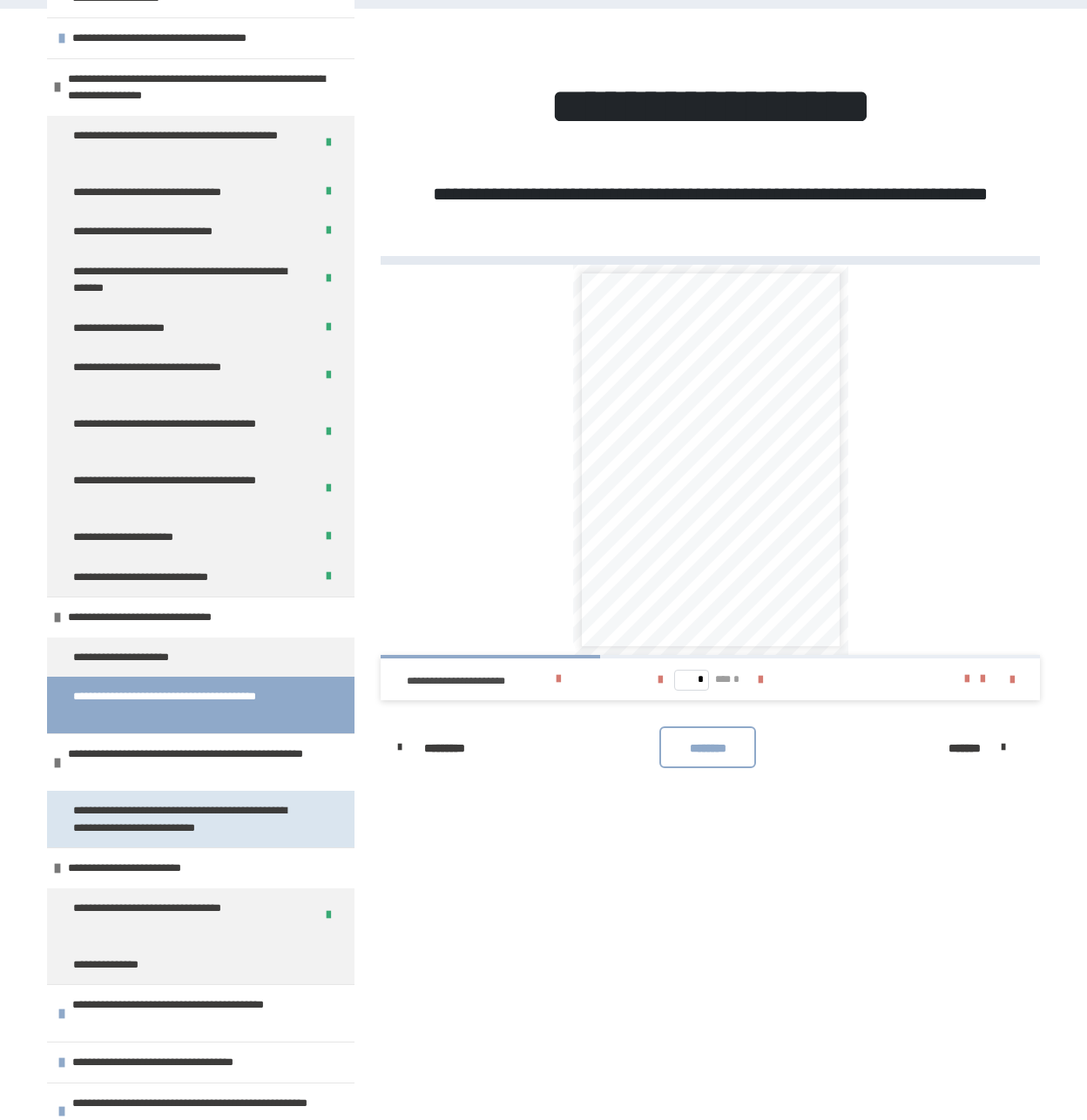 click on "**********" at bounding box center [187, 819] 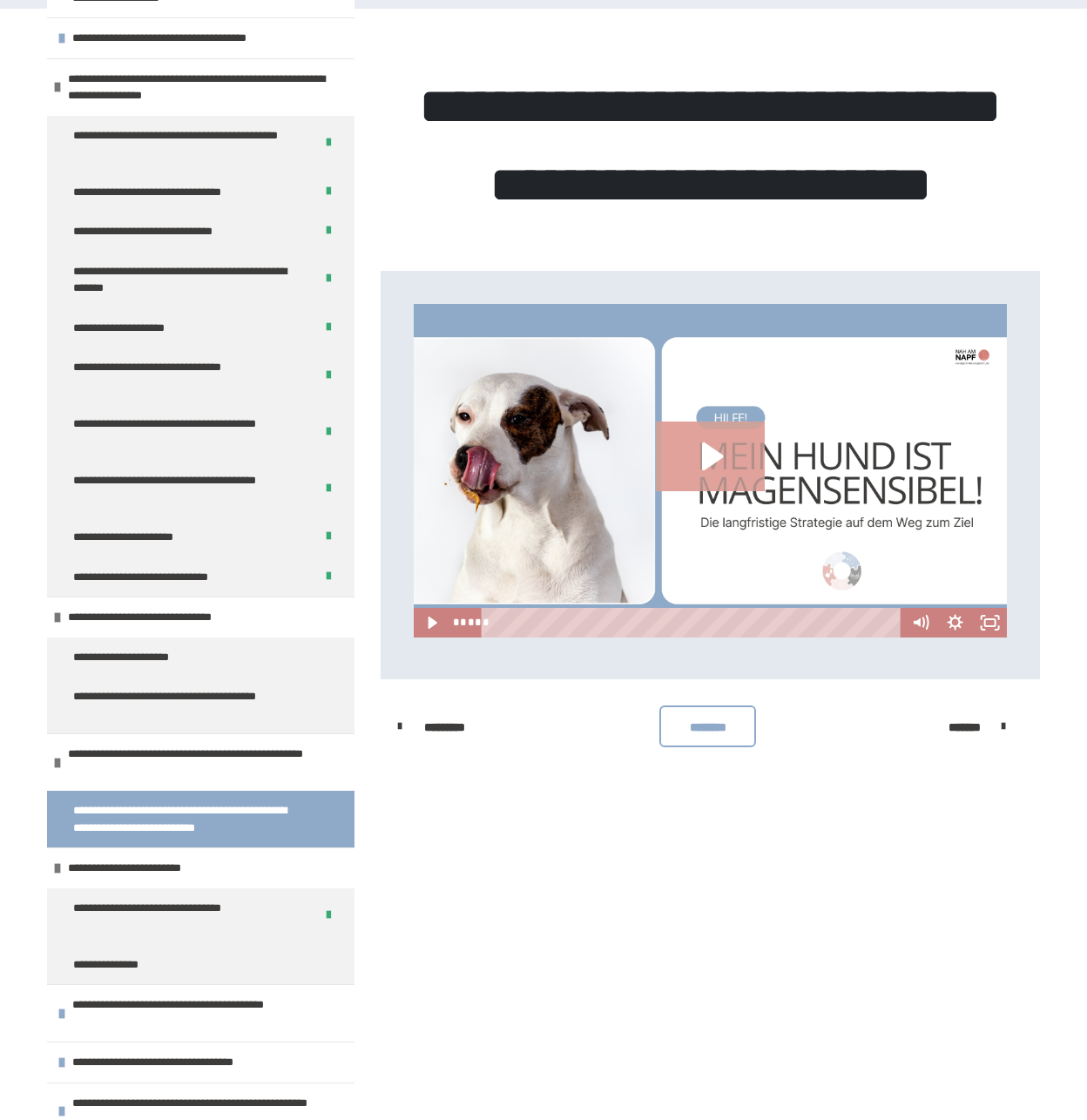 click 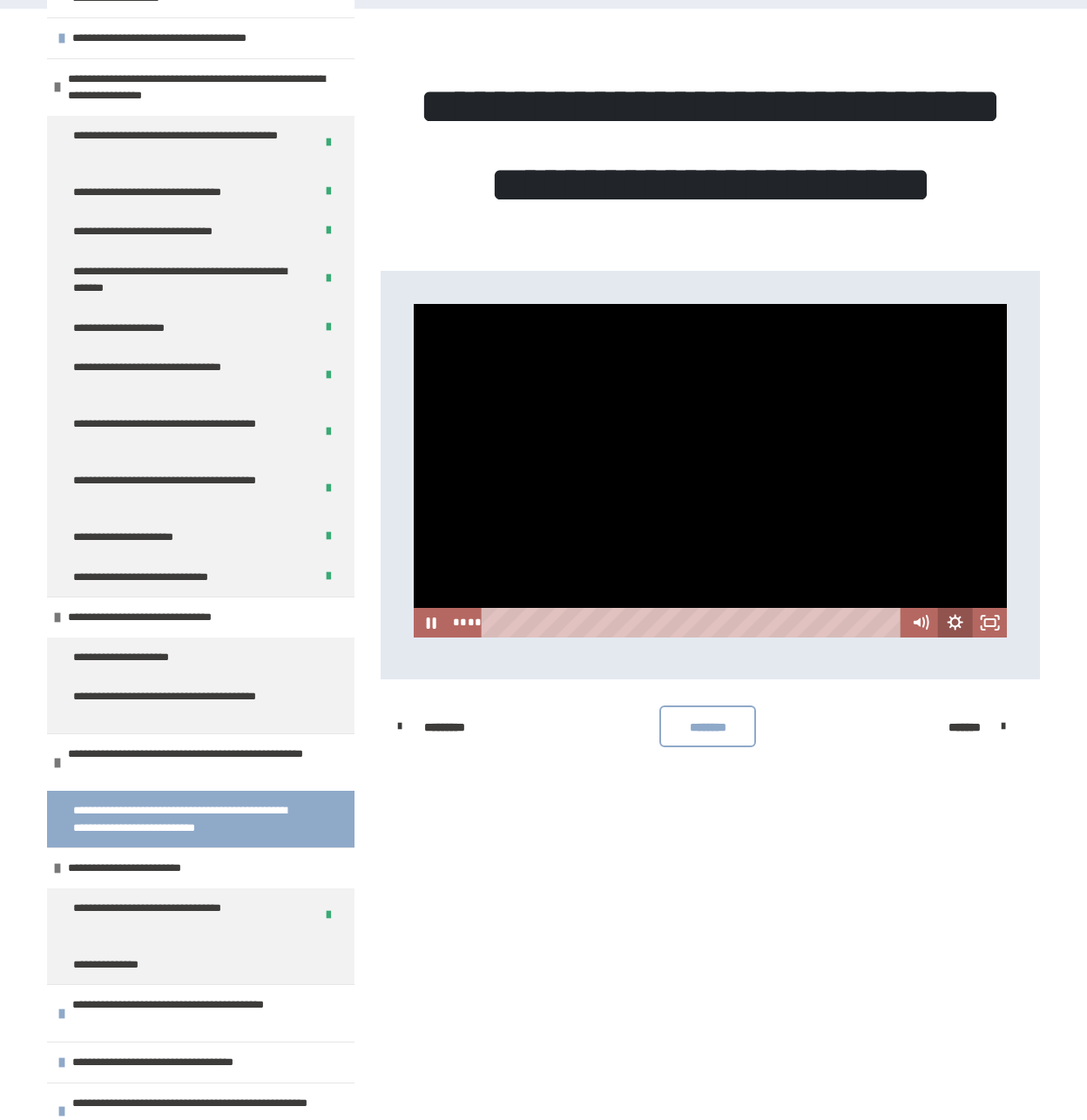 click 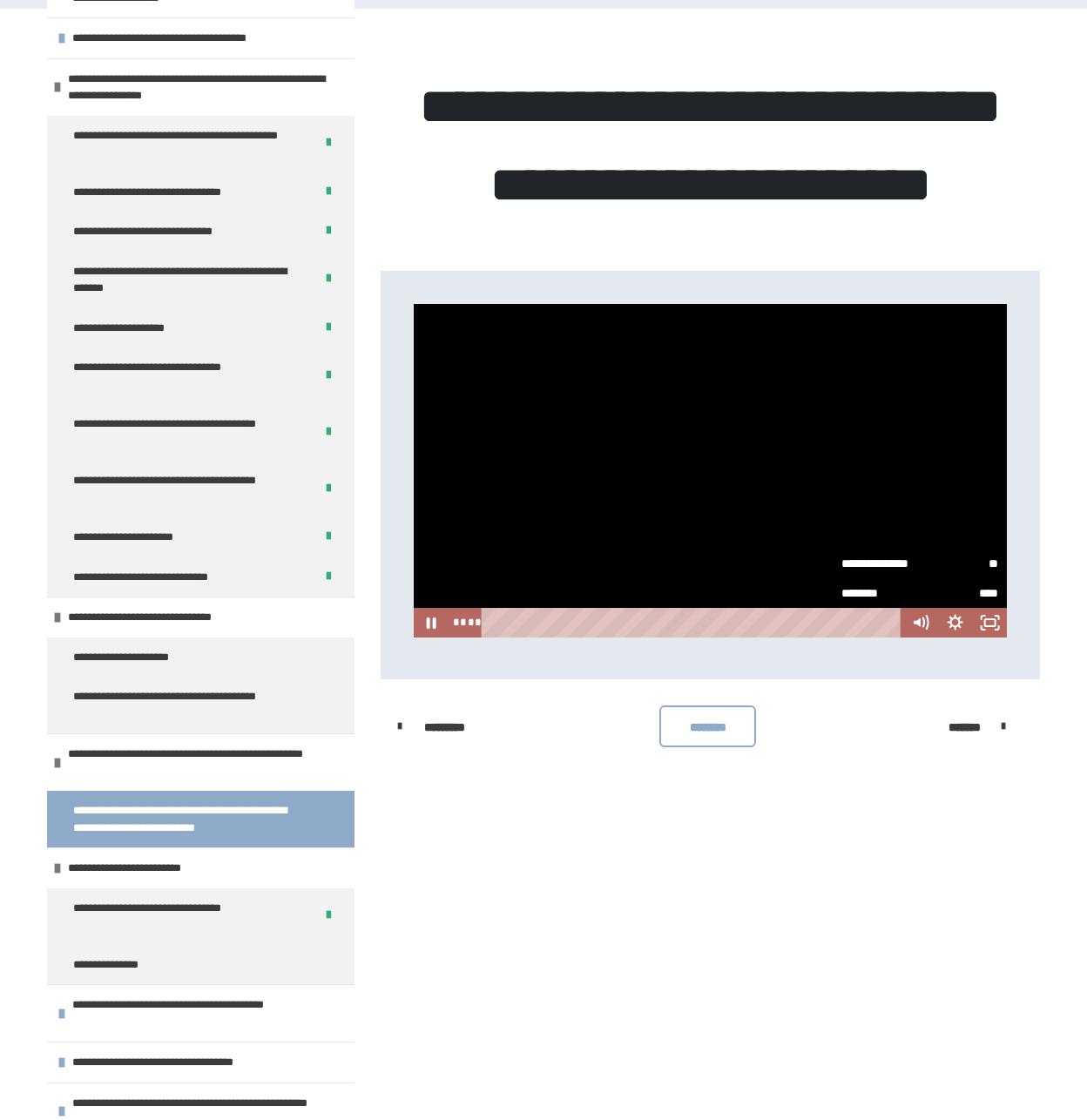 click on "**" at bounding box center [959, 563] 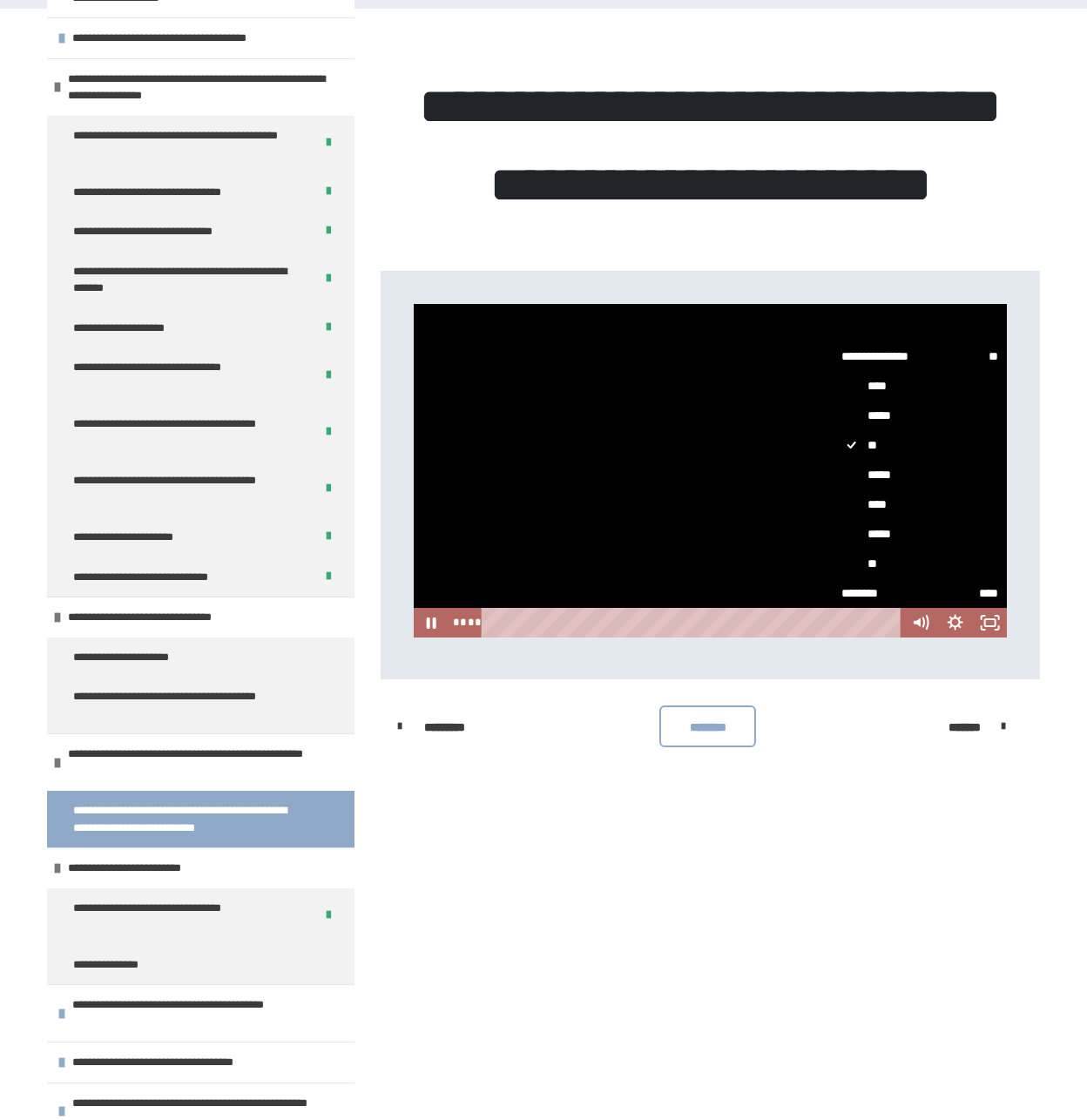 click on "****" at bounding box center (920, 504) 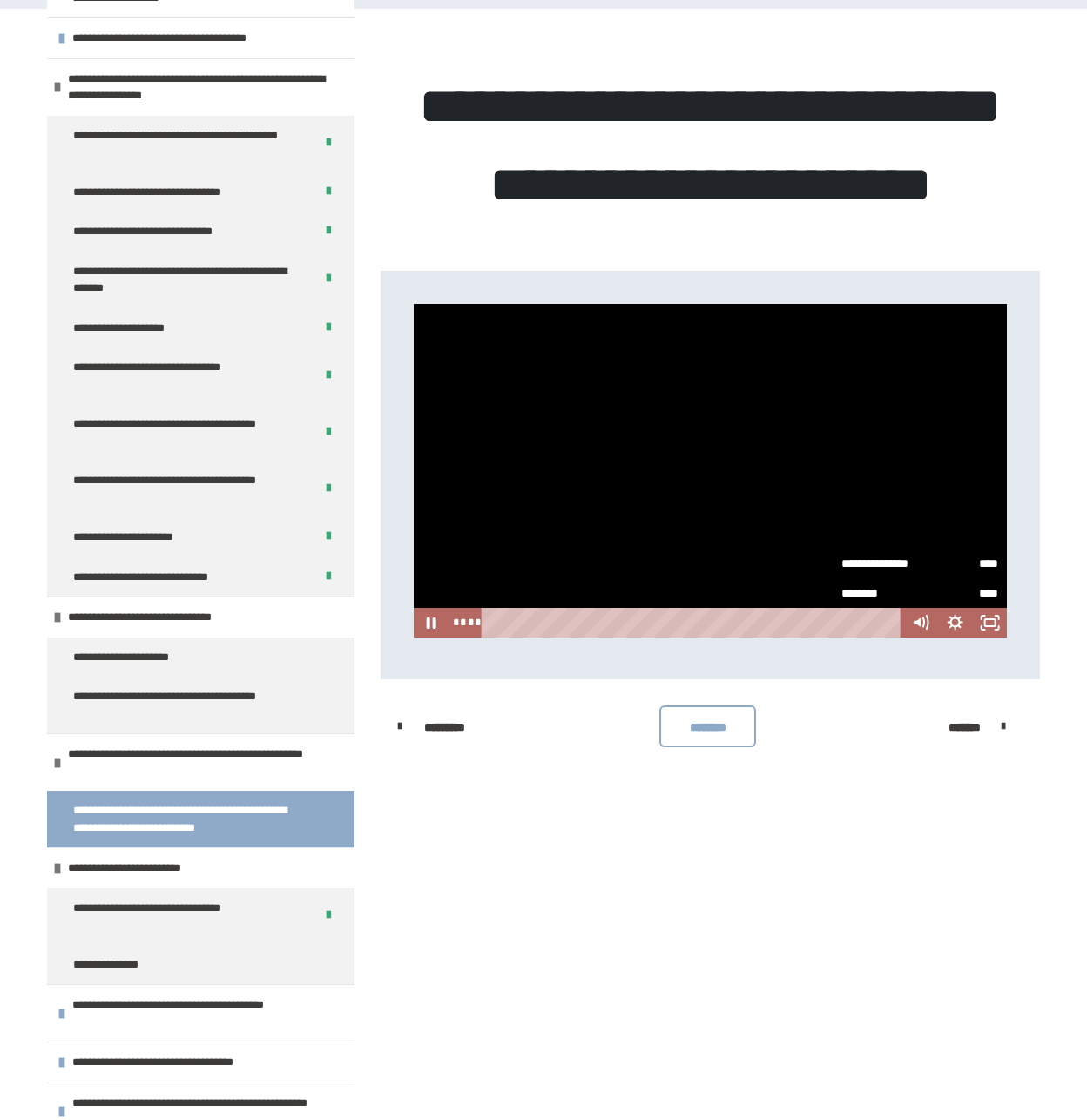 click on "**********" at bounding box center (710, 595) 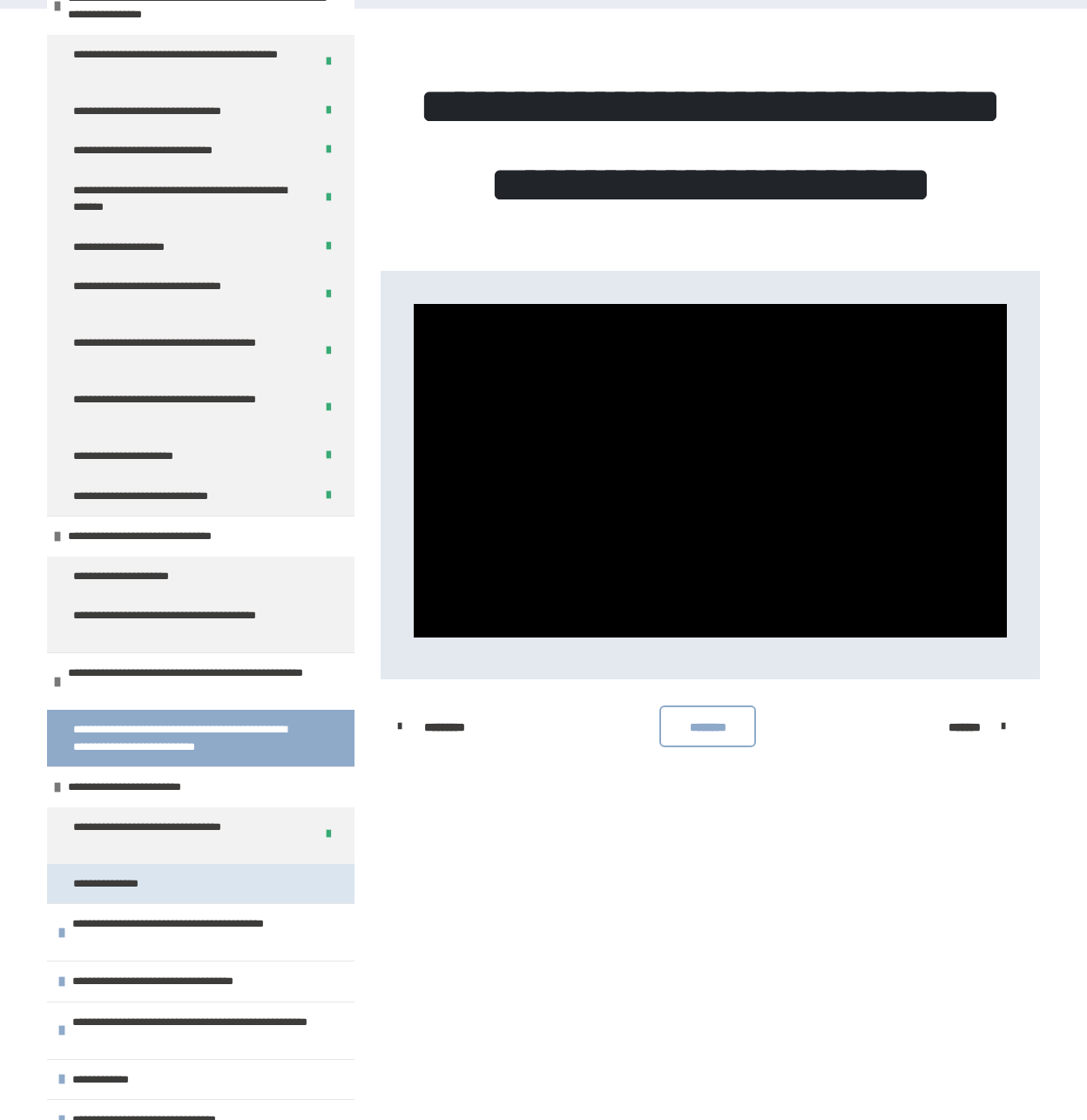 scroll, scrollTop: 553, scrollLeft: 0, axis: vertical 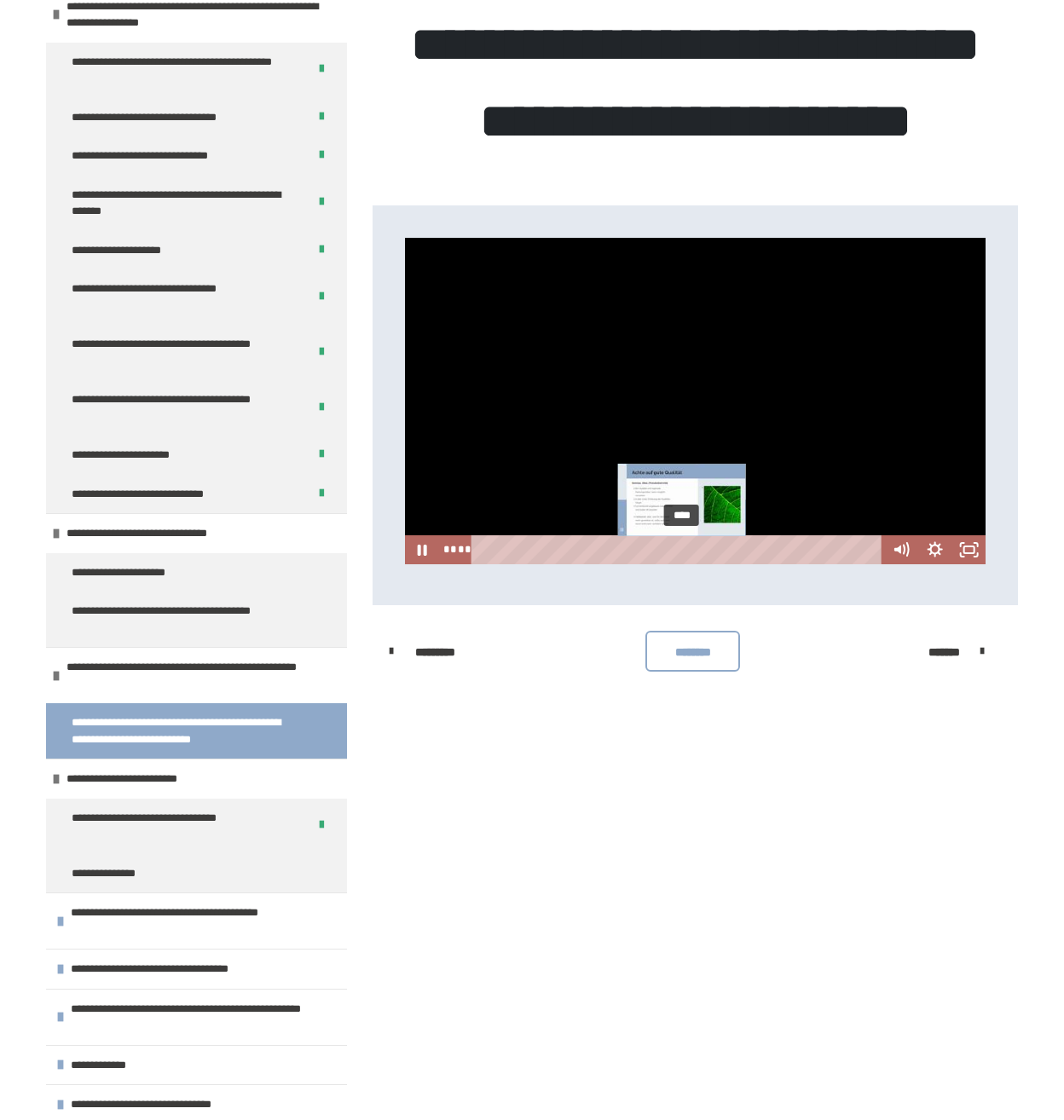 click on "****" at bounding box center (679, 550) 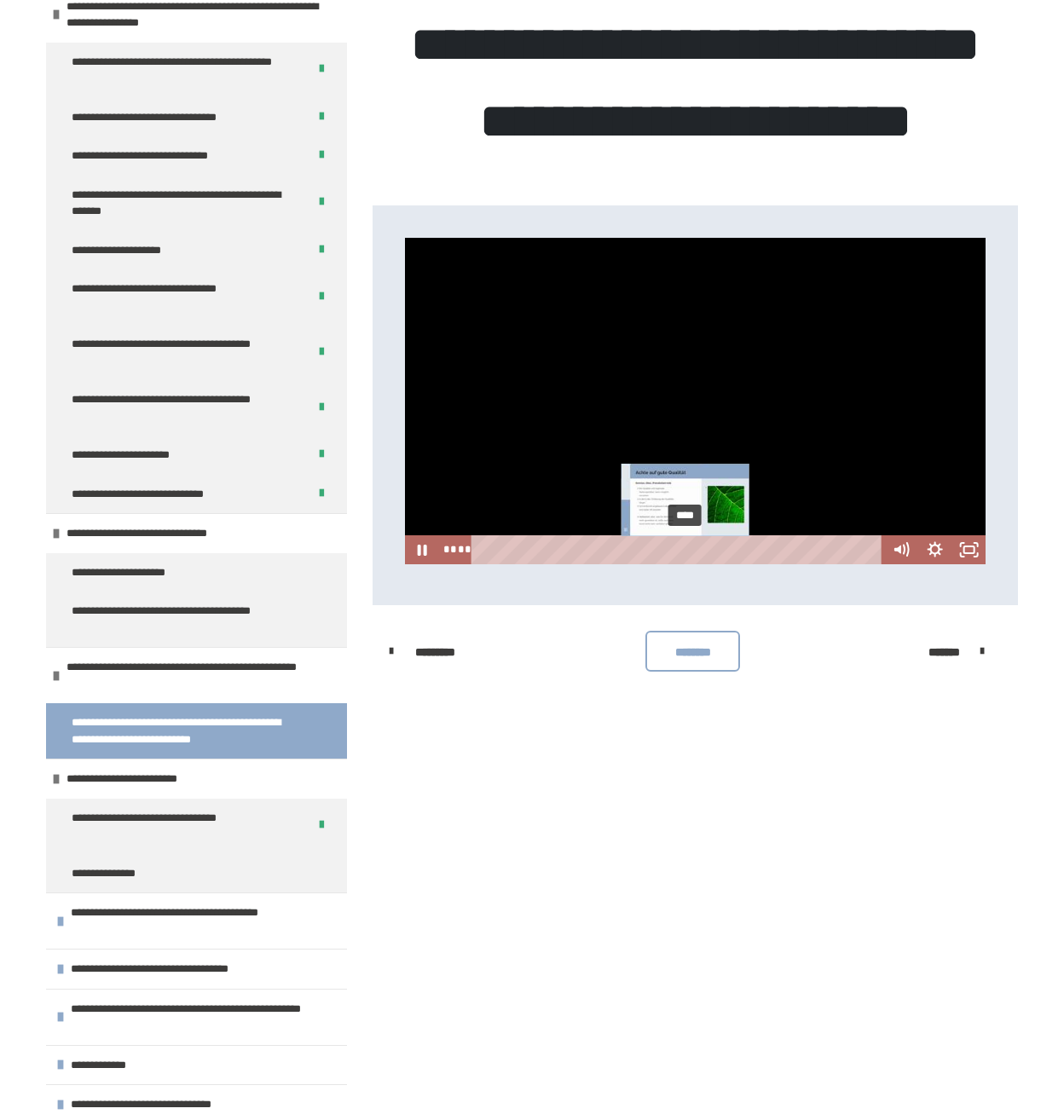 click at bounding box center (682, 550) 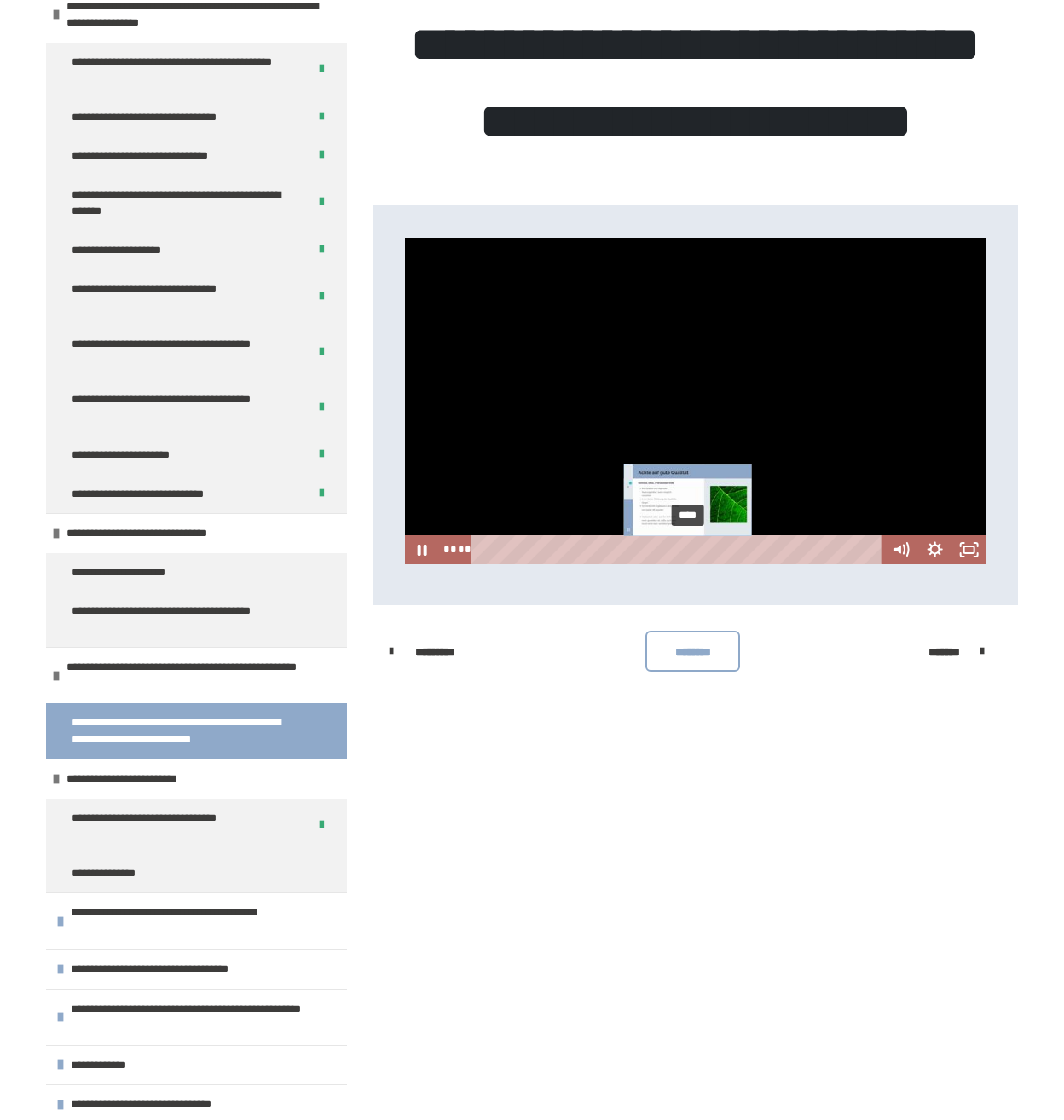click at bounding box center (687, 550) 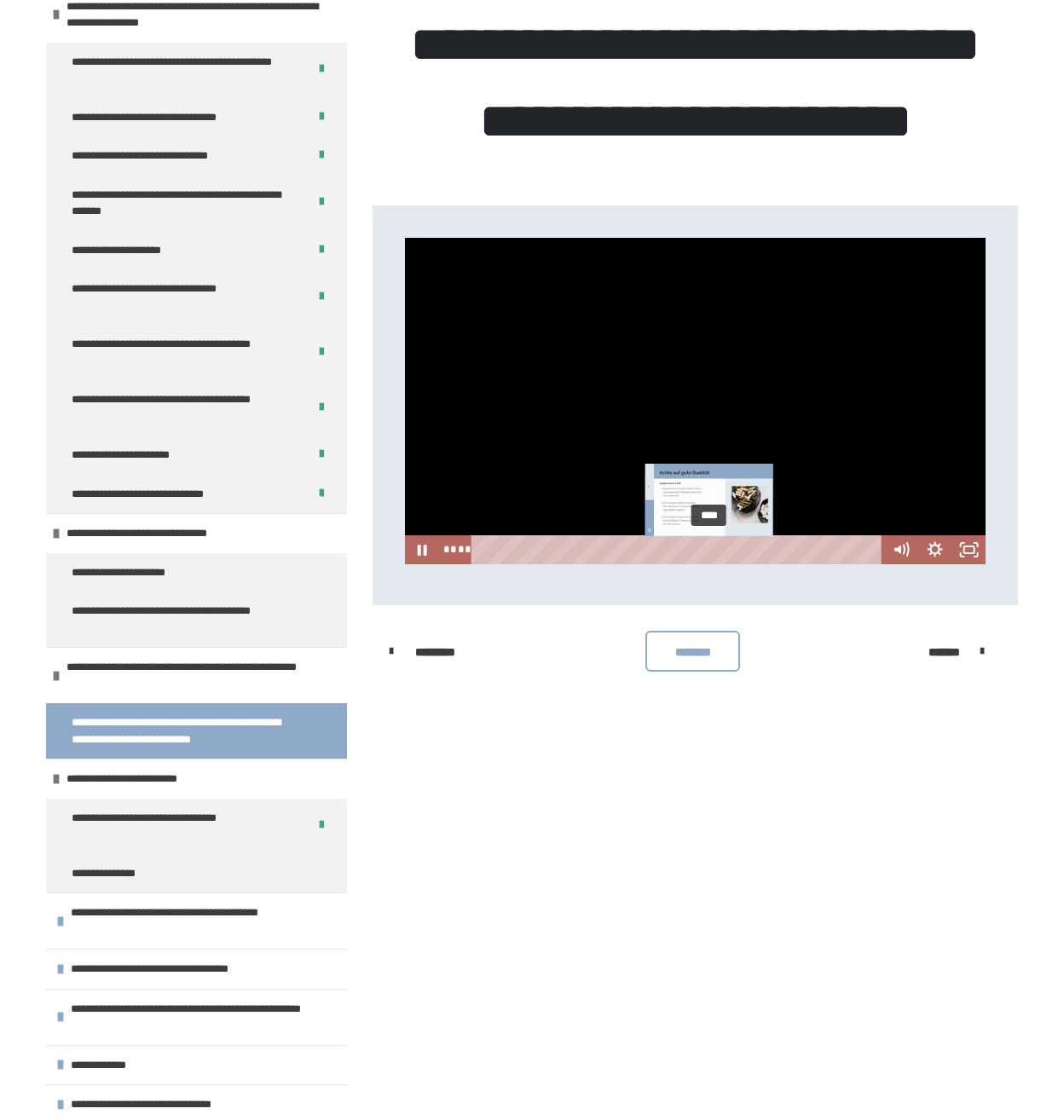 click on "****" at bounding box center (679, 550) 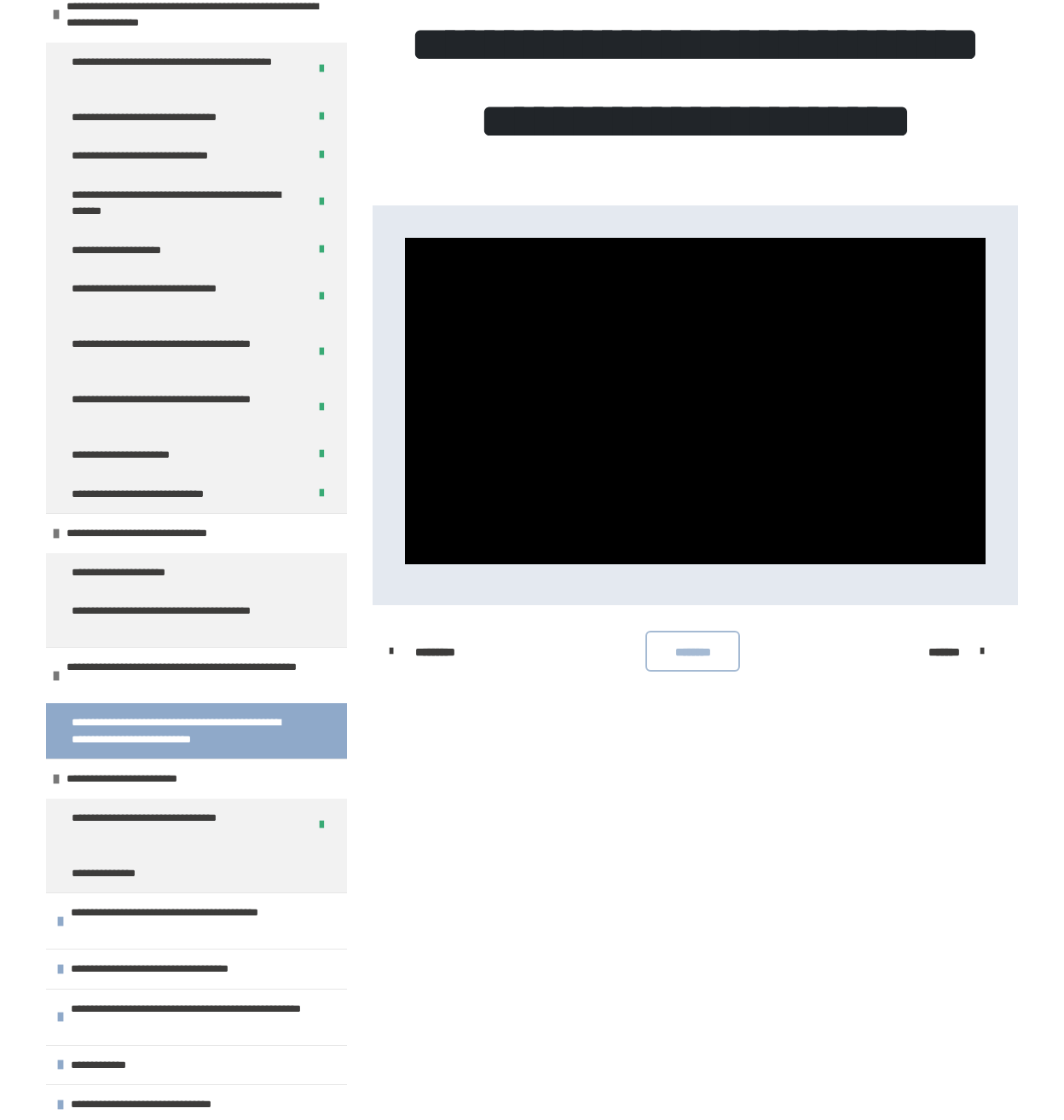 click on "********" at bounding box center [692, 651] 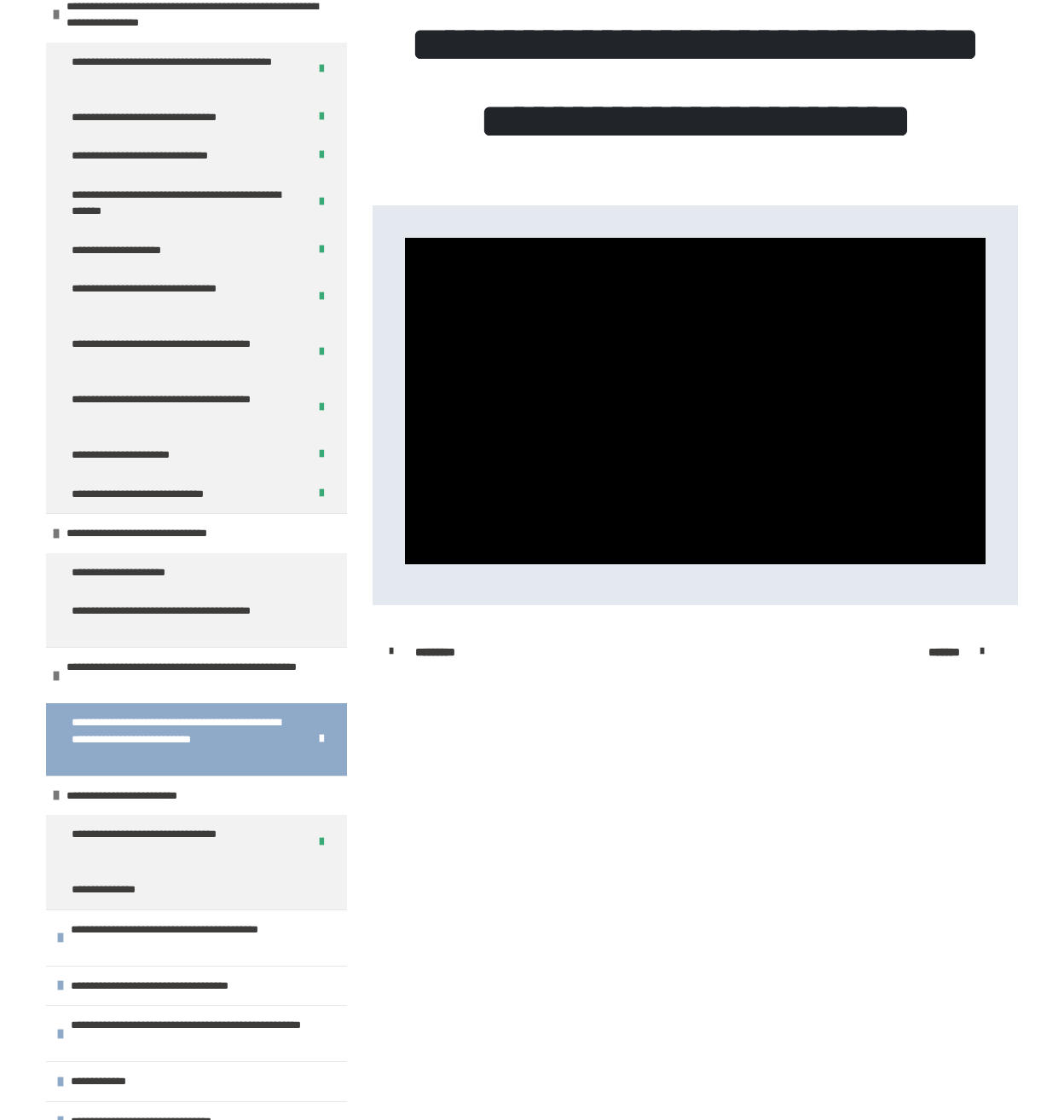 scroll, scrollTop: 534, scrollLeft: 0, axis: vertical 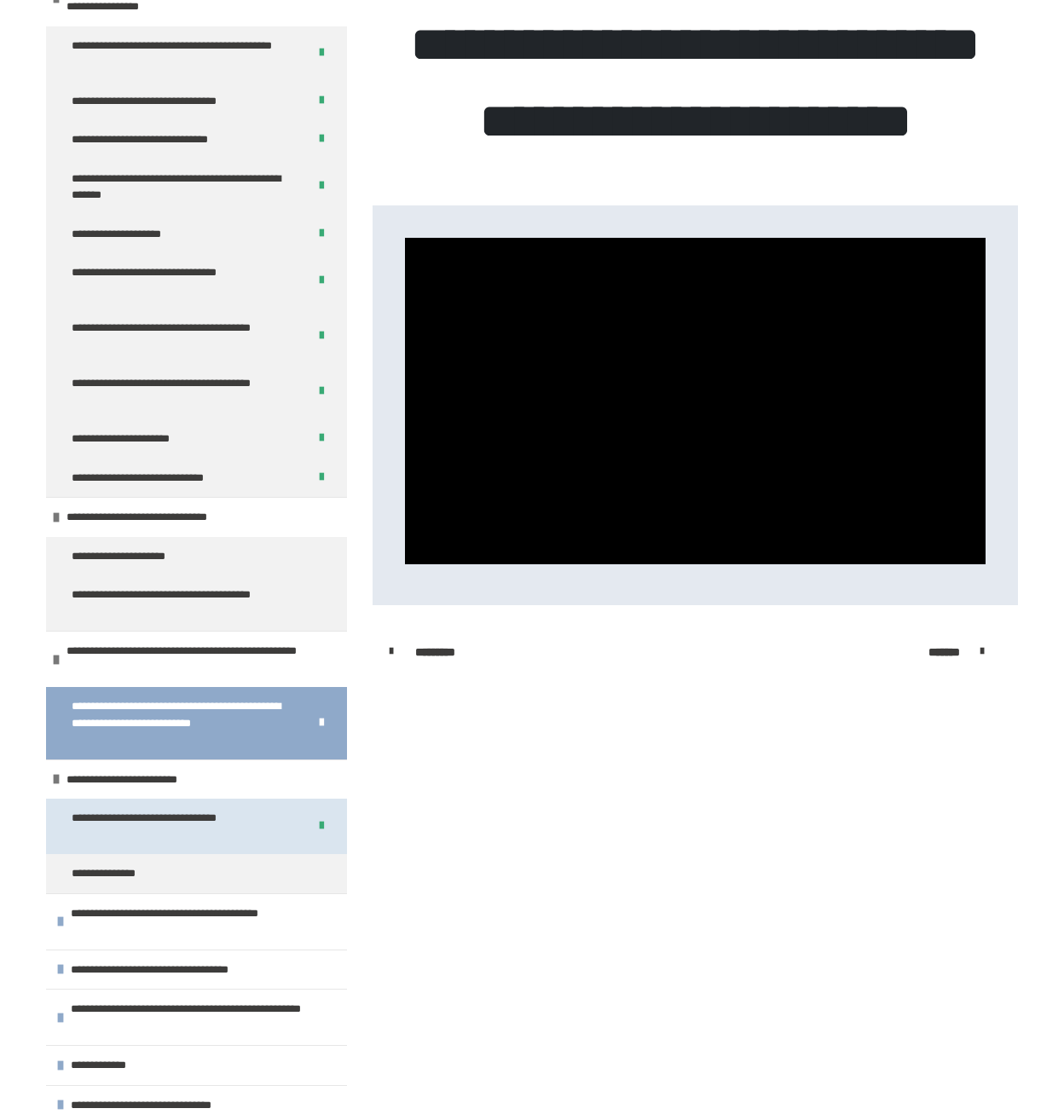 click on "**********" at bounding box center (176, 826) 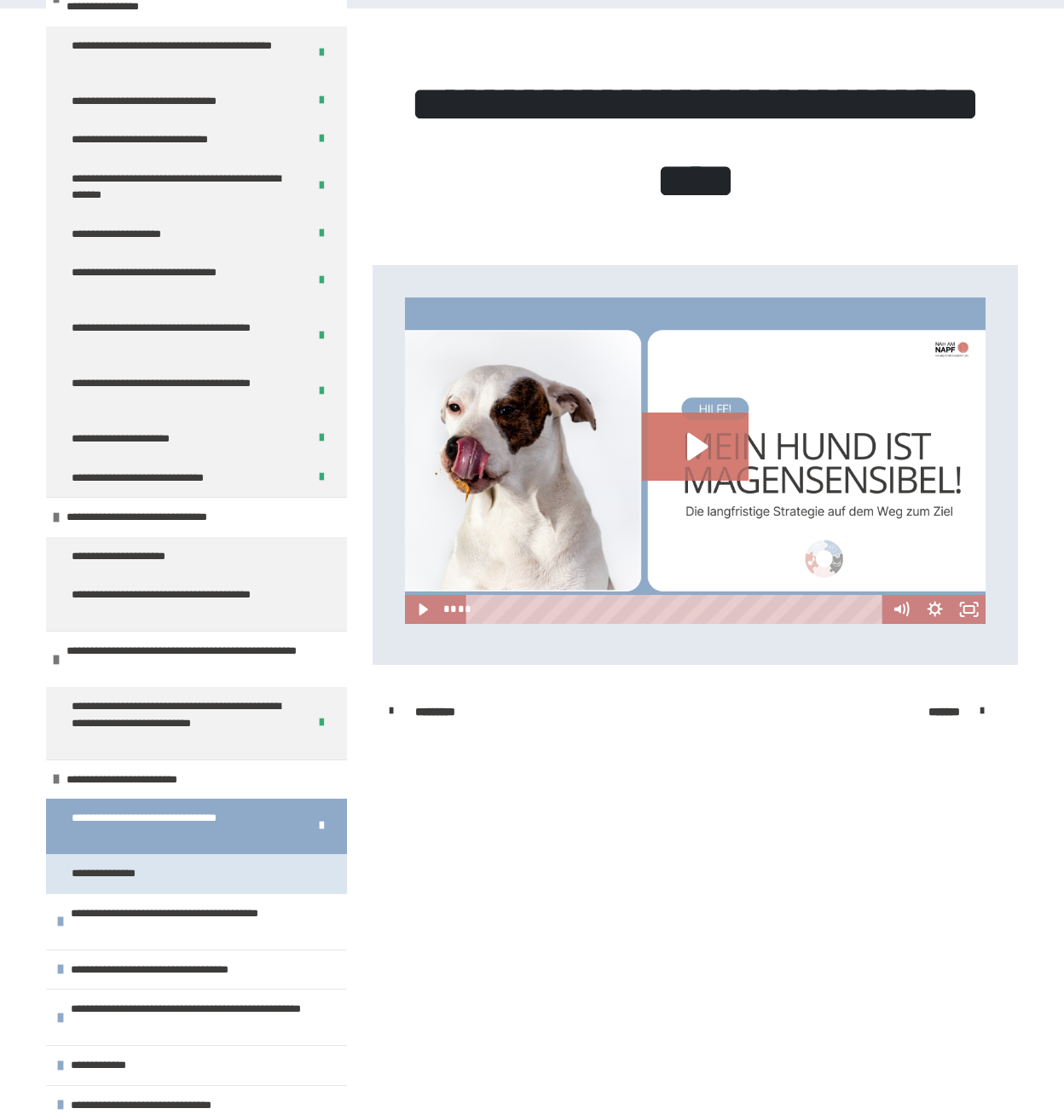 click on "**********" at bounding box center [114, 874] 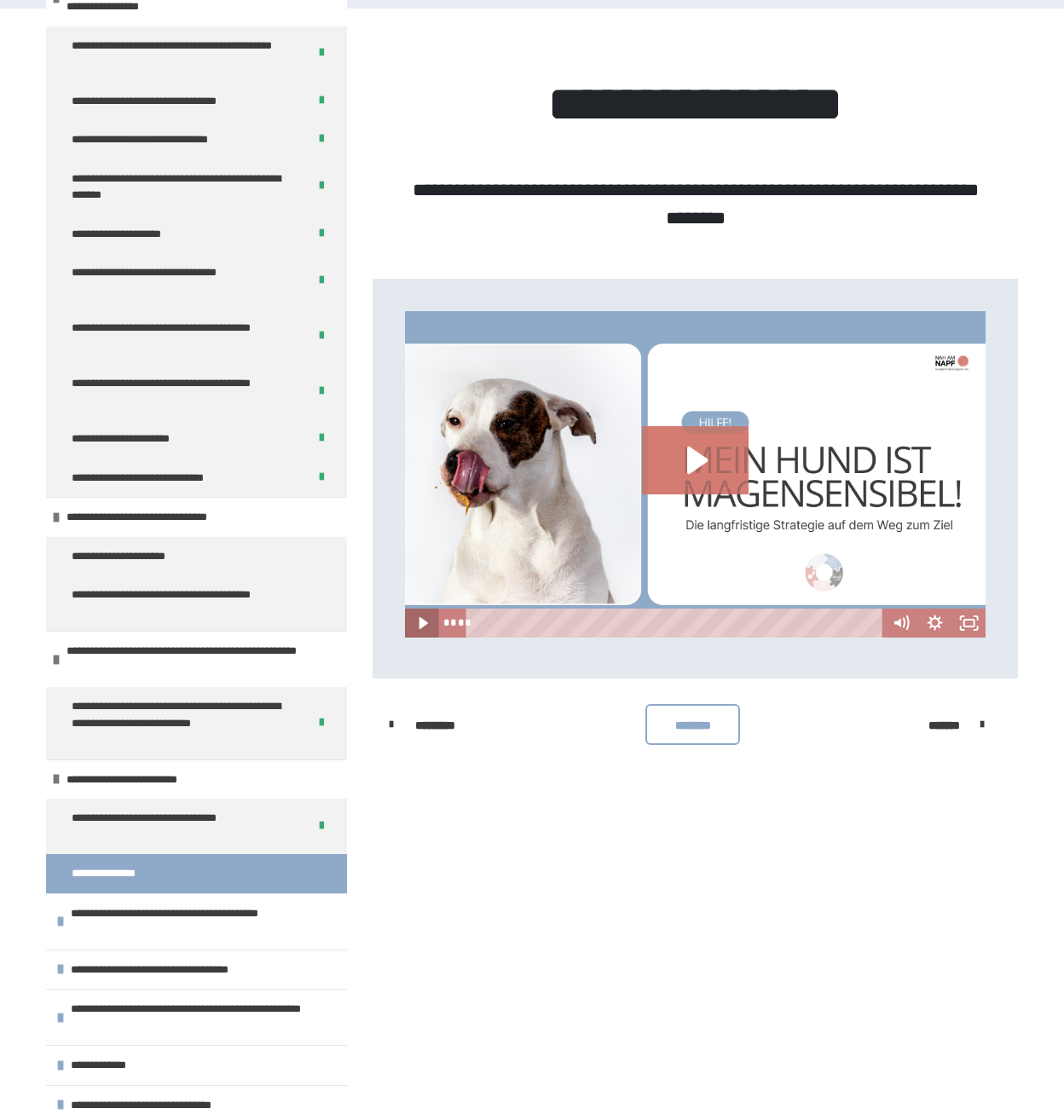 click 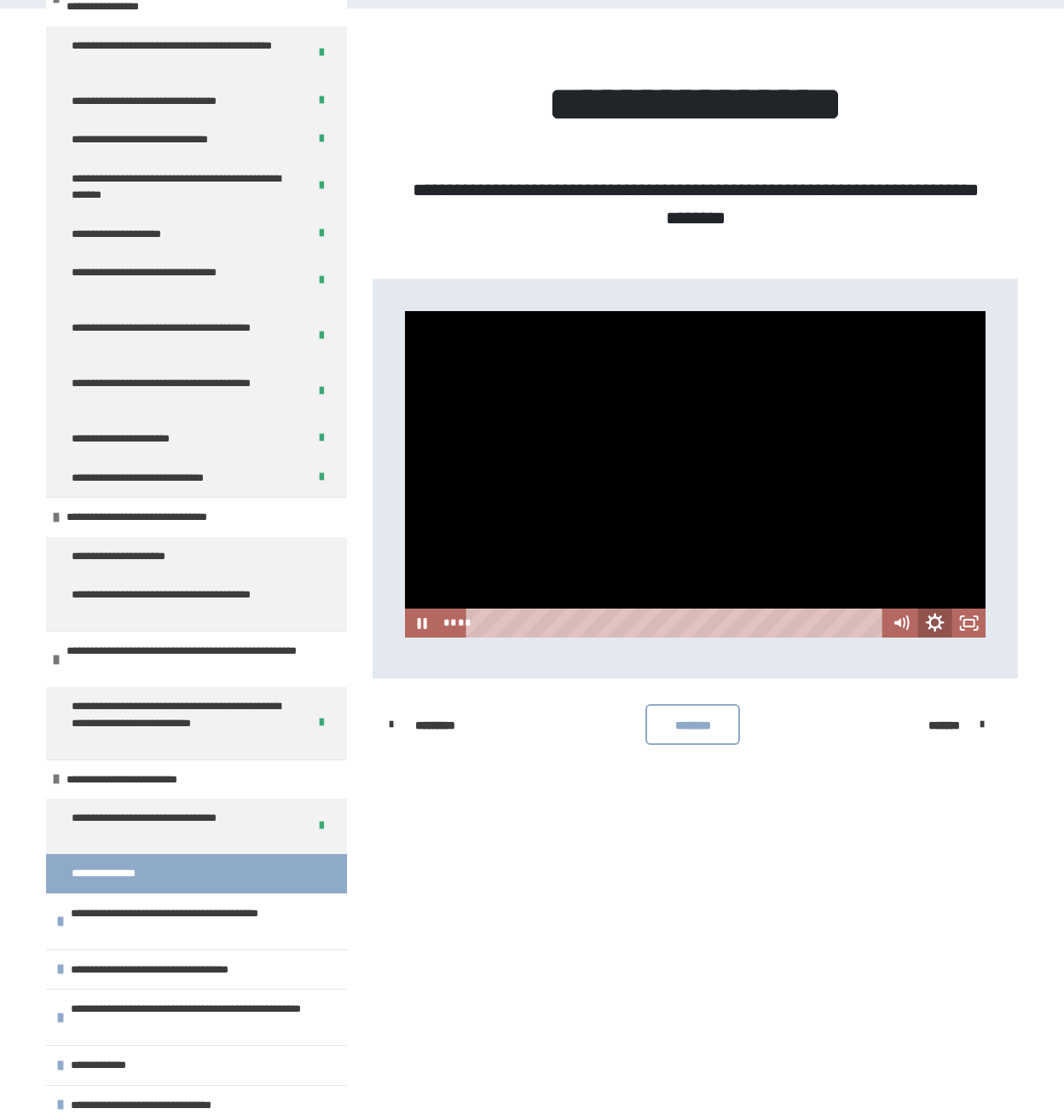 click 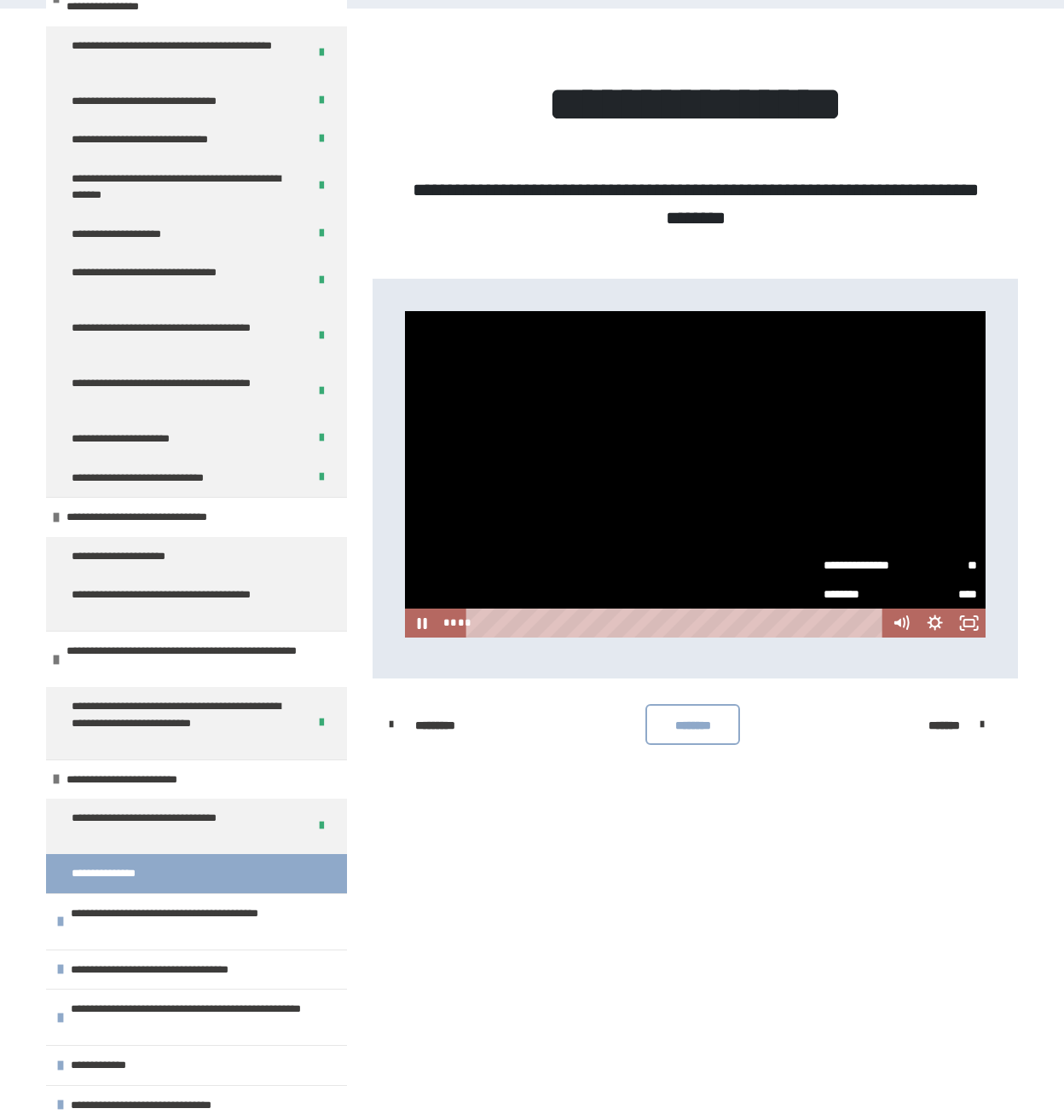 click on "**" at bounding box center (939, 565) 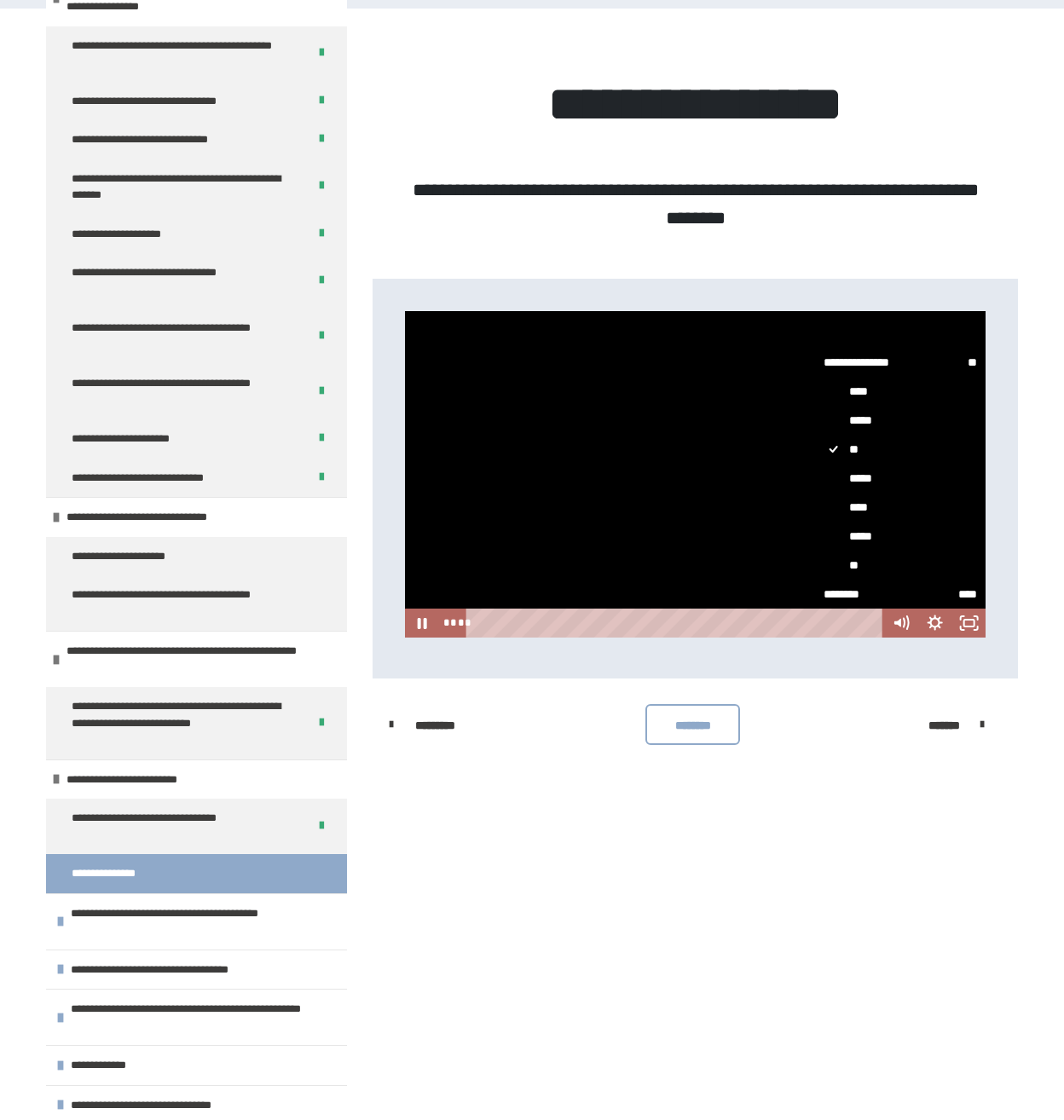 click on "****" at bounding box center [900, 507] 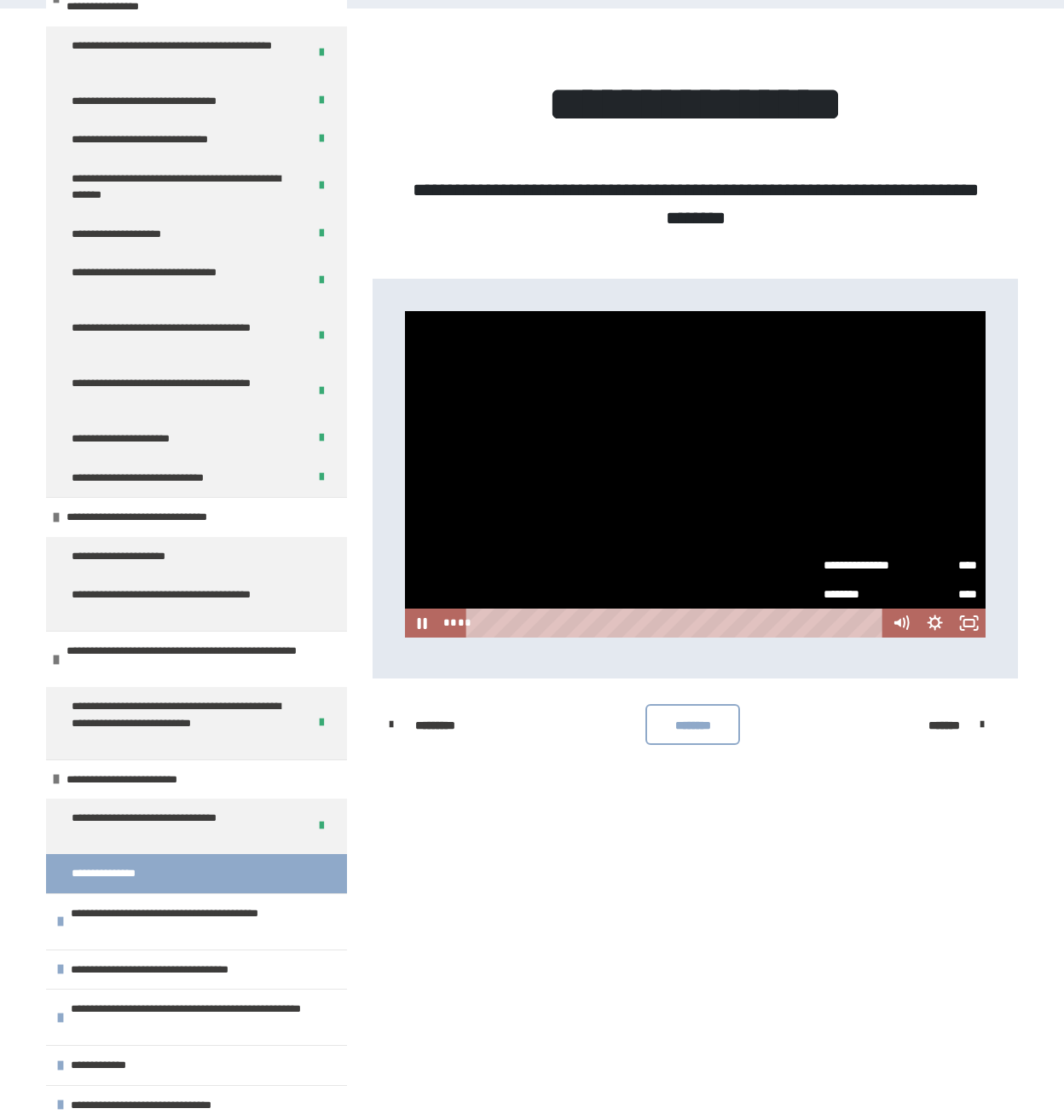 click on "********* ******** *******" at bounding box center (695, 725) 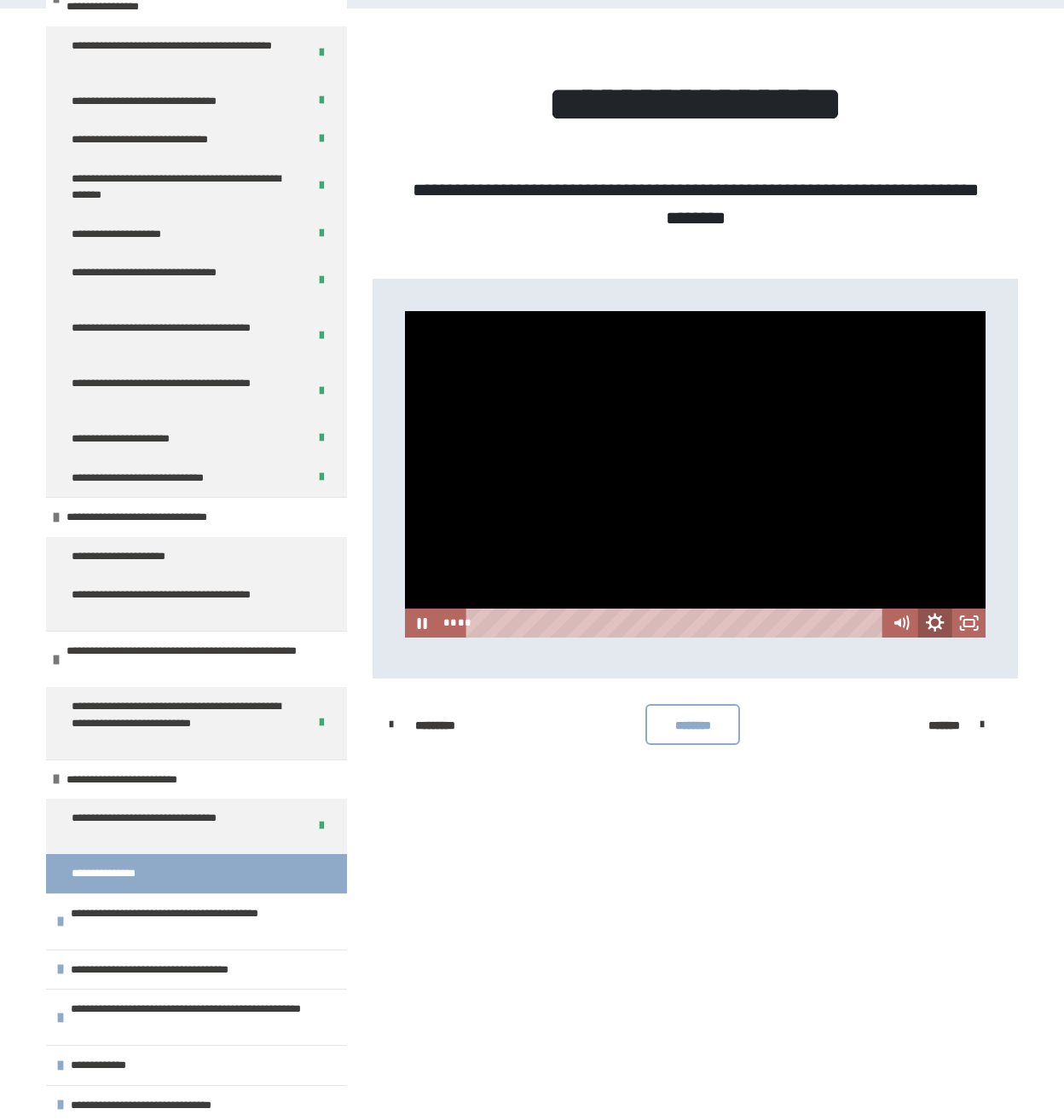 click 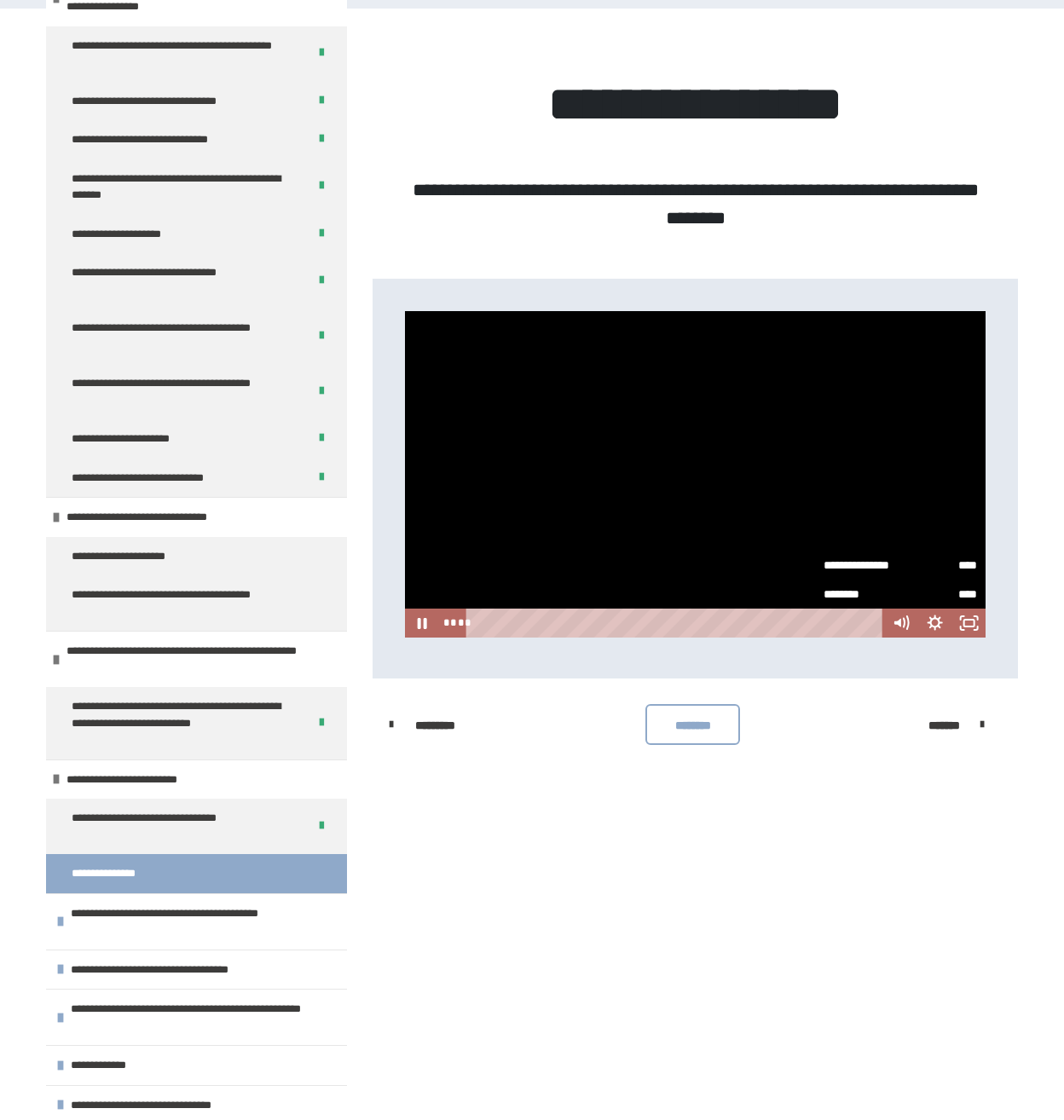 click on "****" at bounding box center (939, 560) 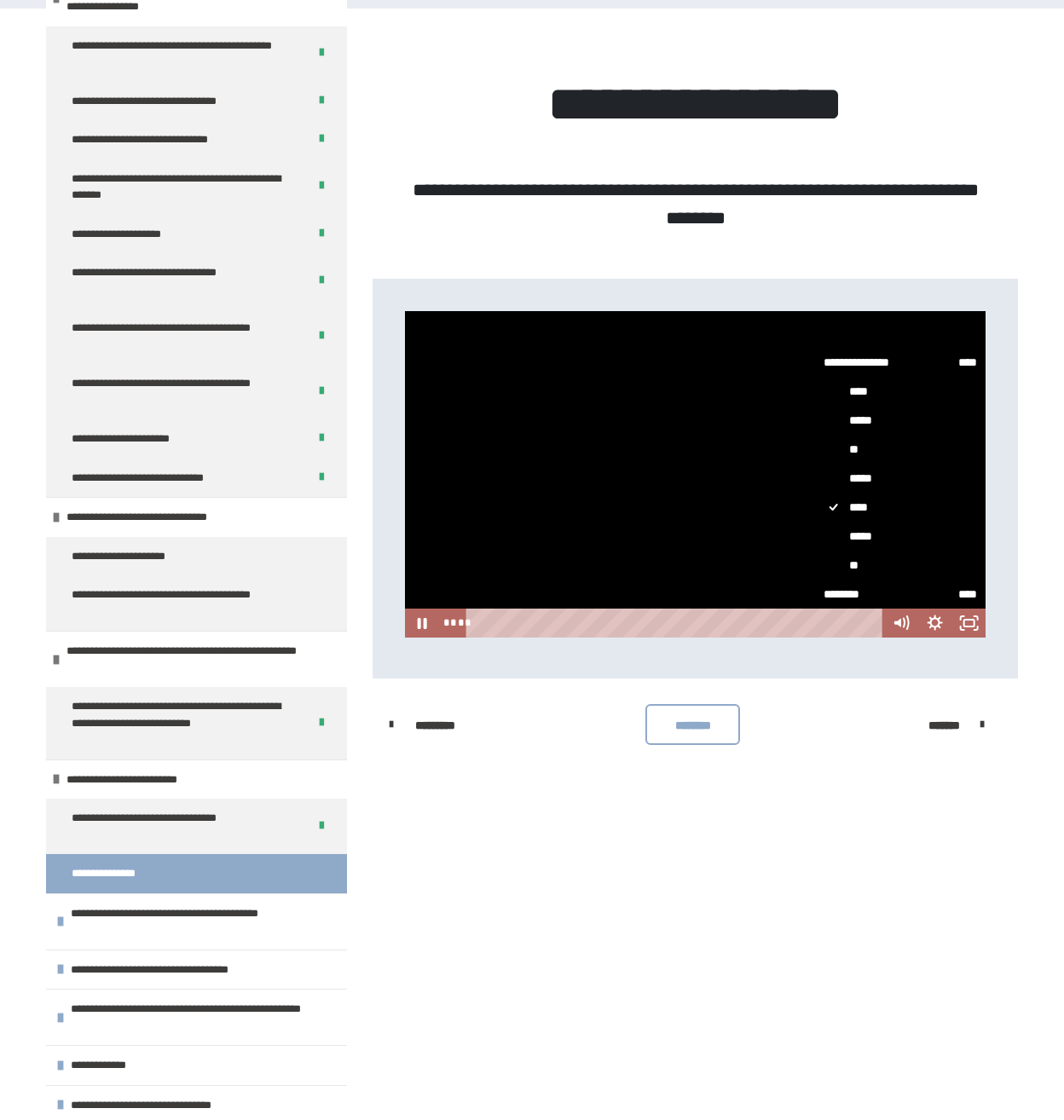 click on "*****" at bounding box center (900, 536) 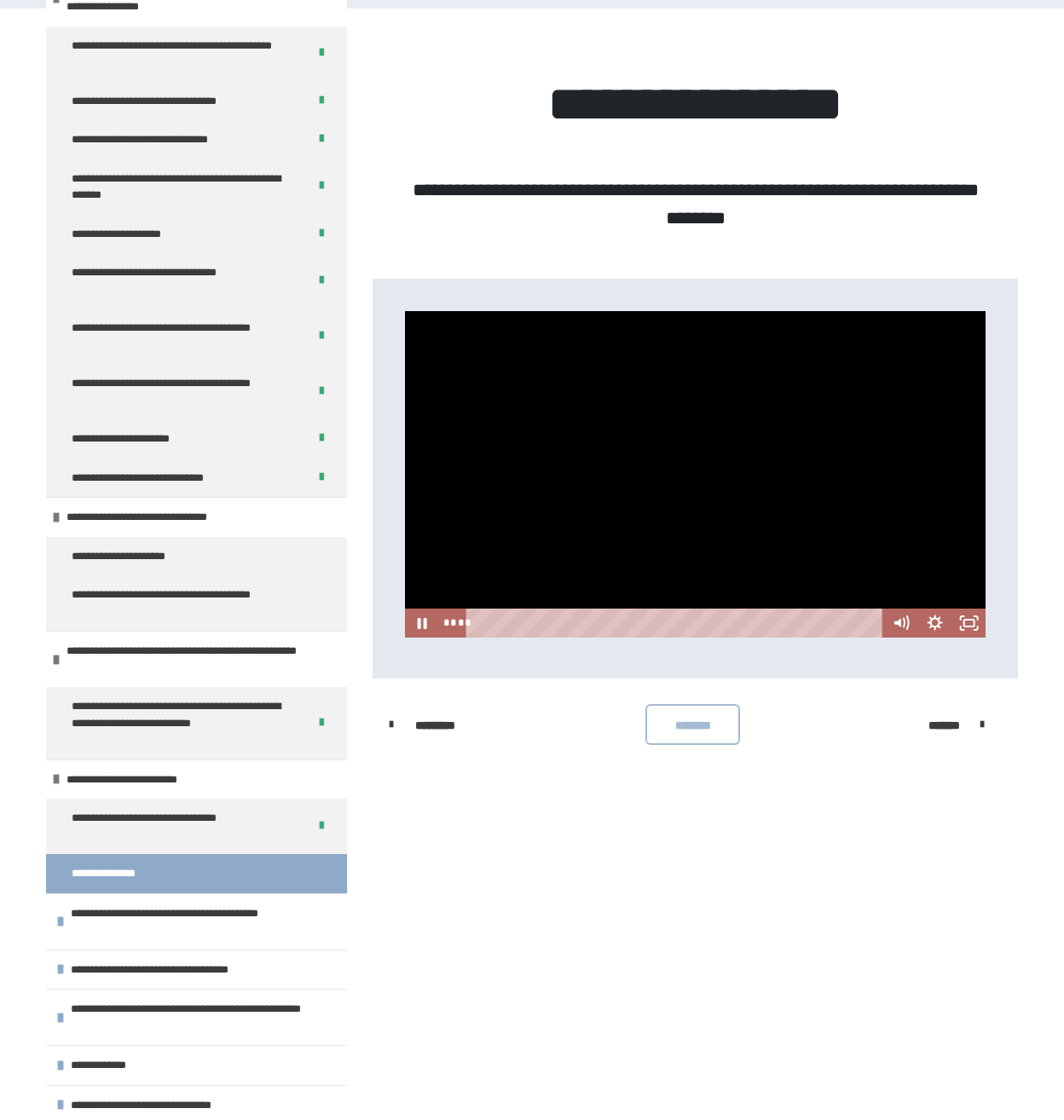 click on "********" at bounding box center (692, 725) 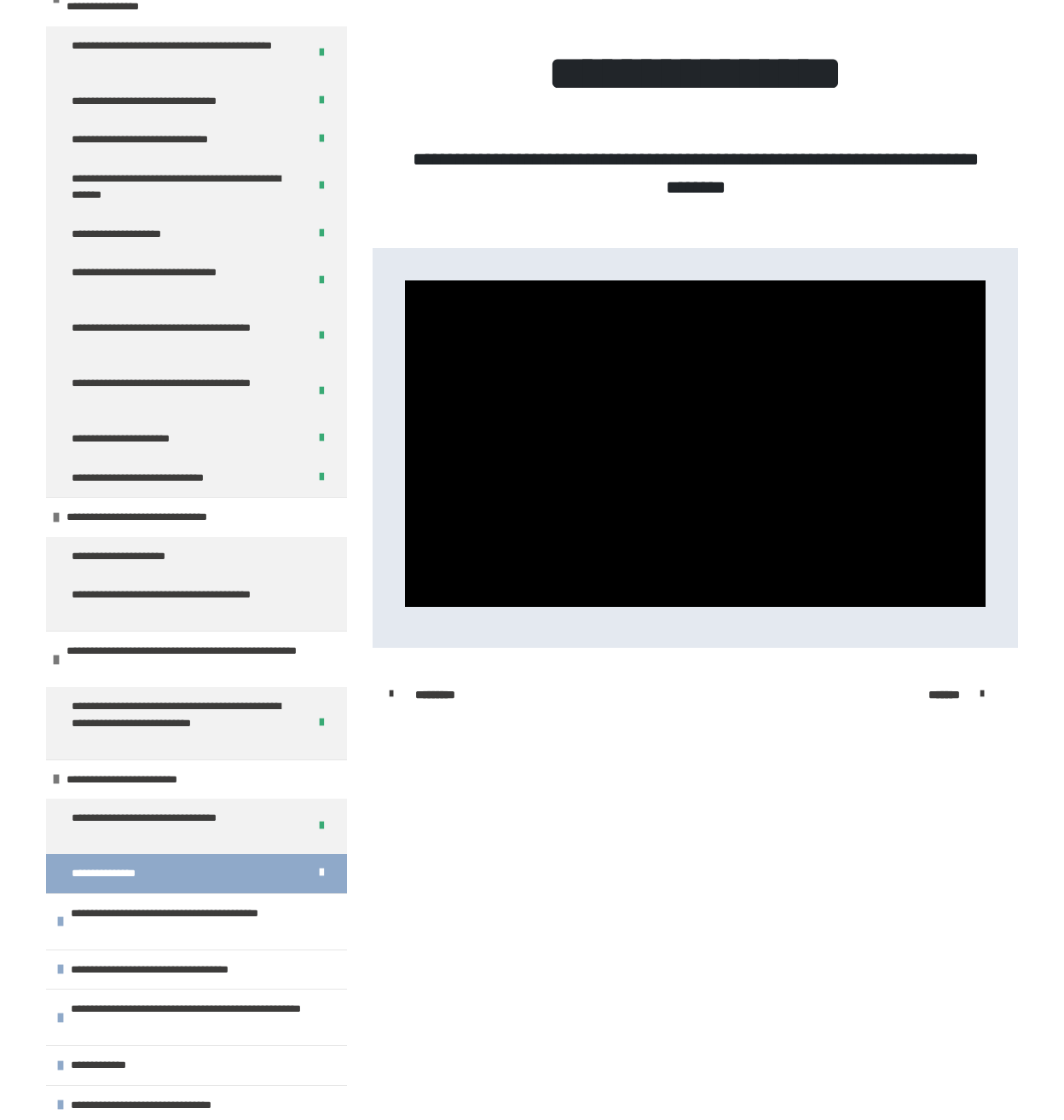 scroll, scrollTop: 331, scrollLeft: 0, axis: vertical 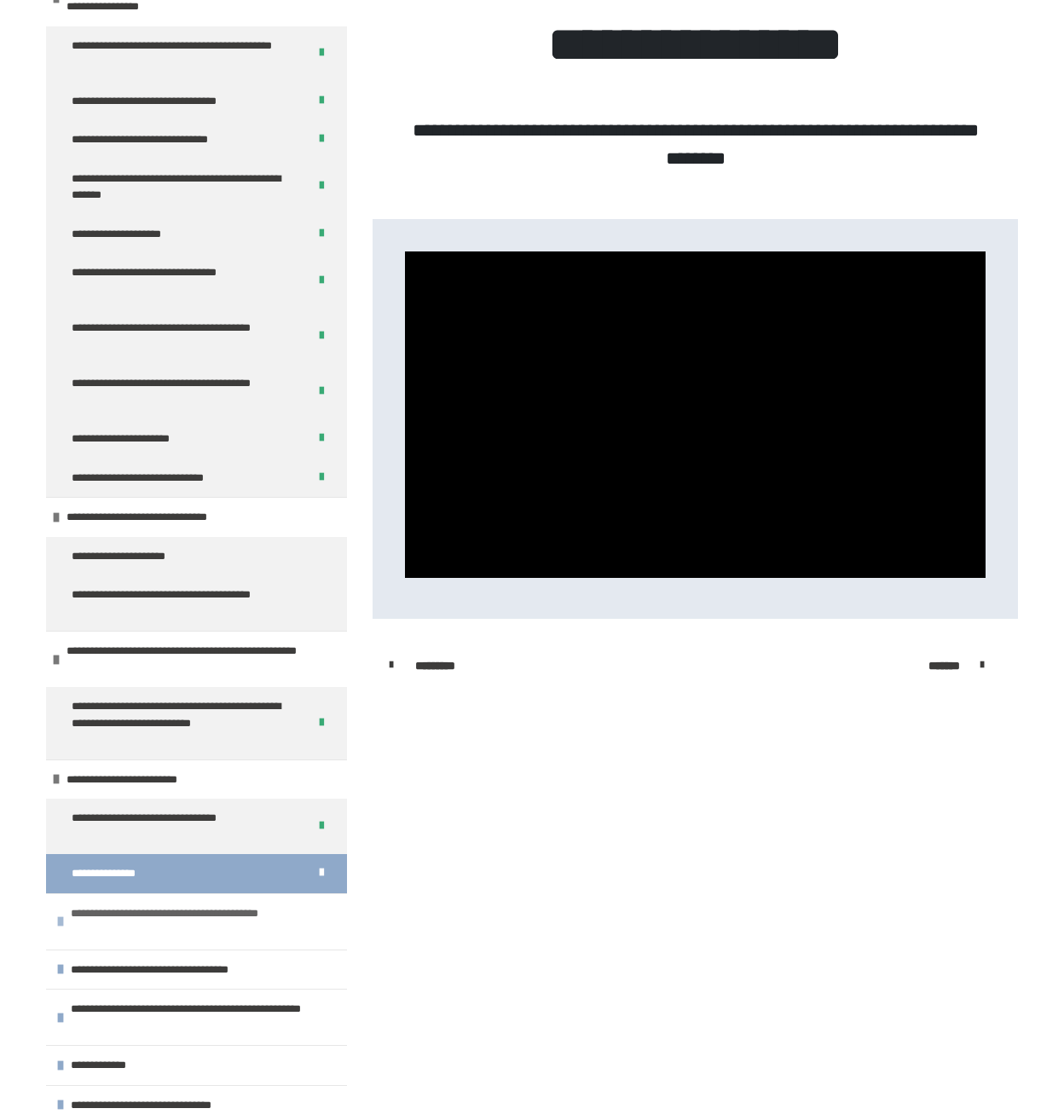click on "**********" at bounding box center [198, 921] 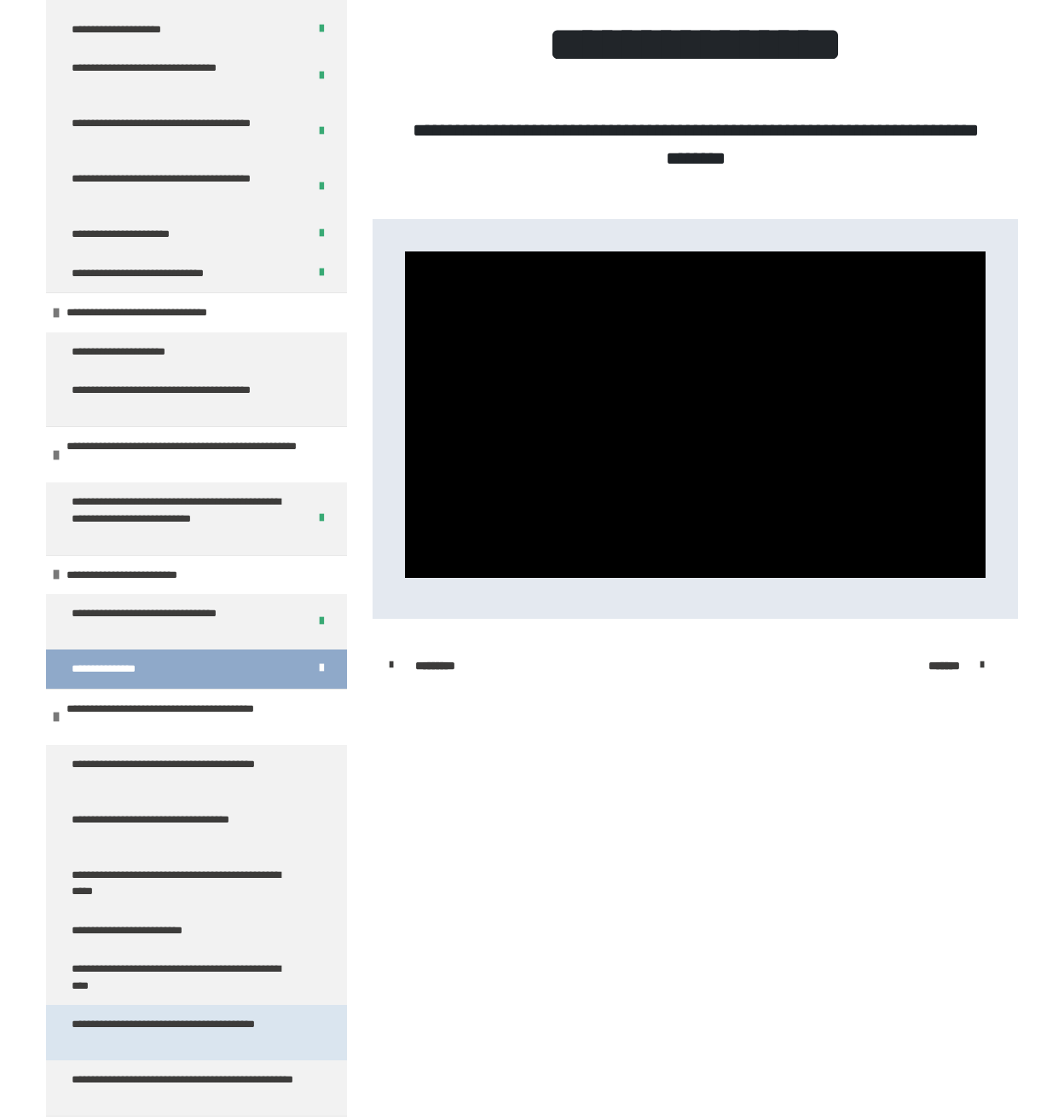 scroll, scrollTop: 905, scrollLeft: 0, axis: vertical 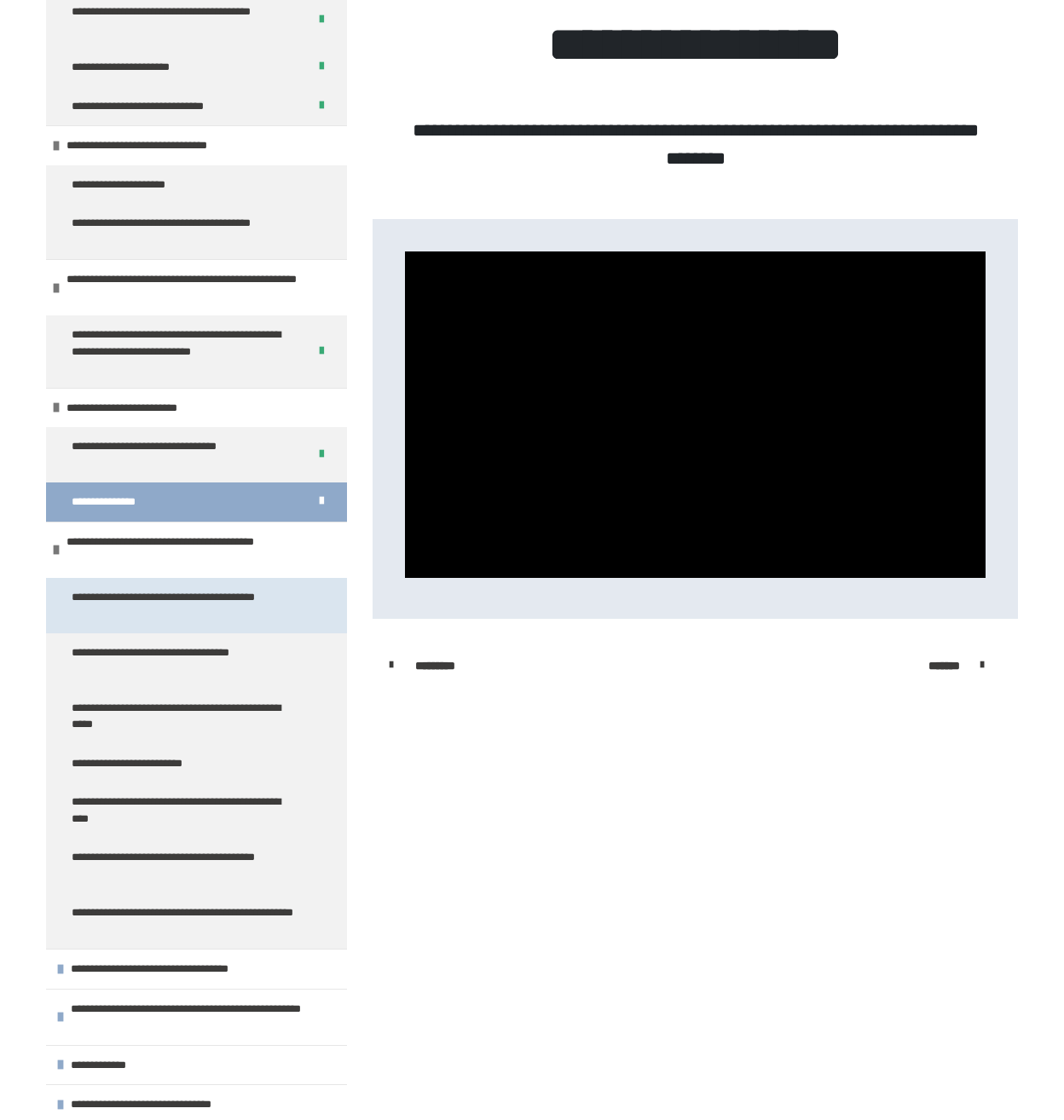 click on "**********" at bounding box center (183, 605) 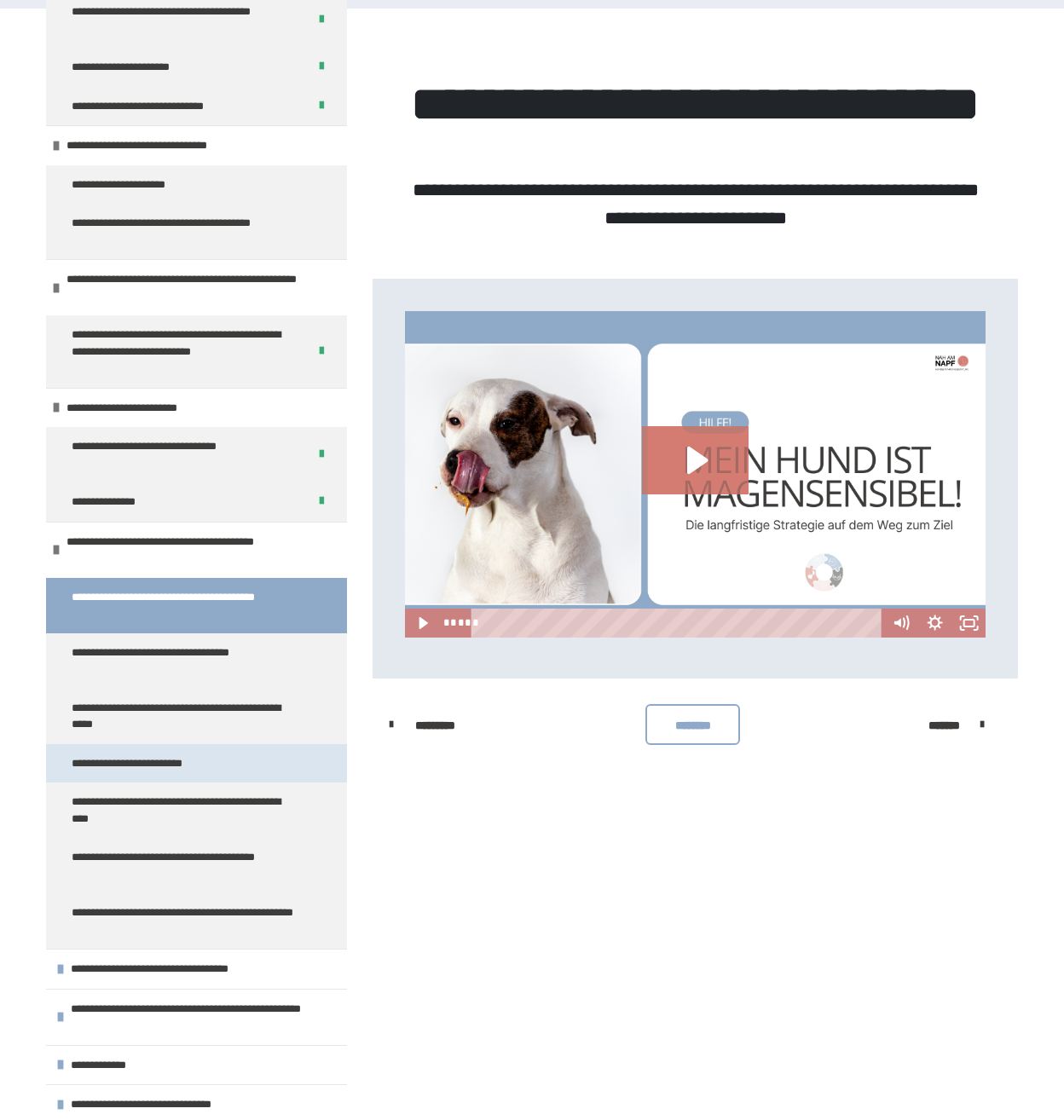click on "**********" at bounding box center (153, 764) 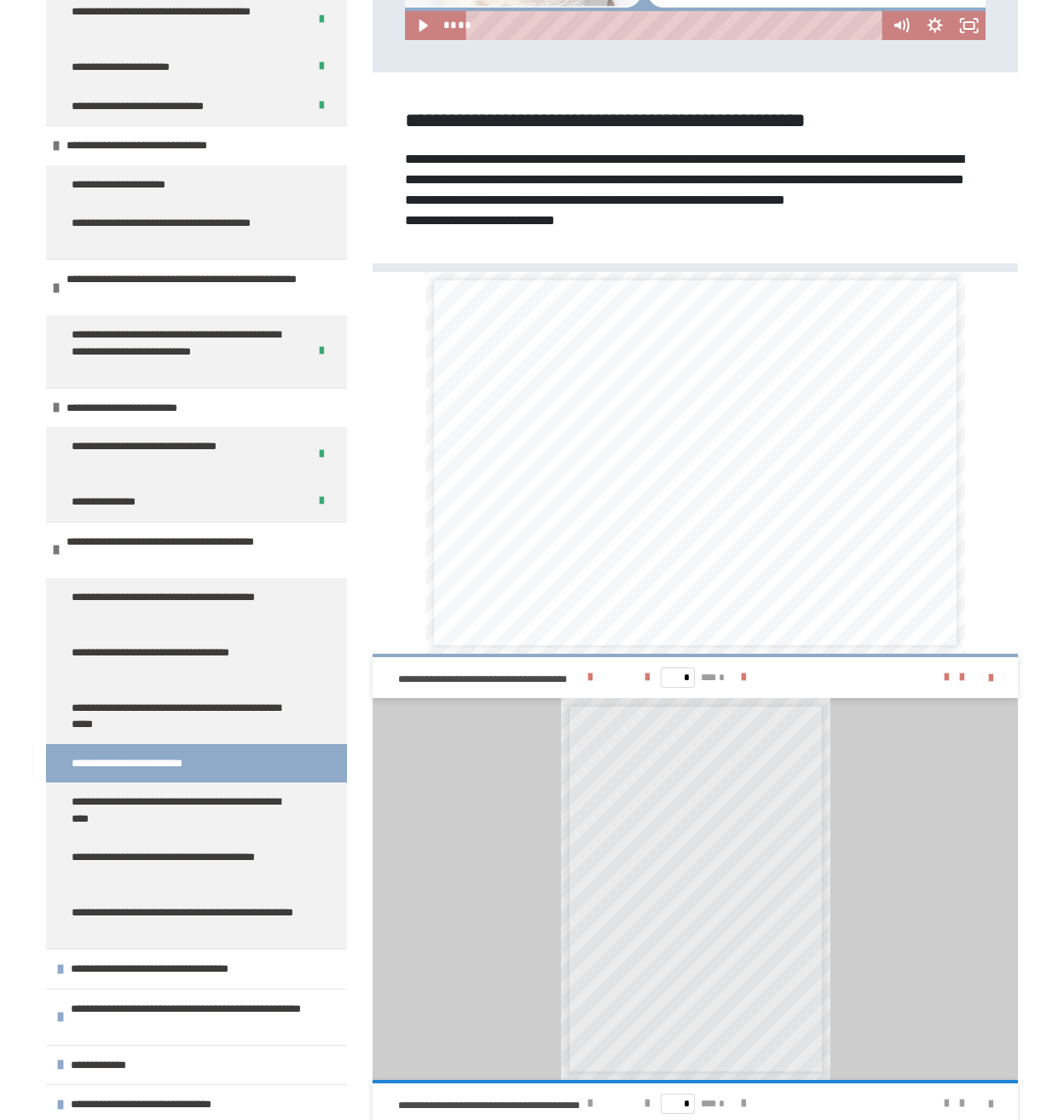scroll, scrollTop: 832, scrollLeft: 0, axis: vertical 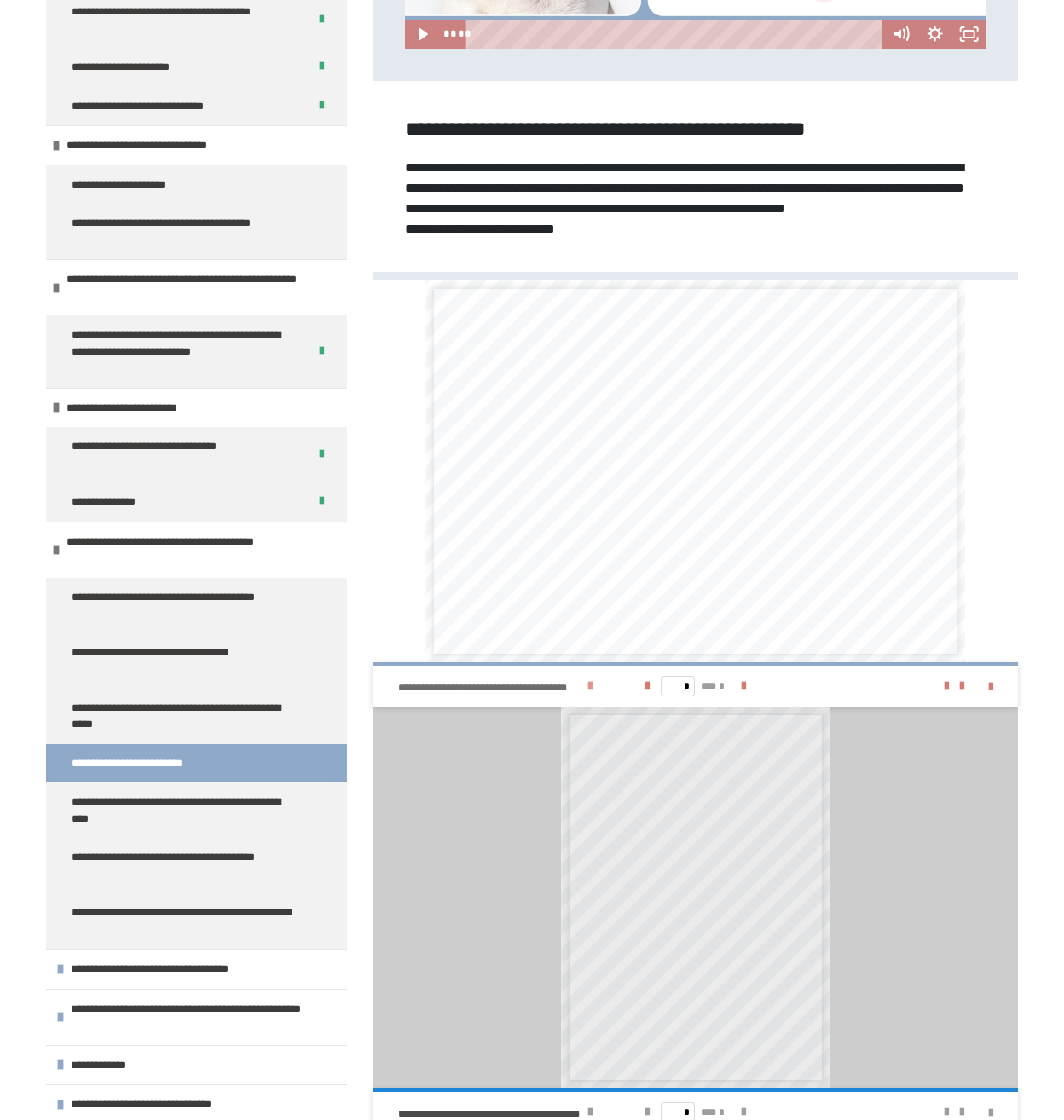 click at bounding box center [590, 686] 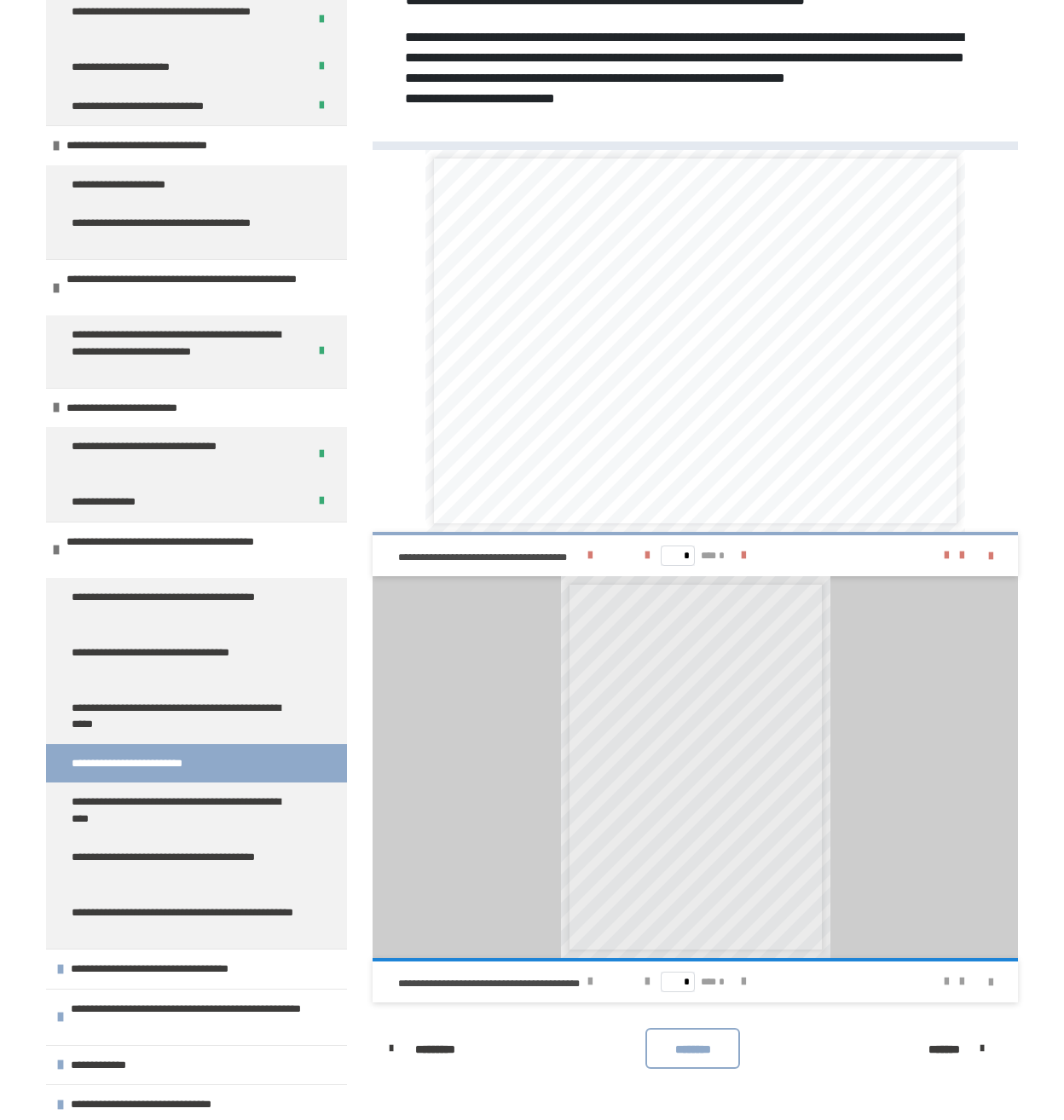 scroll, scrollTop: 1059, scrollLeft: 0, axis: vertical 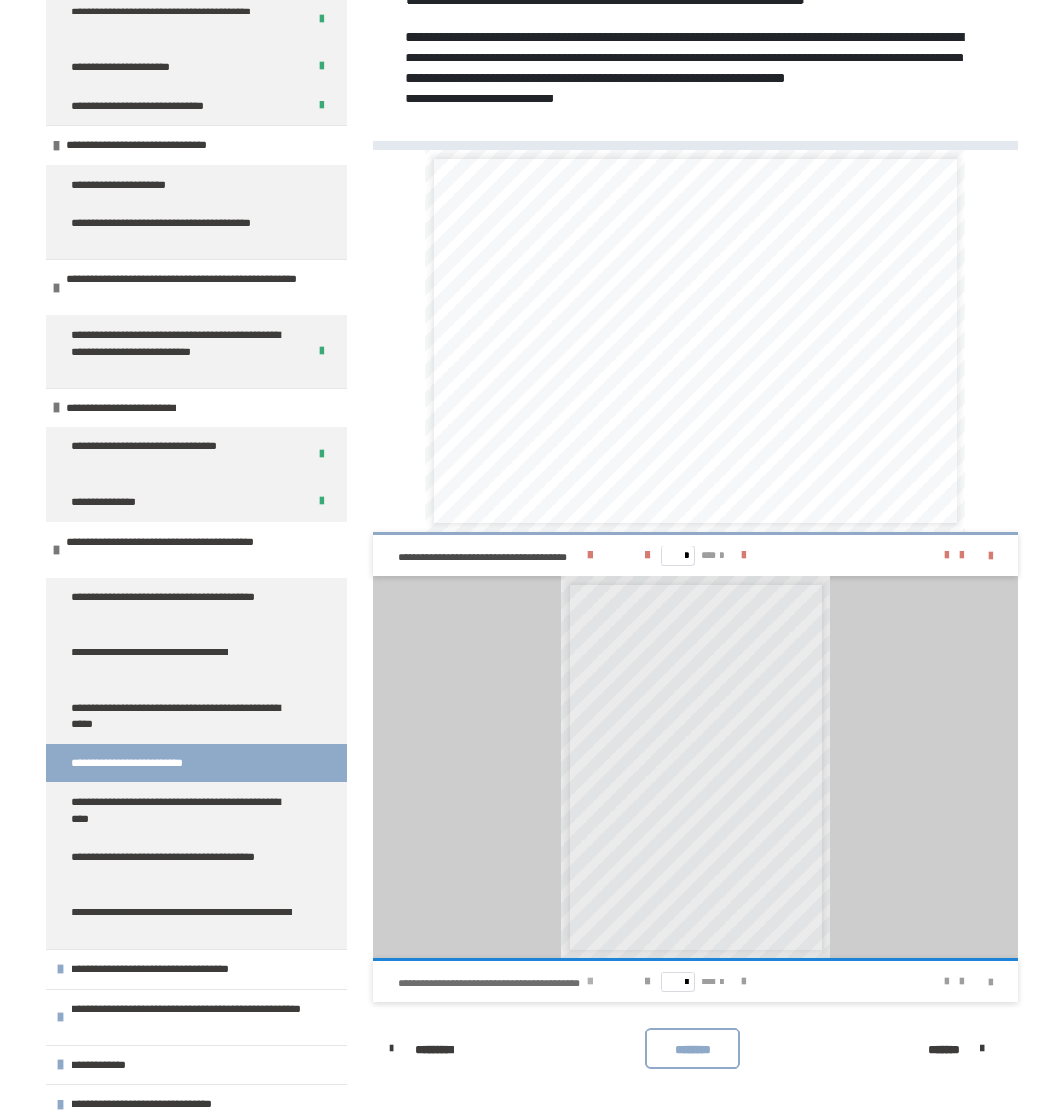 click at bounding box center [590, 982] 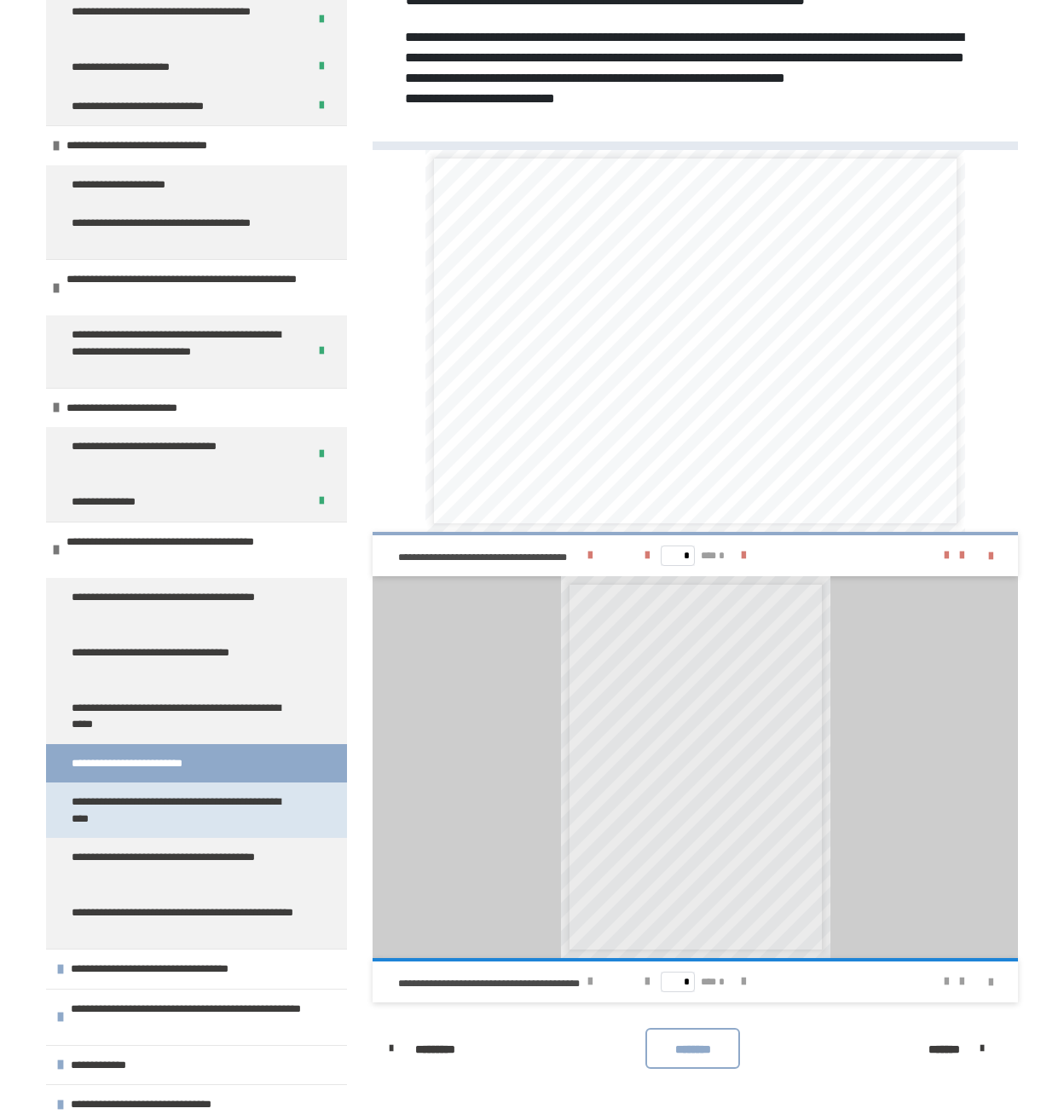click on "**********" at bounding box center (183, 810) 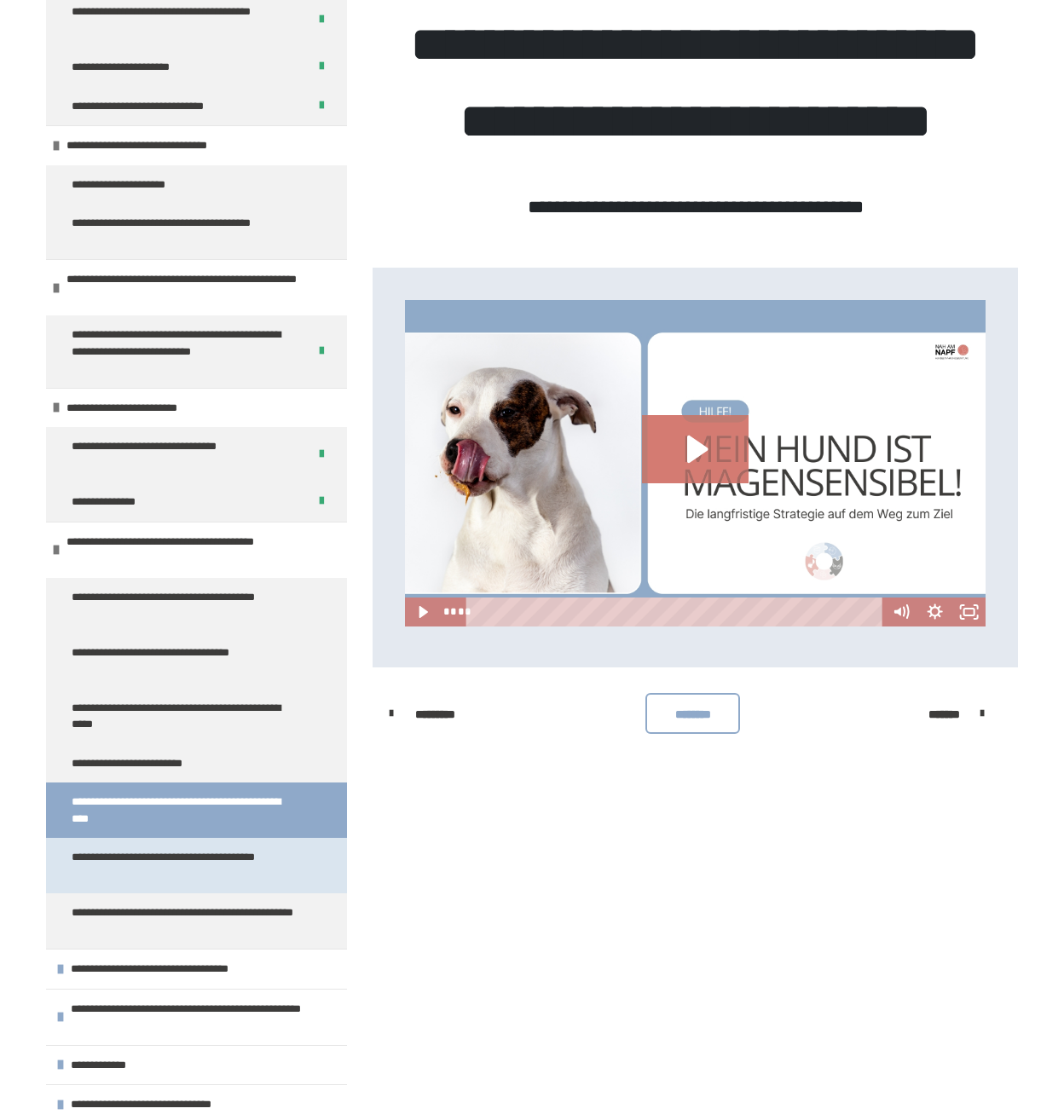 click on "**********" at bounding box center [183, 865] 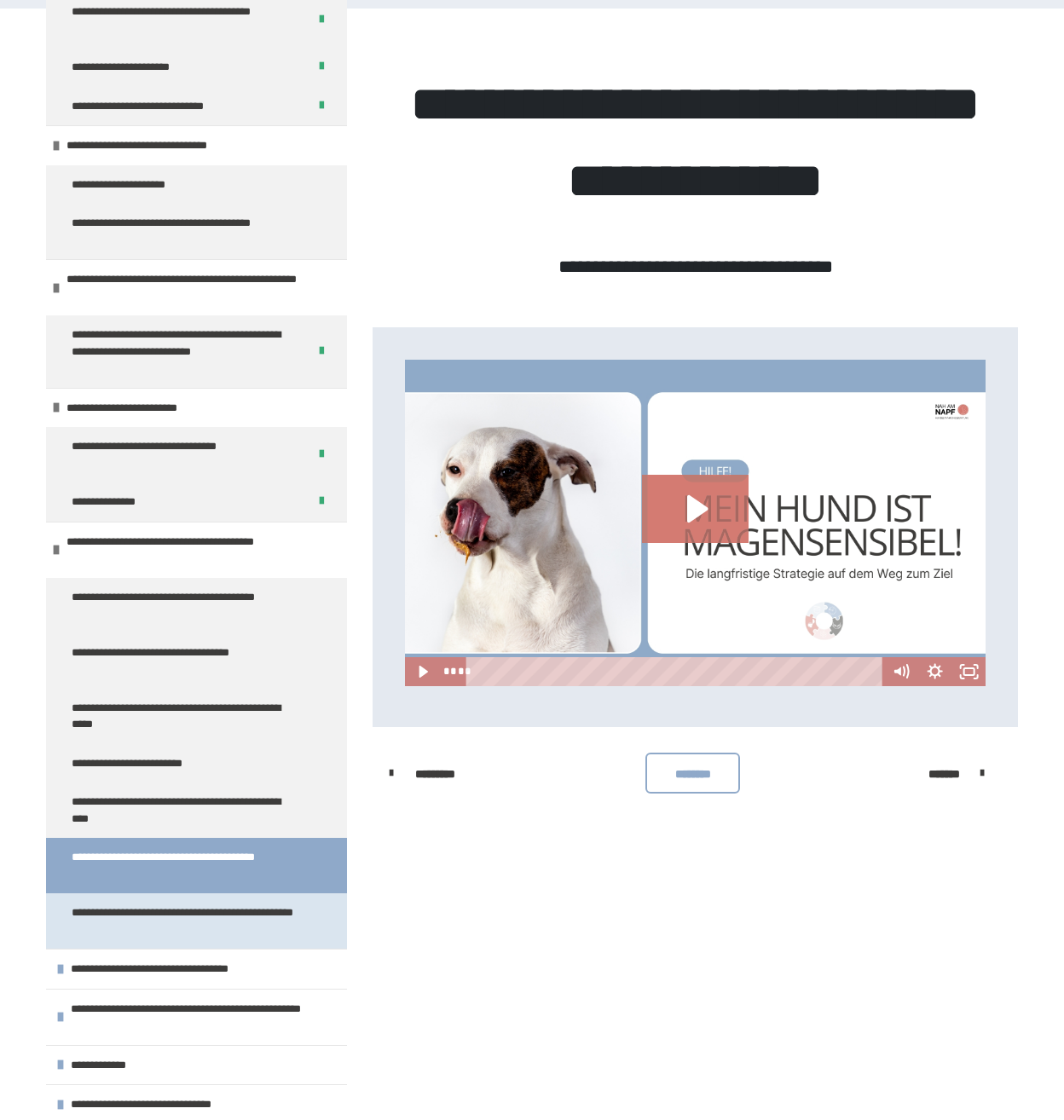 click on "**********" at bounding box center (183, 921) 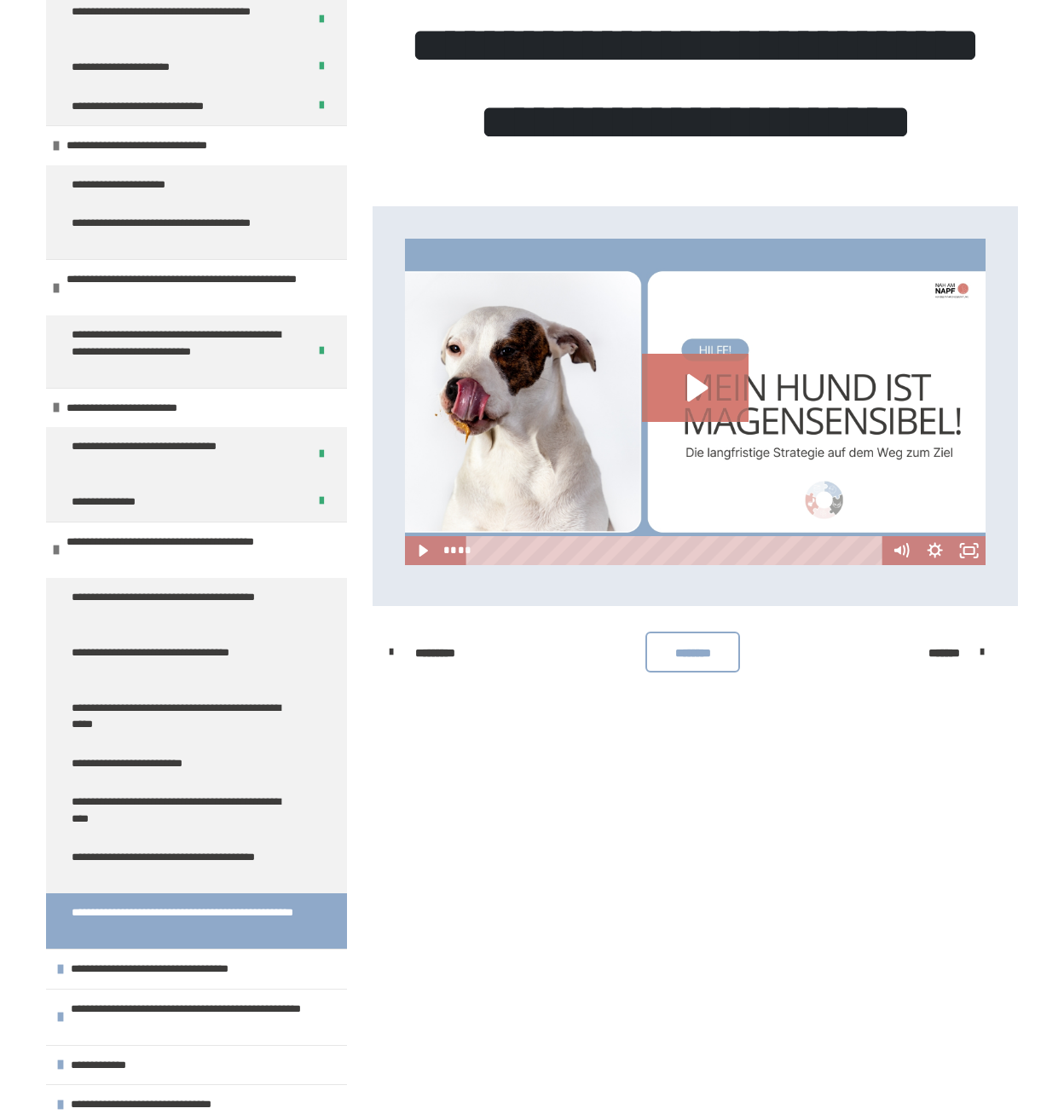 scroll, scrollTop: 331, scrollLeft: 0, axis: vertical 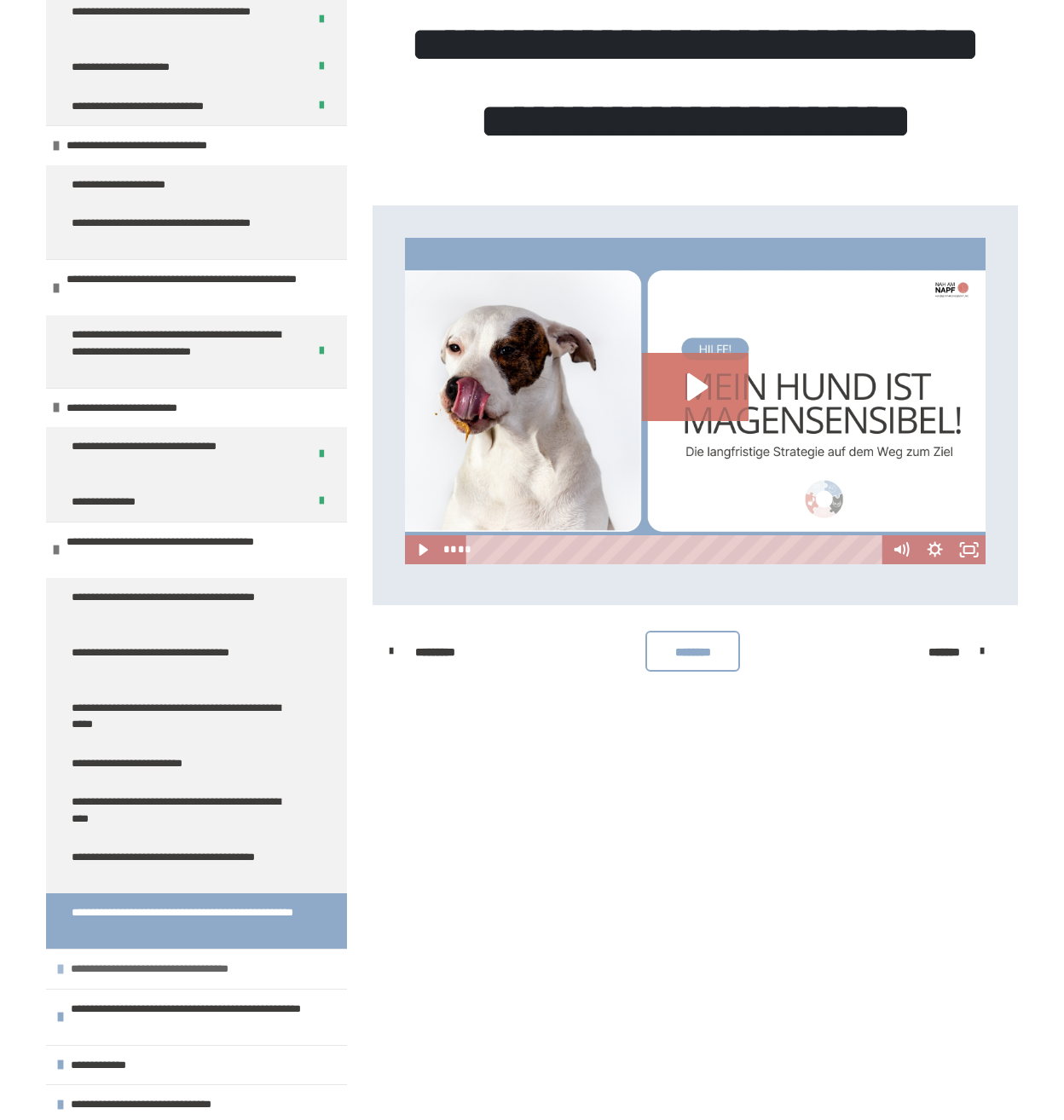click on "**********" at bounding box center [182, 969] 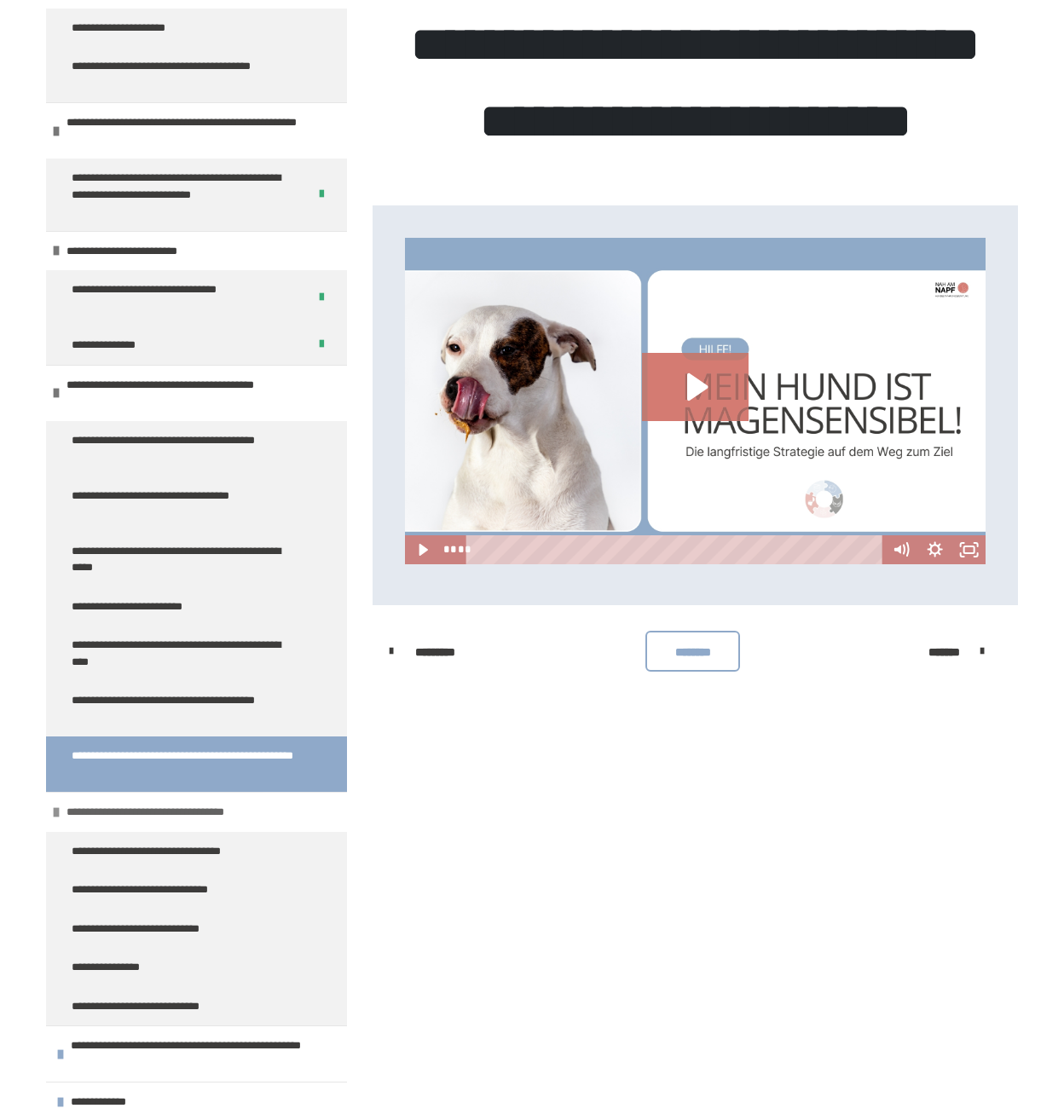 scroll, scrollTop: 1099, scrollLeft: 0, axis: vertical 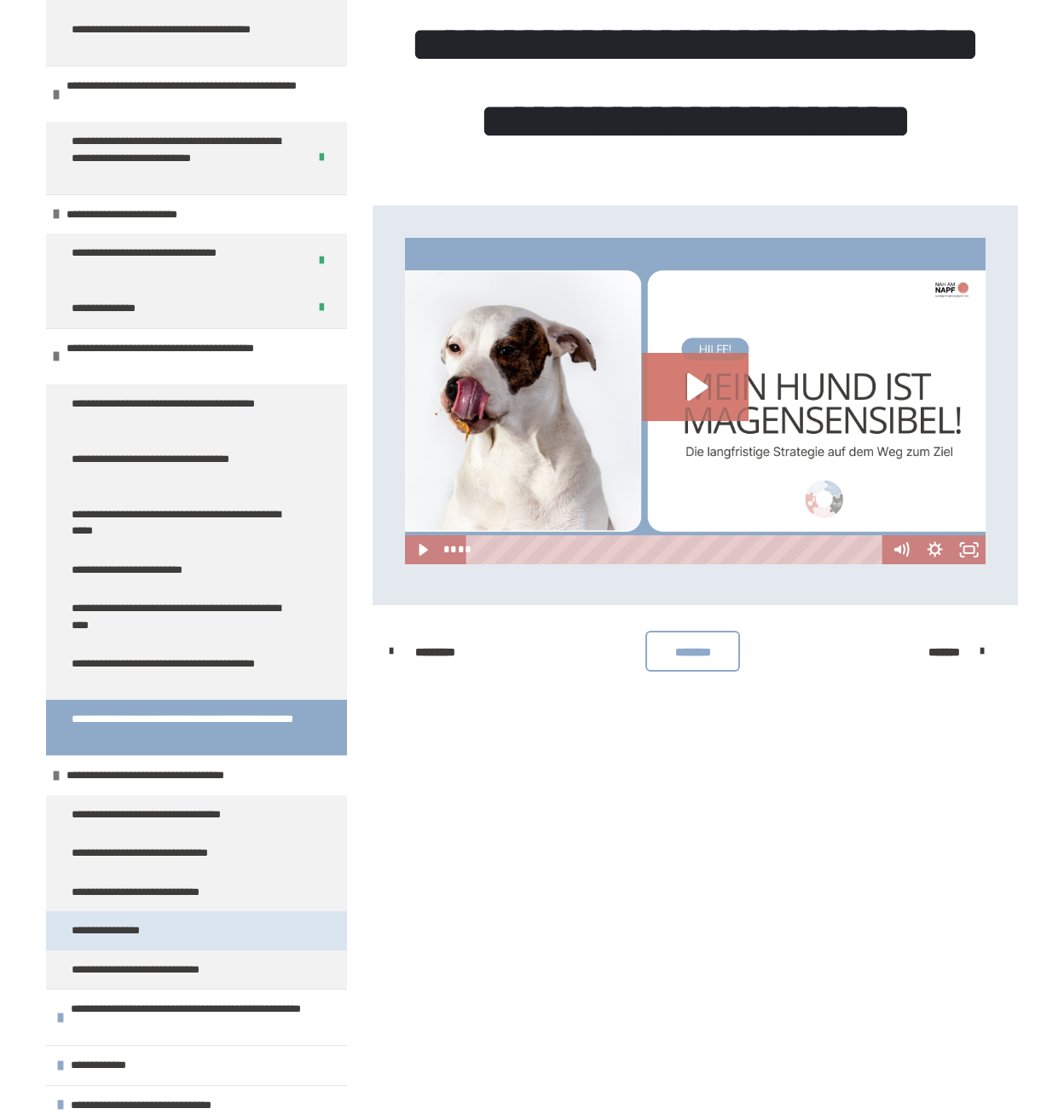 click on "**********" at bounding box center (120, 931) 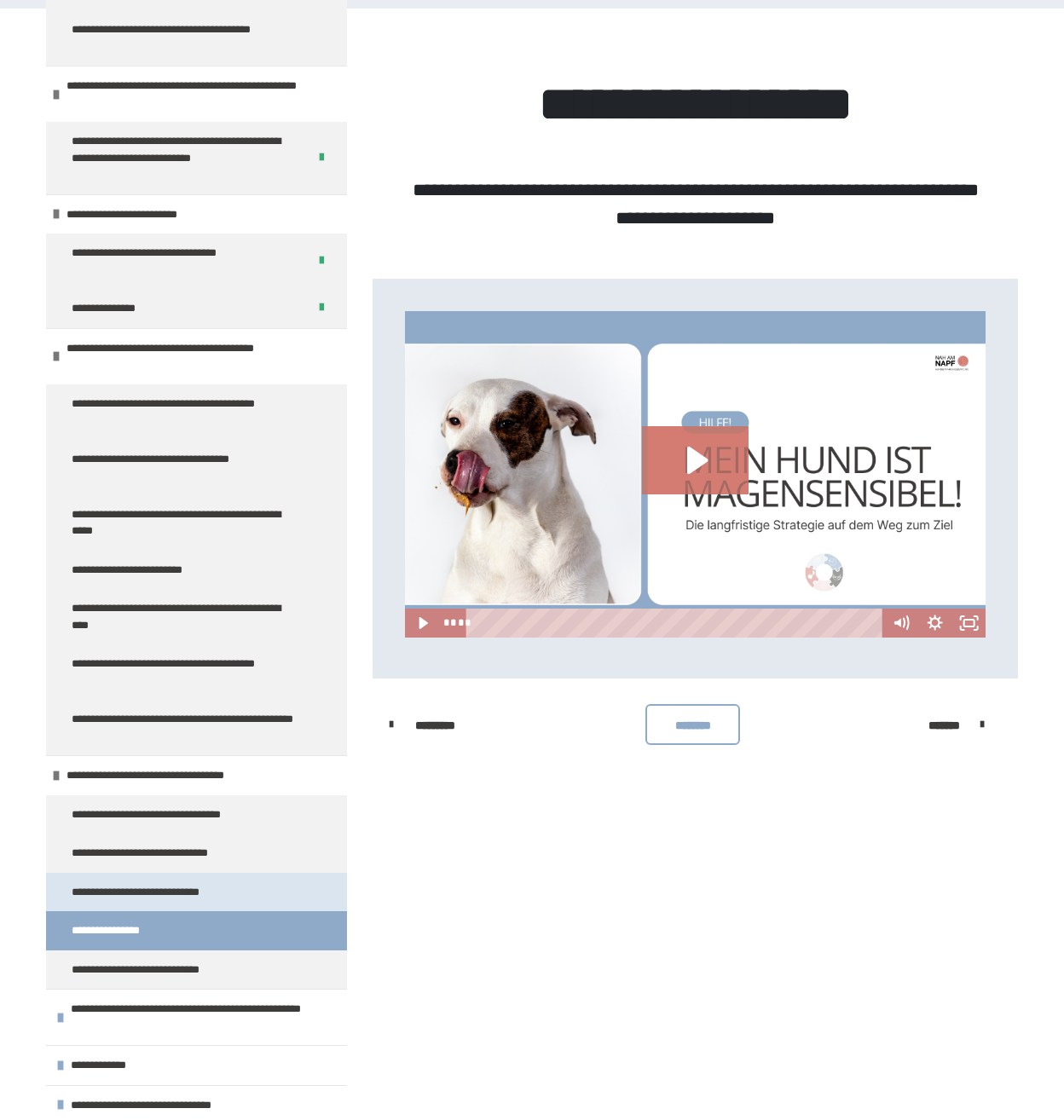 click on "**********" at bounding box center [159, 892] 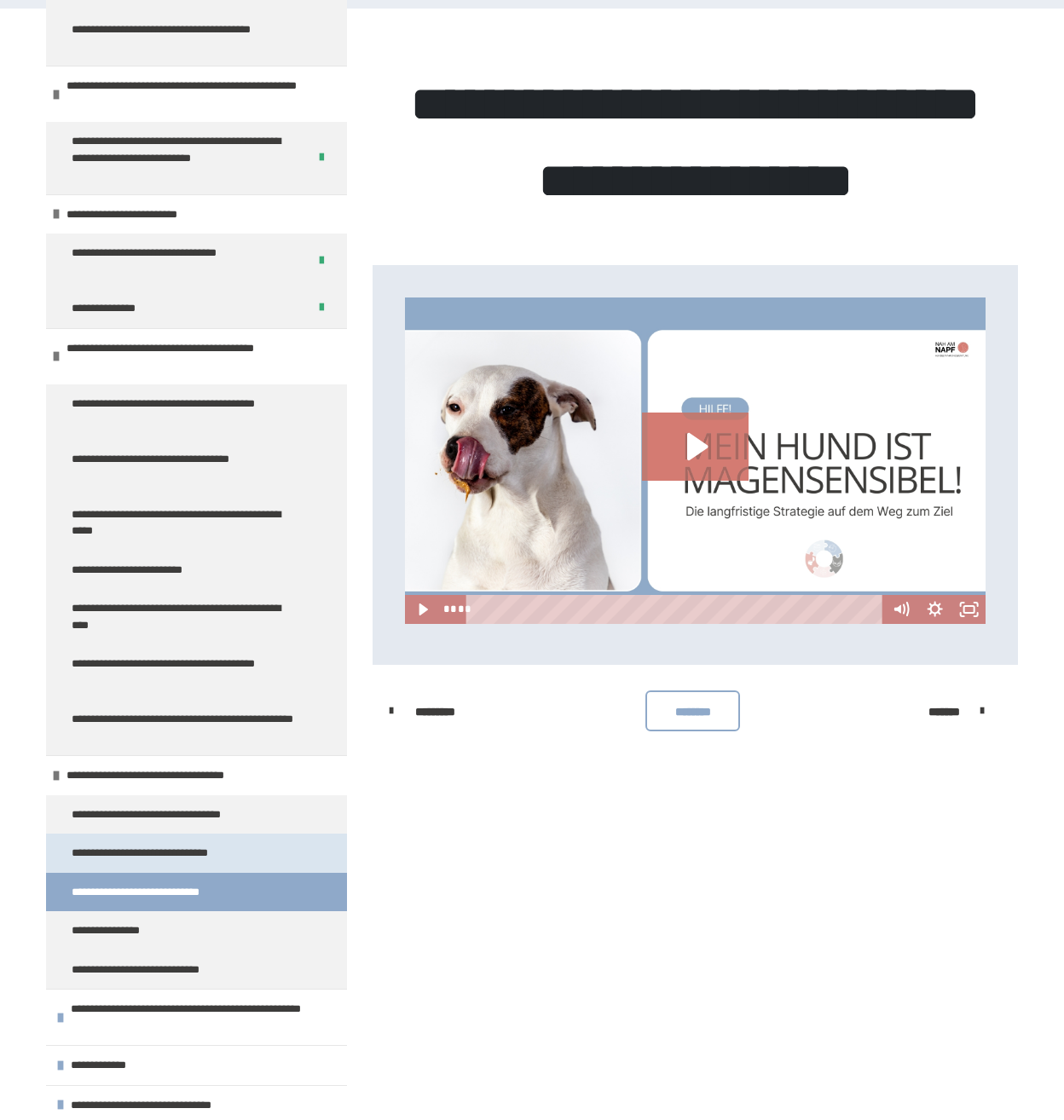 click on "**********" at bounding box center [162, 853] 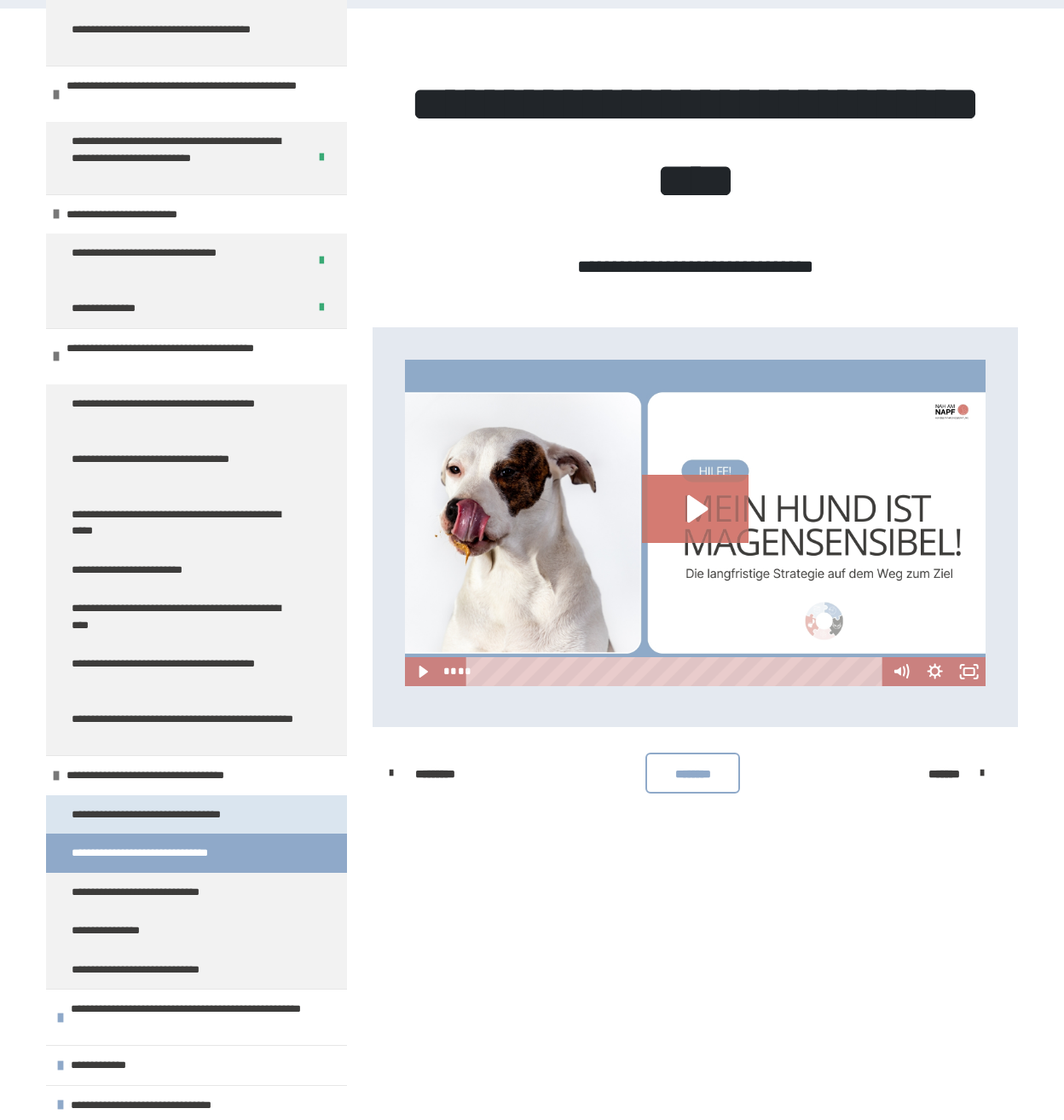 click on "**********" at bounding box center [183, 815] 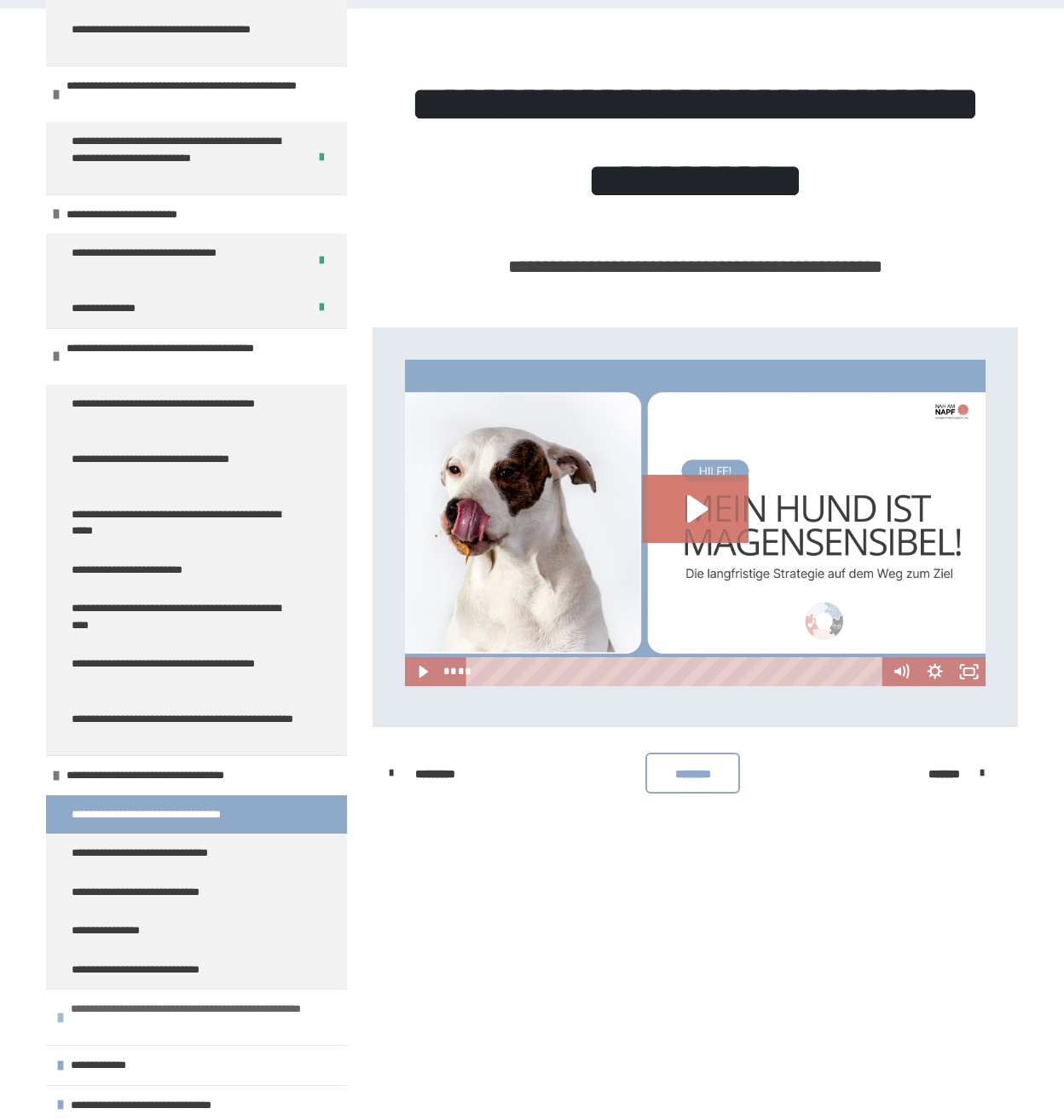 click on "**********" at bounding box center [198, 1017] 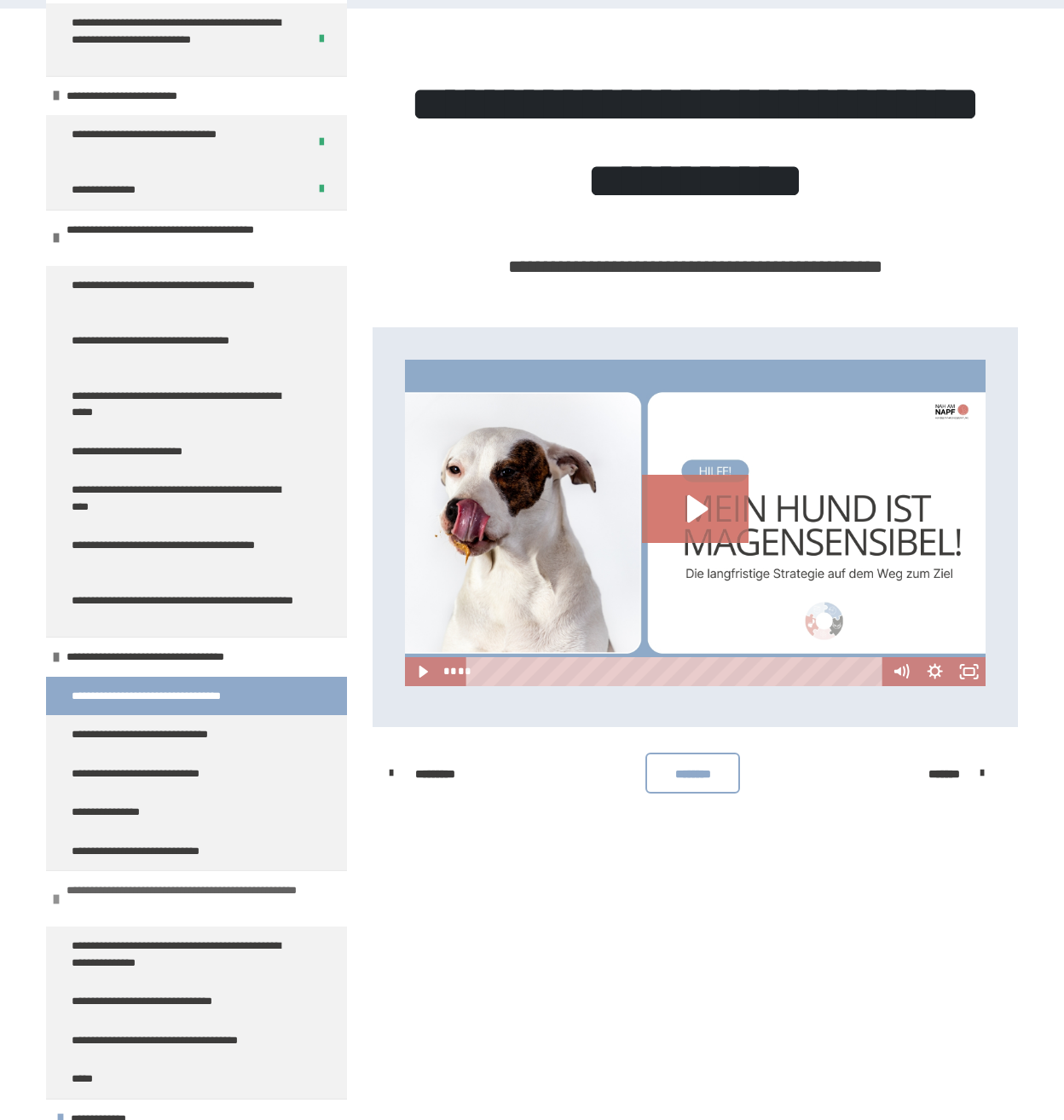 scroll, scrollTop: 1271, scrollLeft: 0, axis: vertical 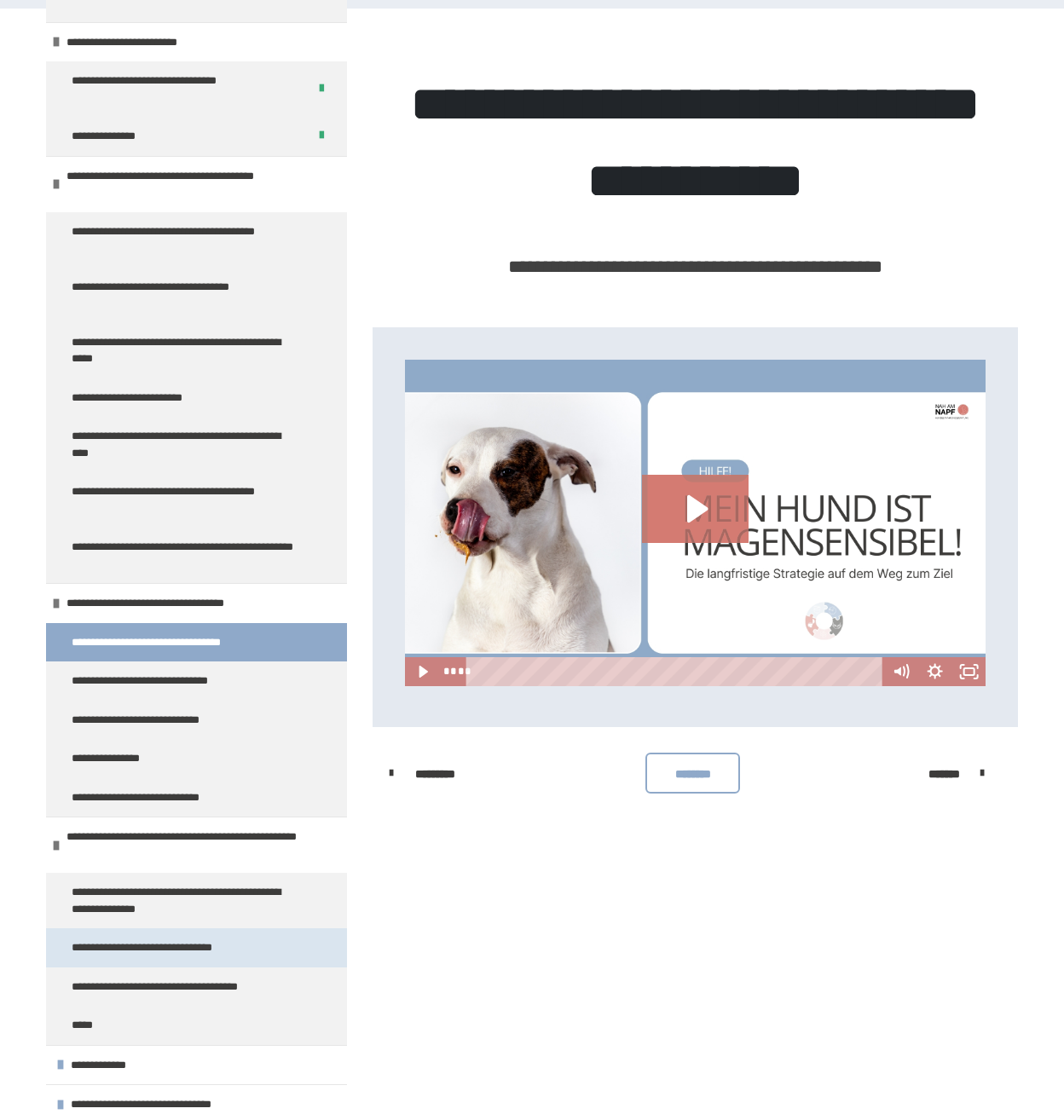 click on "**********" at bounding box center [179, 948] 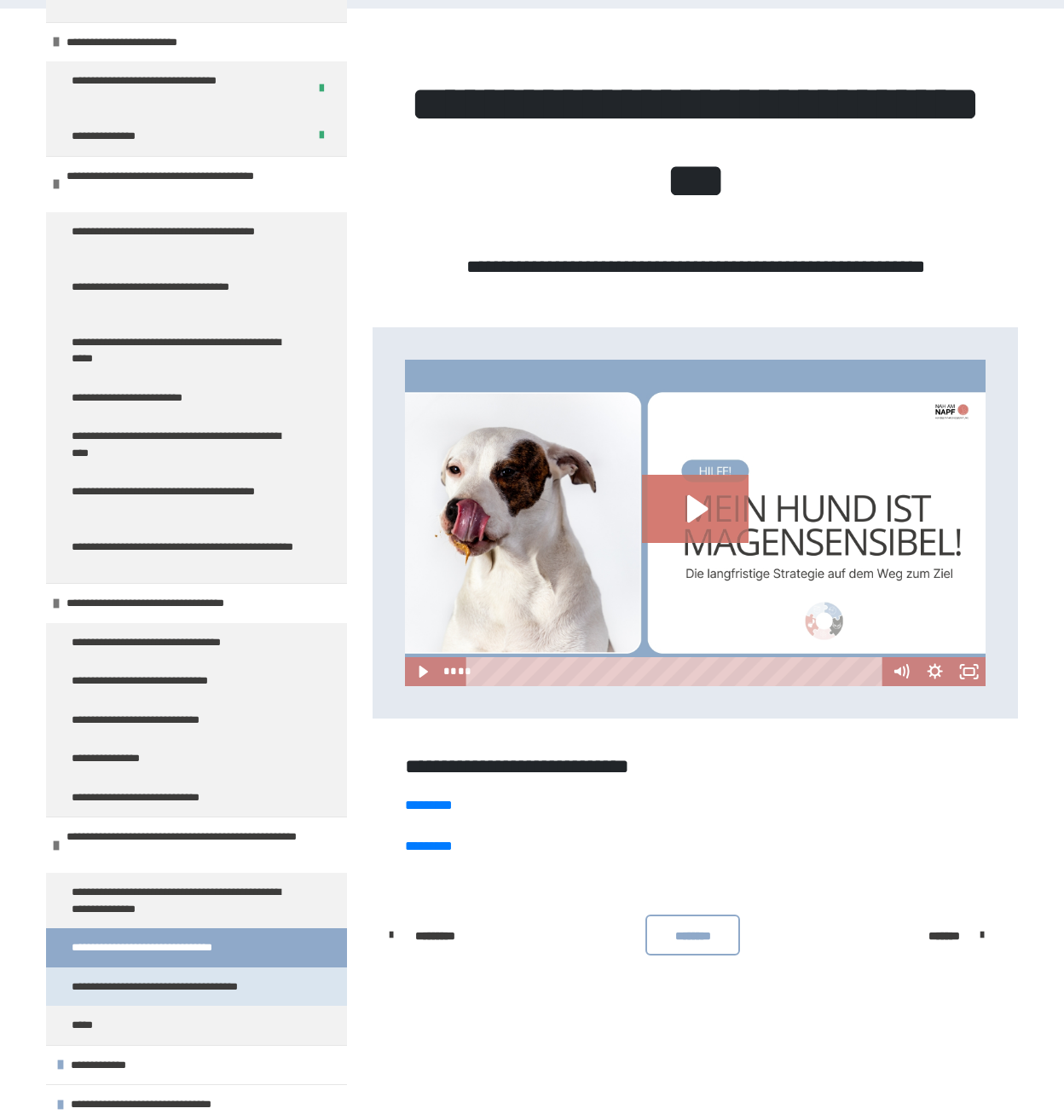 click on "**********" at bounding box center (181, 987) 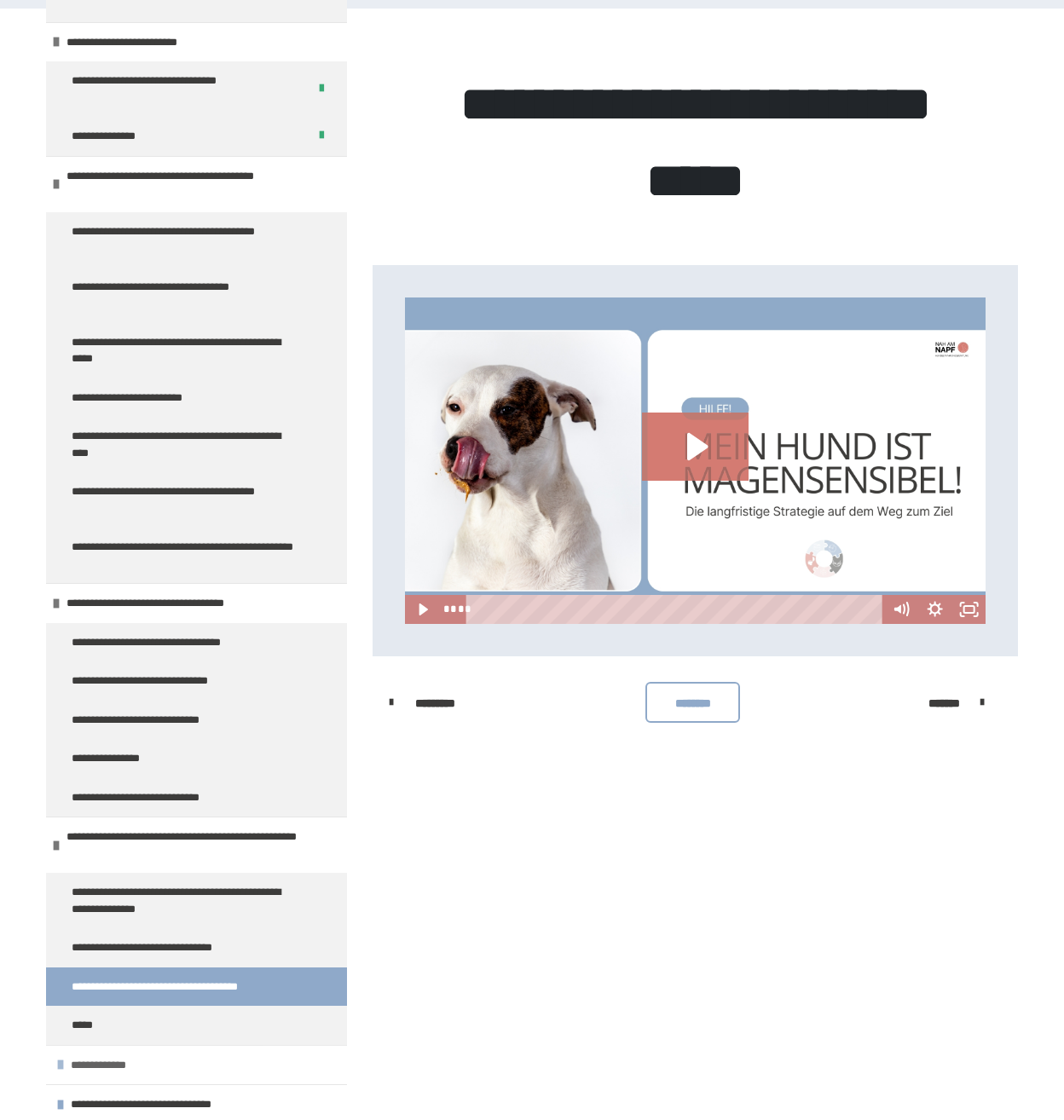 click on "**********" at bounding box center [108, 1065] 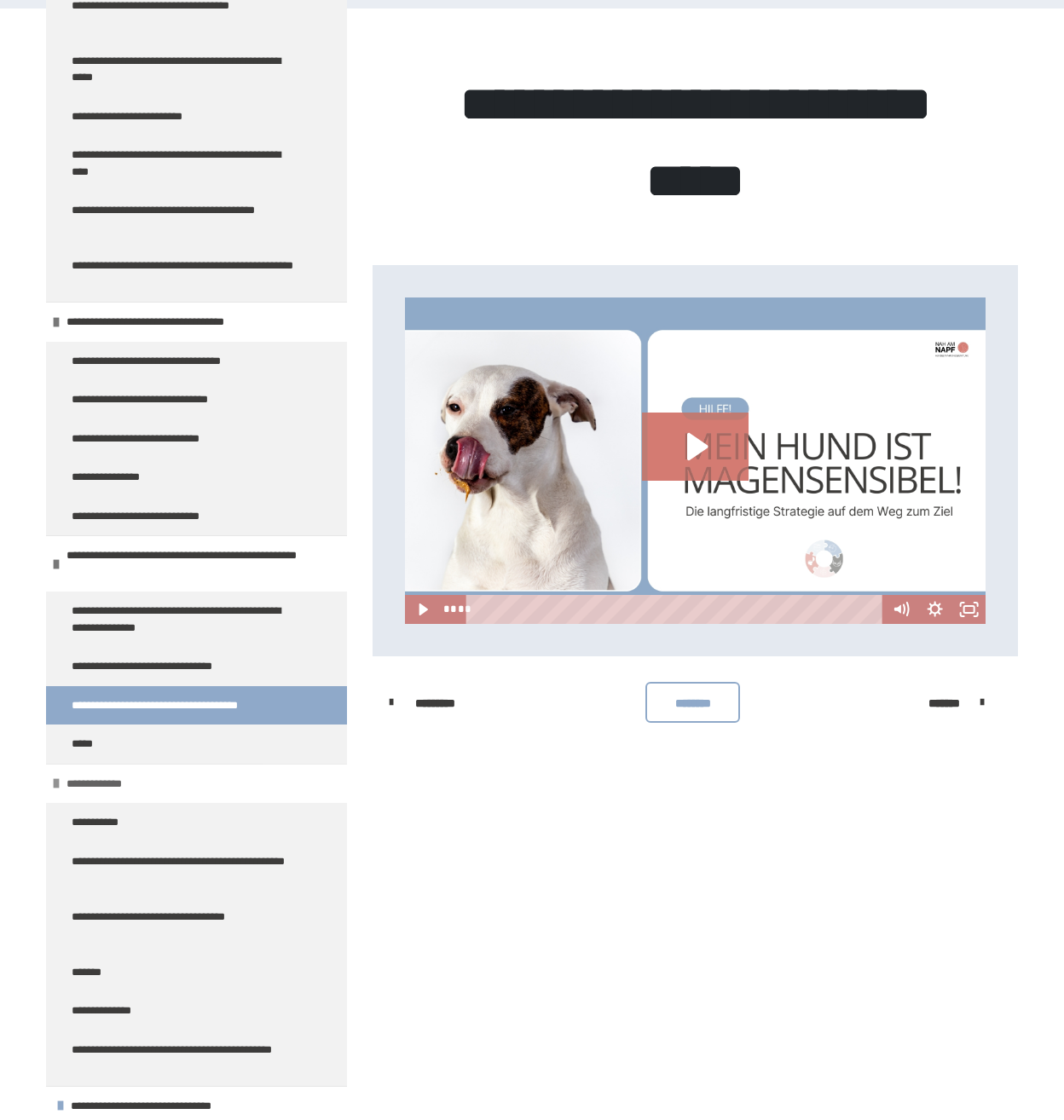 scroll, scrollTop: 1553, scrollLeft: 0, axis: vertical 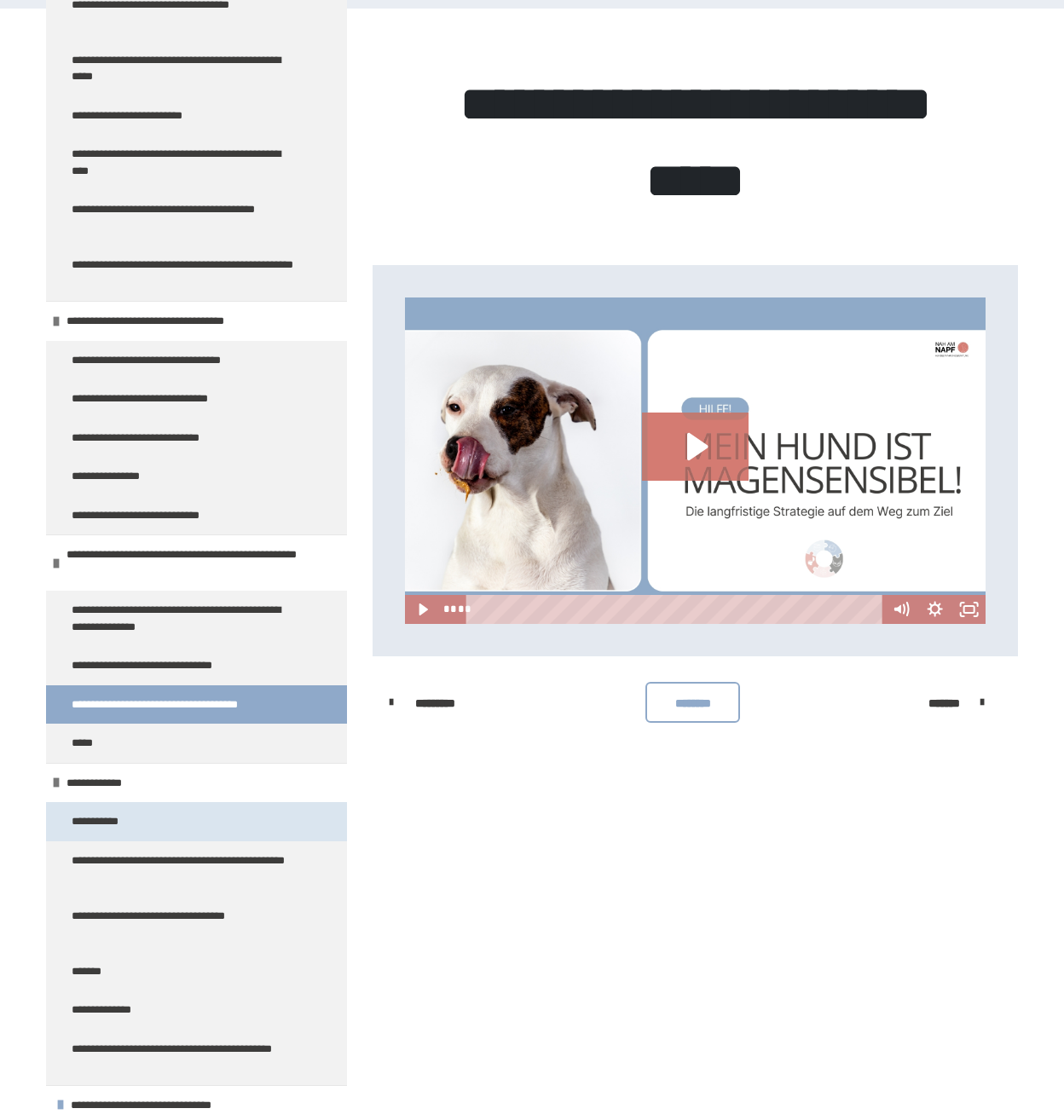 click on "**********" at bounding box center (104, 822) 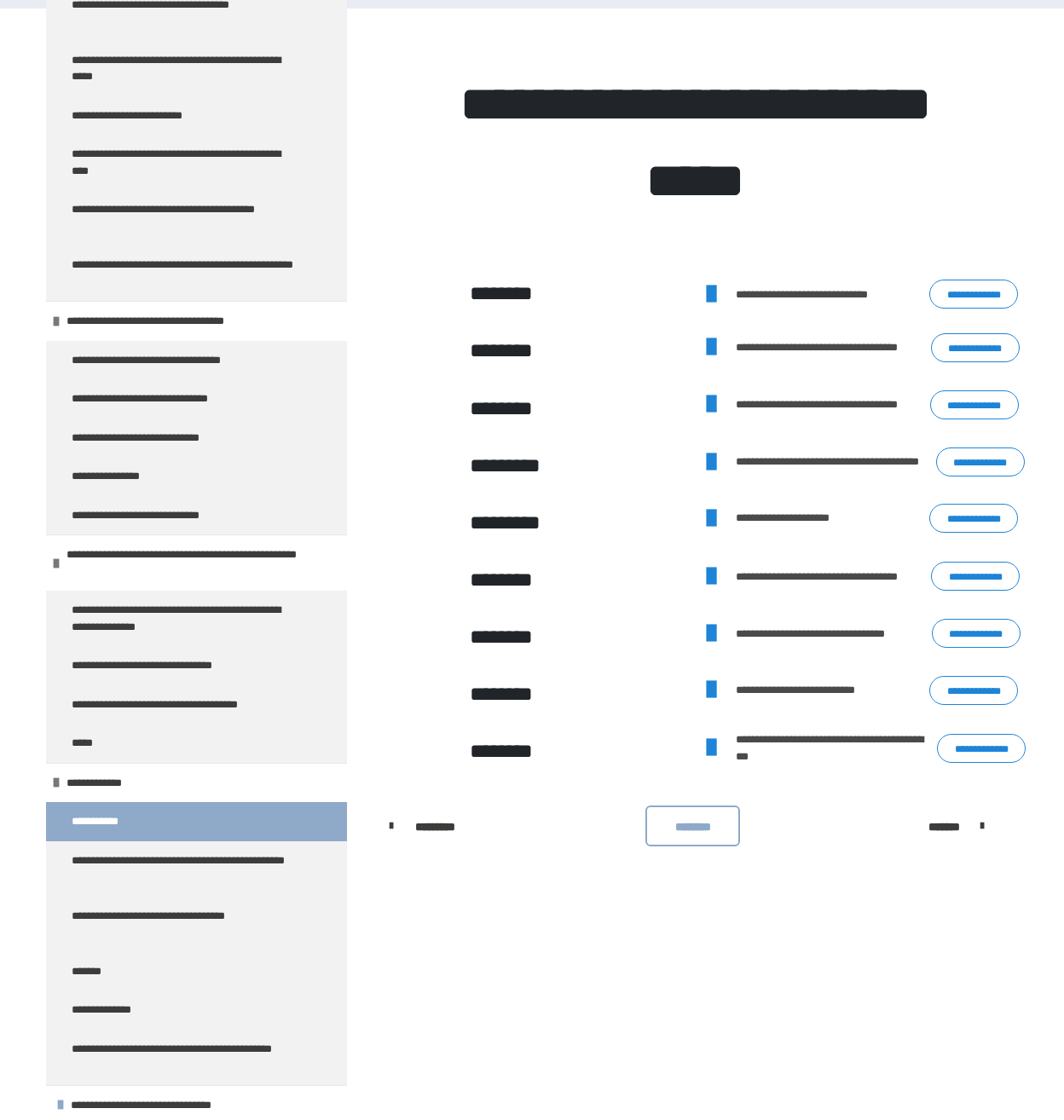 click on "**********" at bounding box center (975, 576) 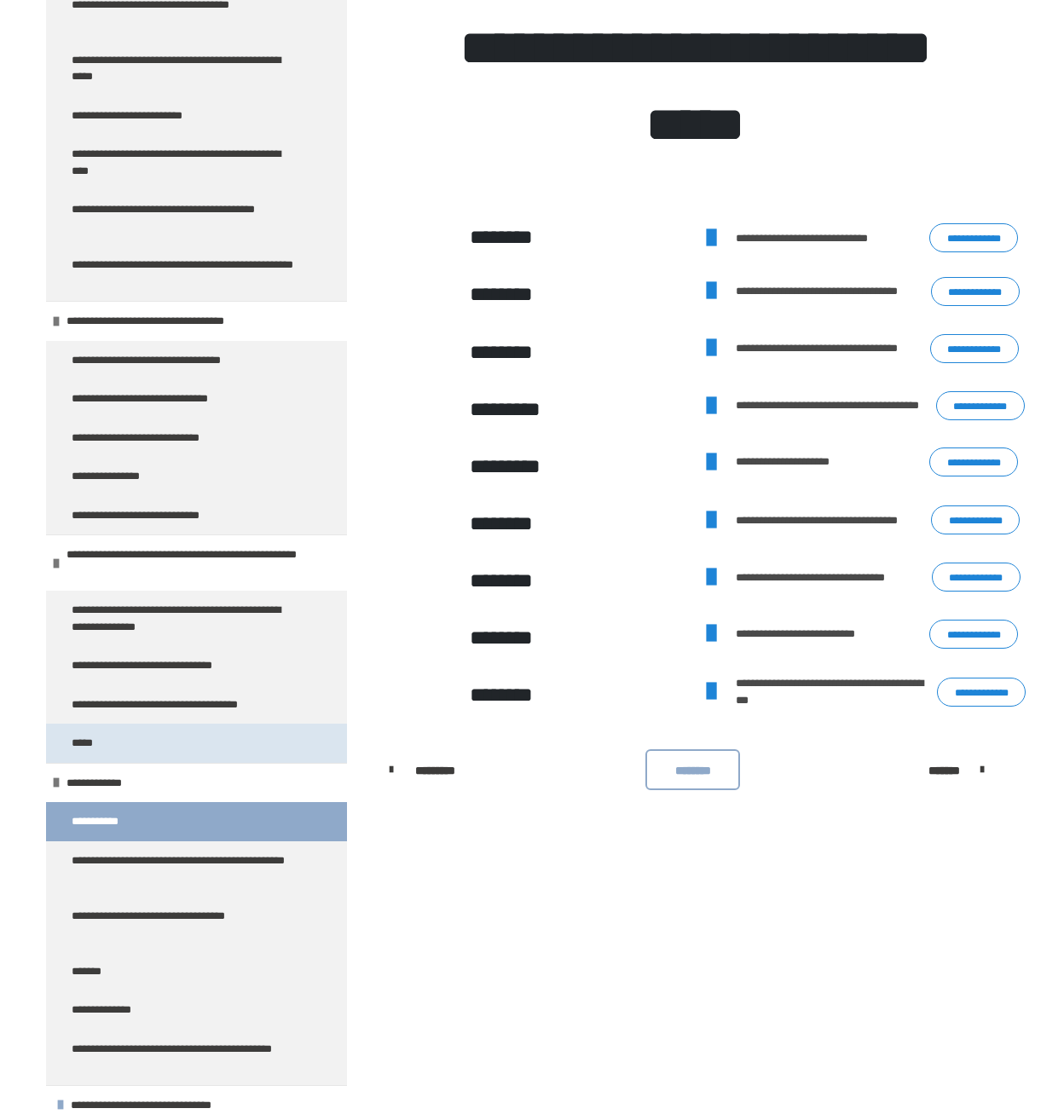 scroll, scrollTop: 331, scrollLeft: 0, axis: vertical 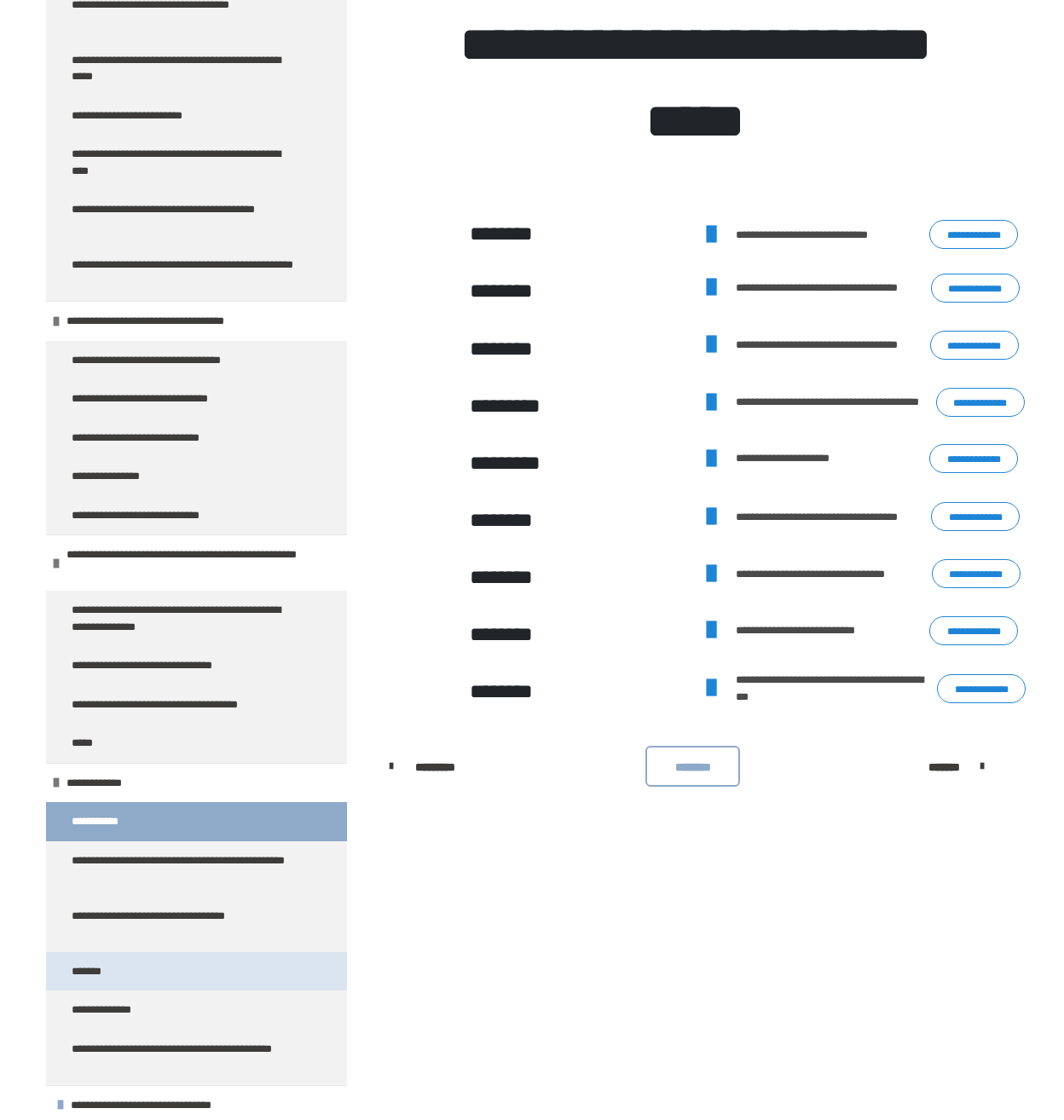 click on "*******" at bounding box center (94, 972) 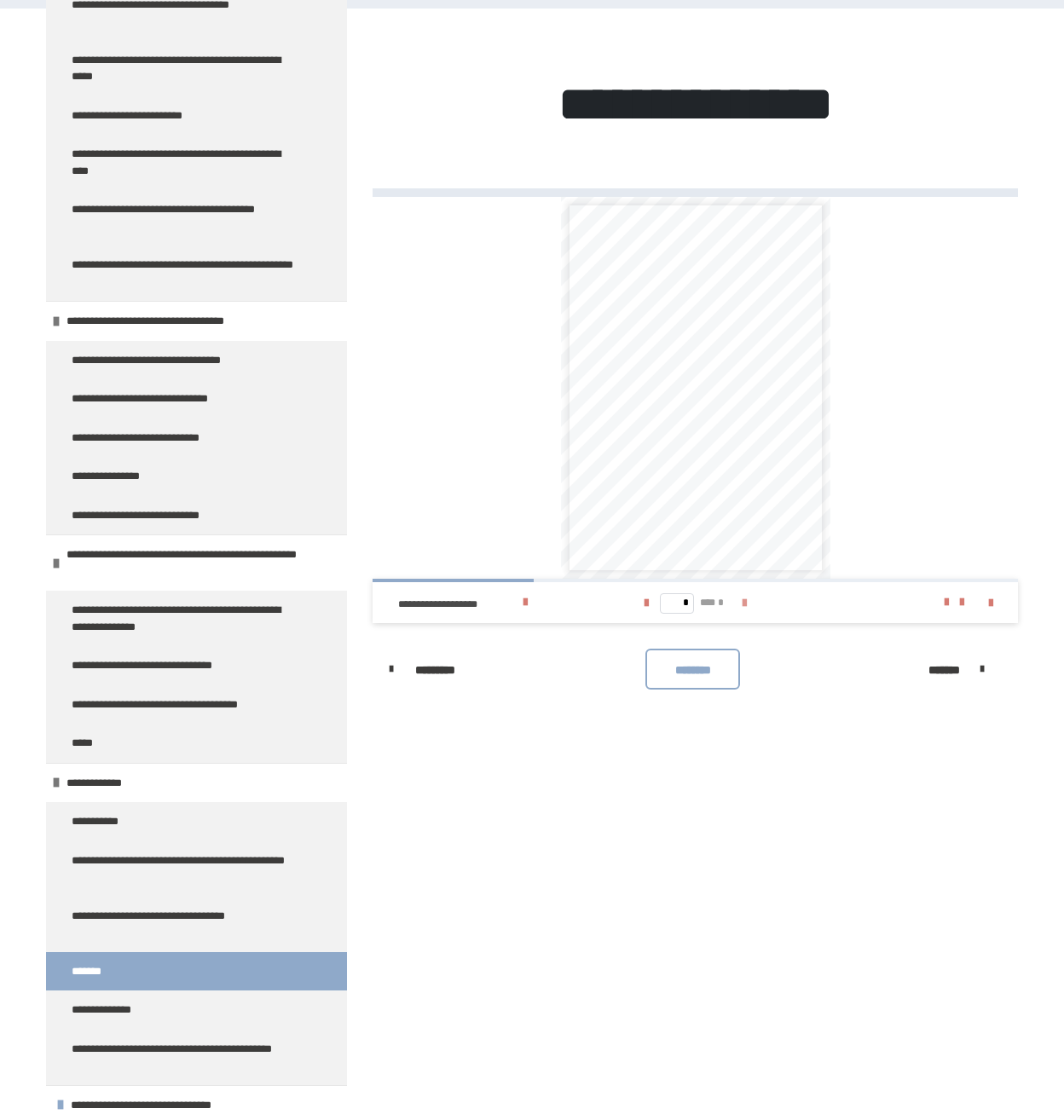 click at bounding box center [744, 603] 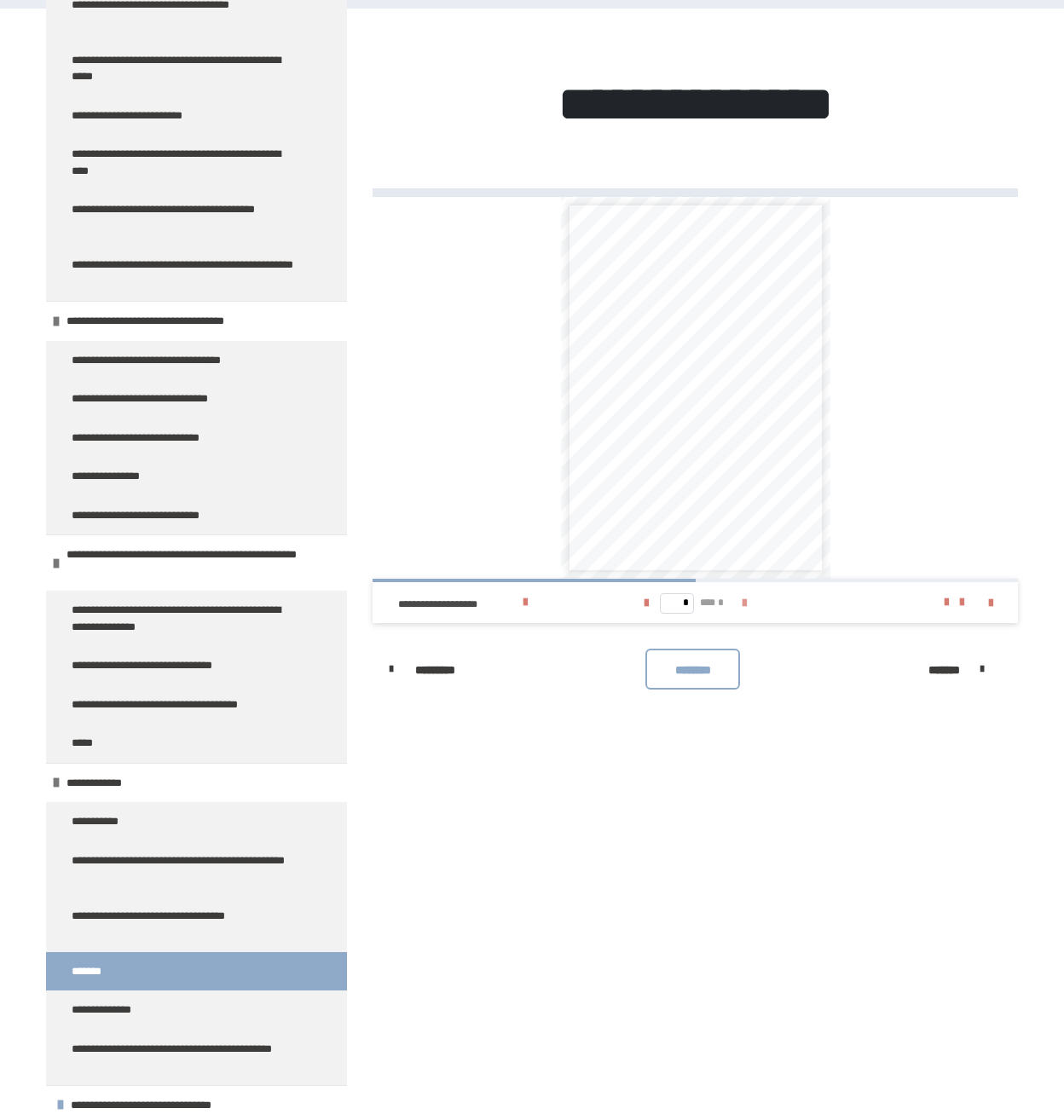 click at bounding box center [744, 603] 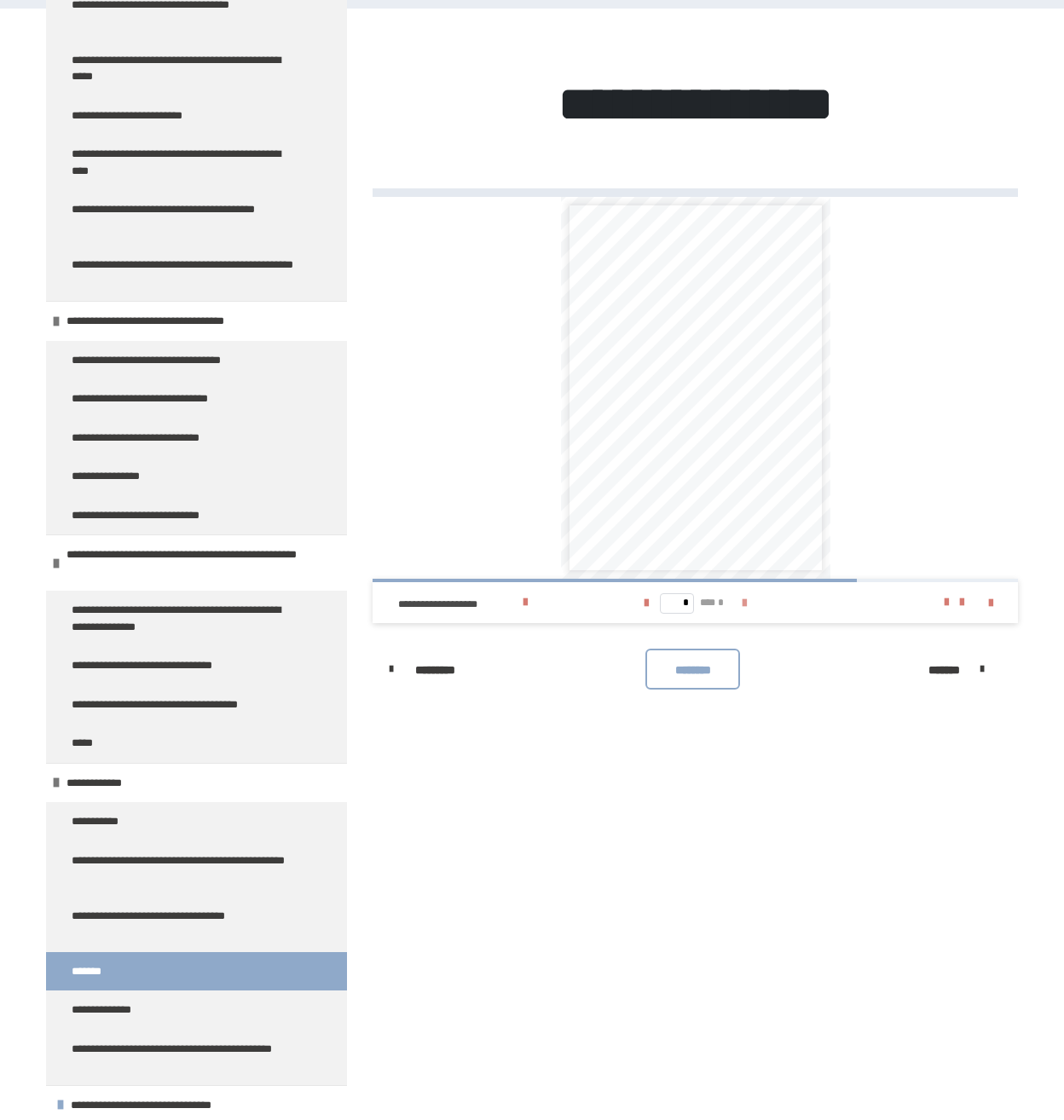 click at bounding box center (744, 603) 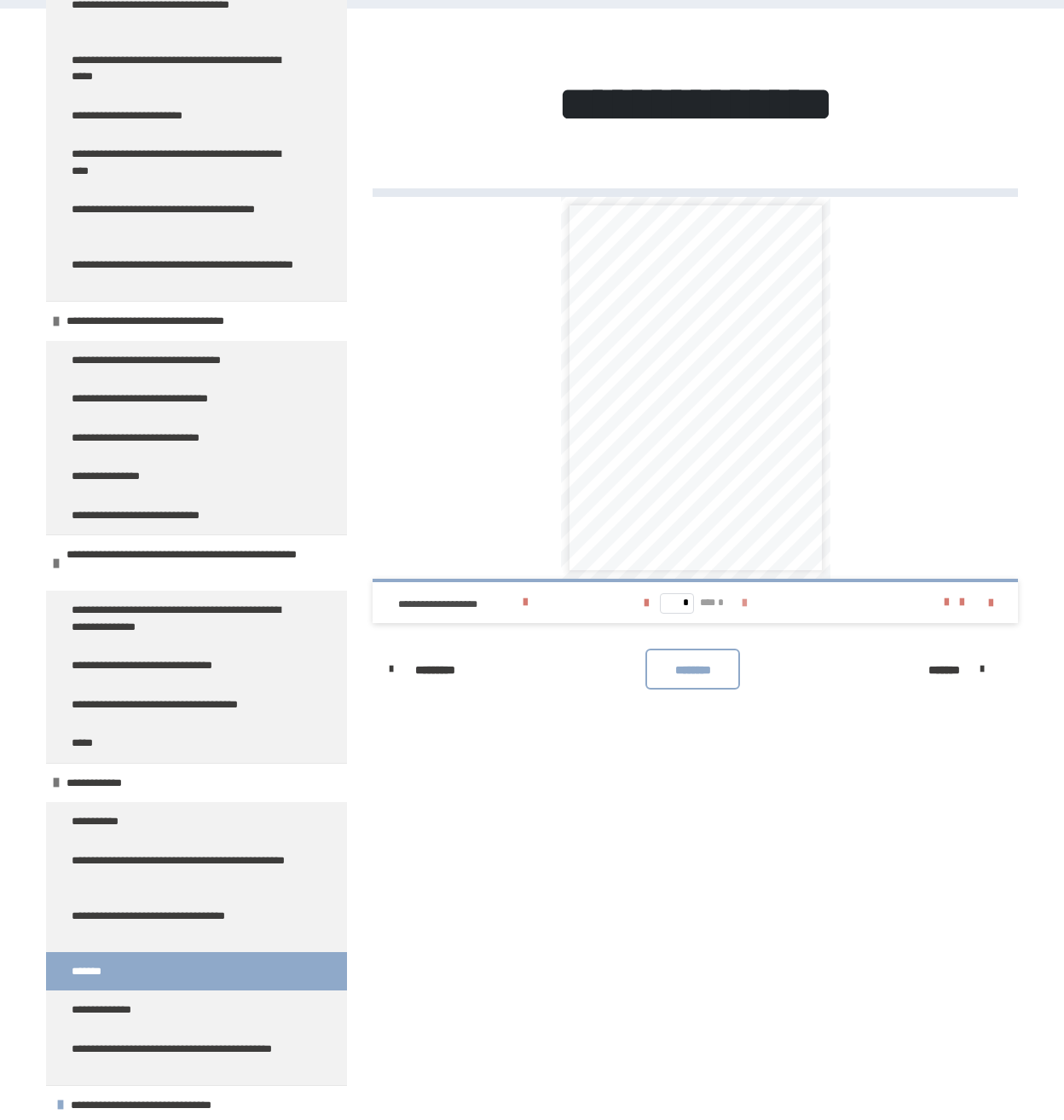 click on "* *** *" at bounding box center (696, 603) 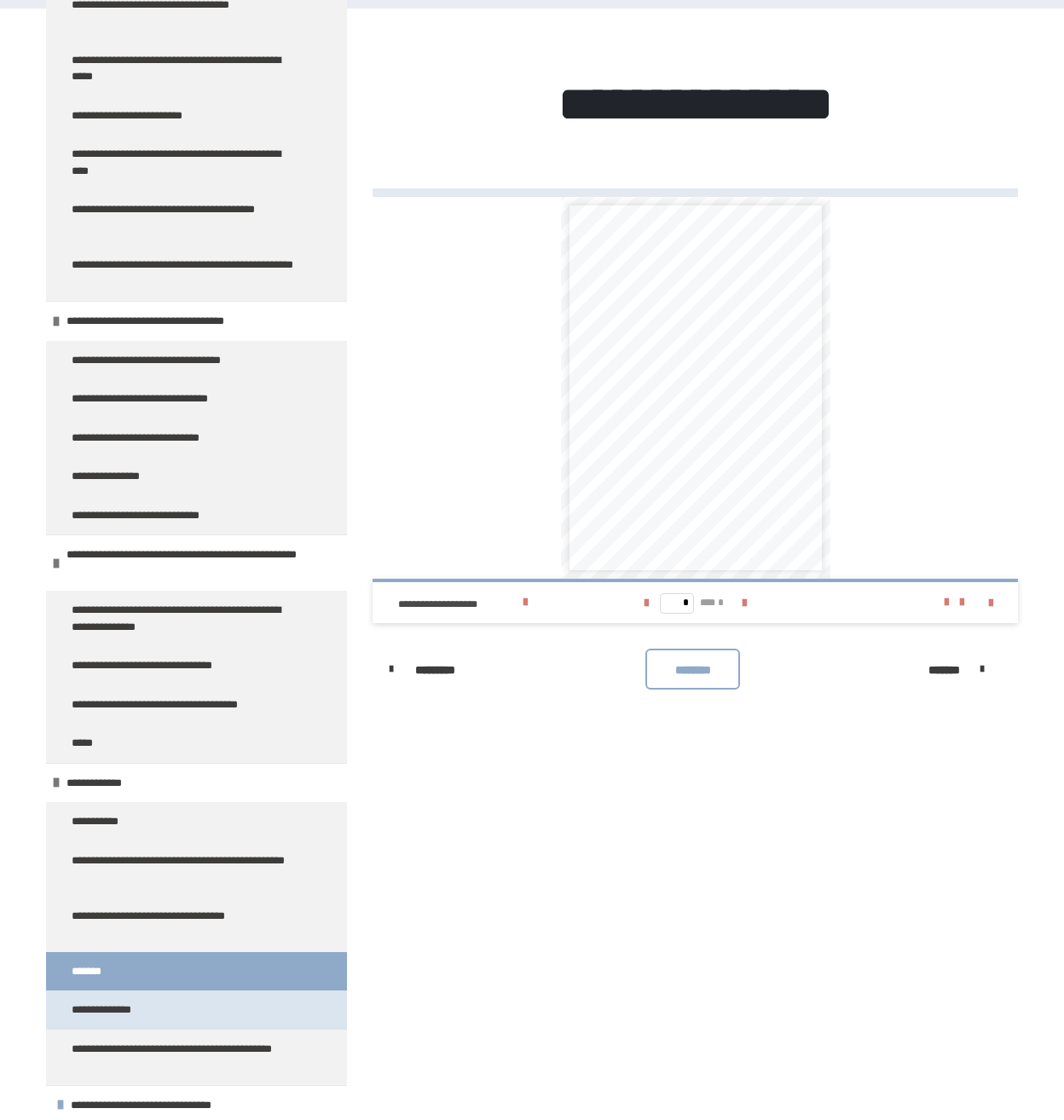 click on "**********" at bounding box center (115, 1010) 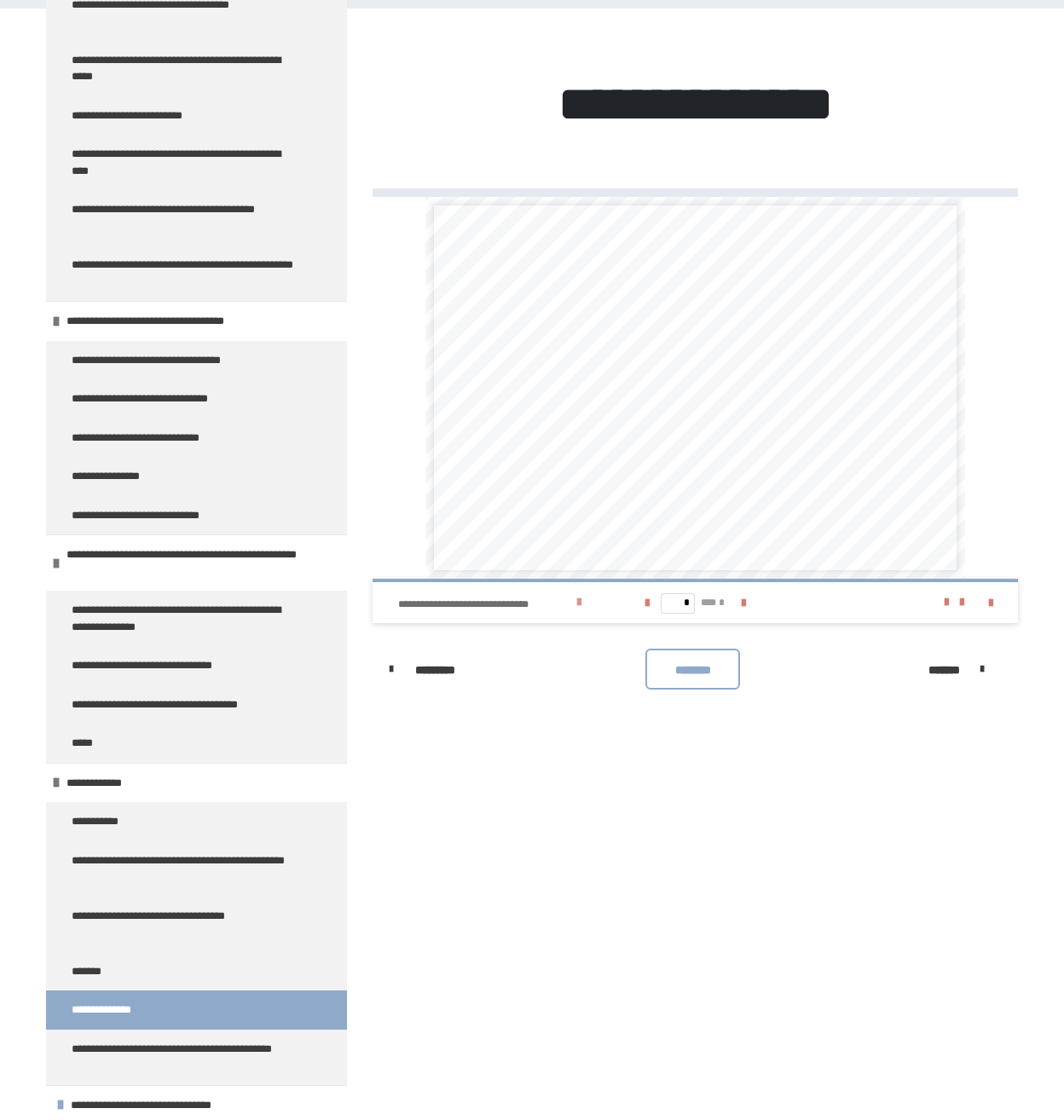 click at bounding box center [579, 603] 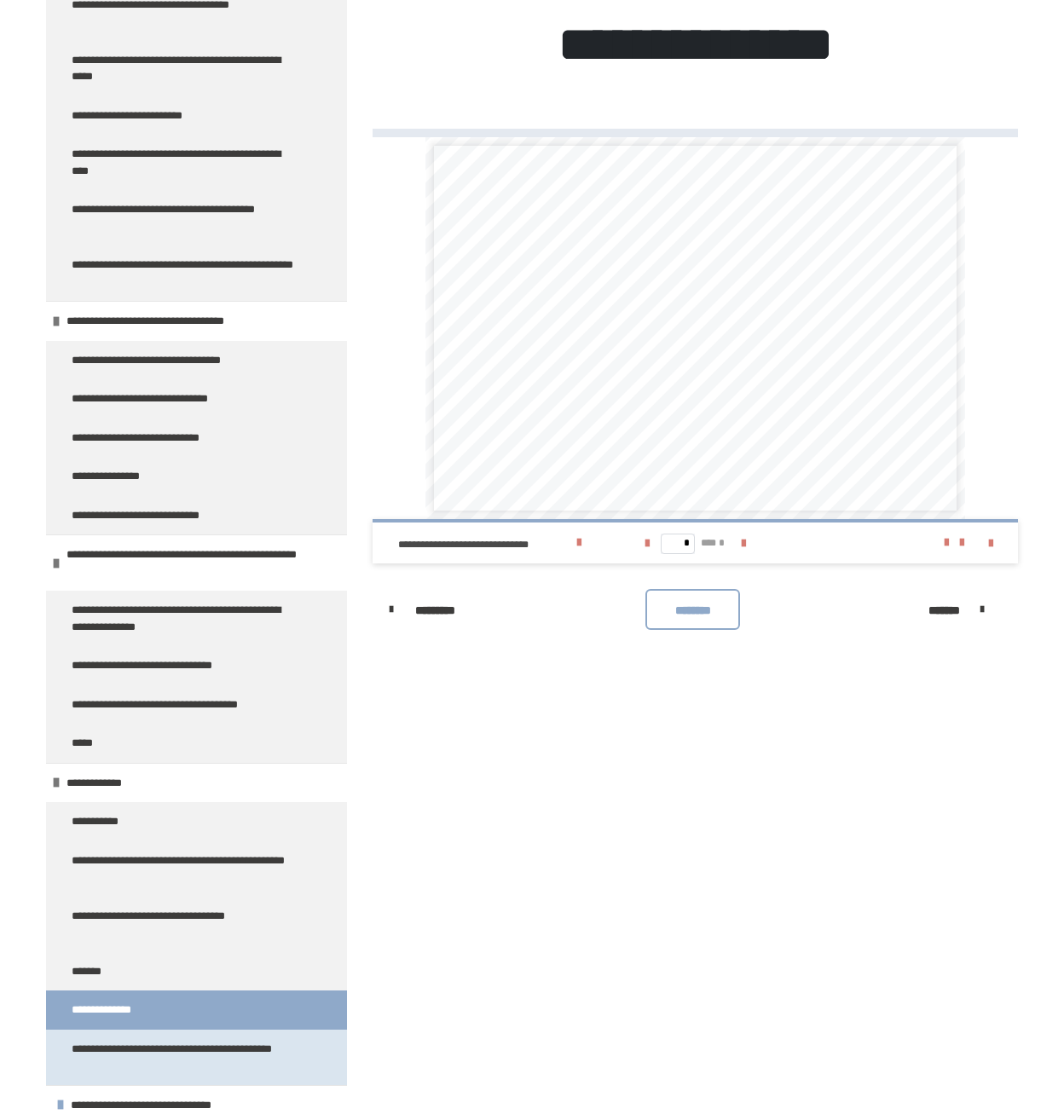click on "**********" at bounding box center [183, 1057] 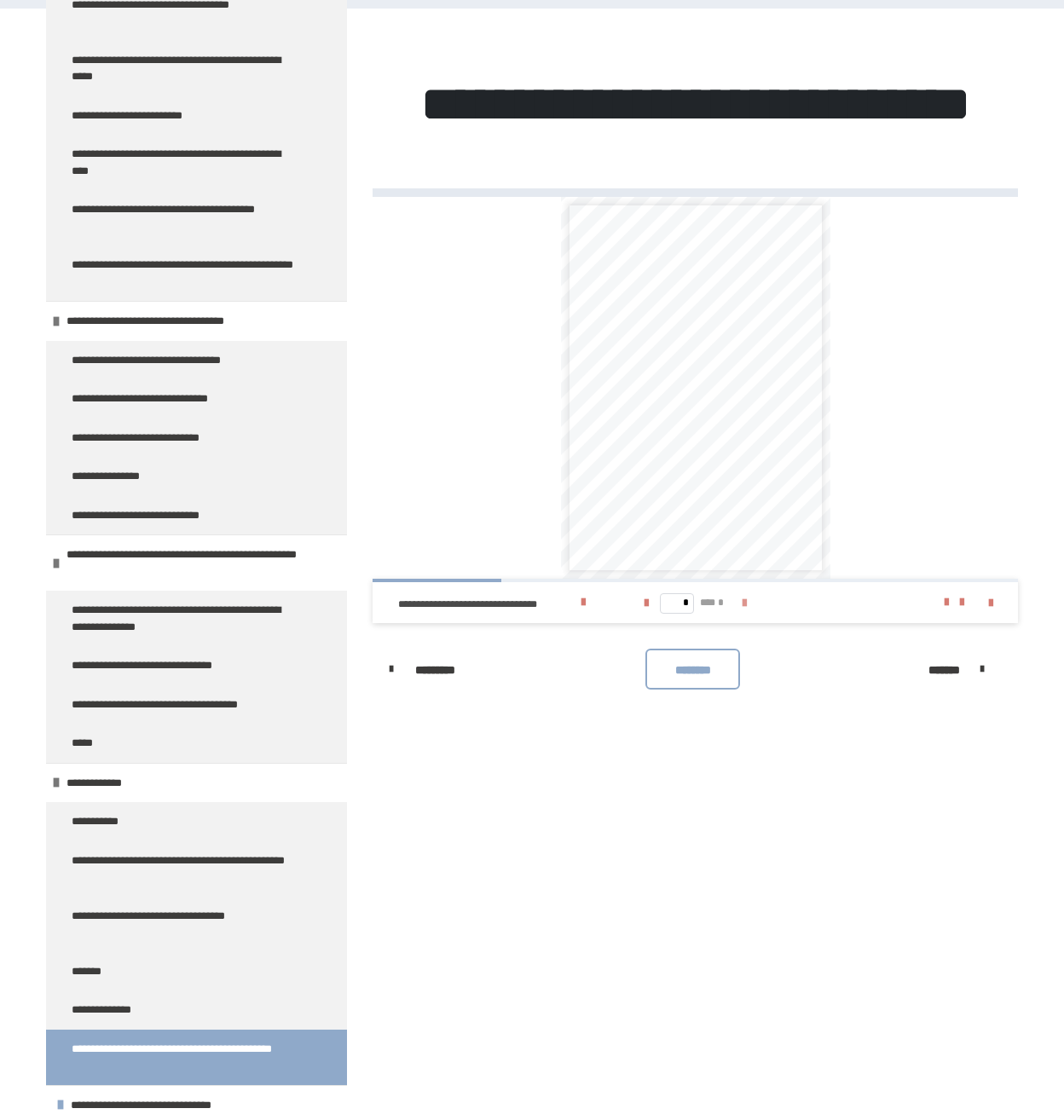 click at bounding box center (744, 603) 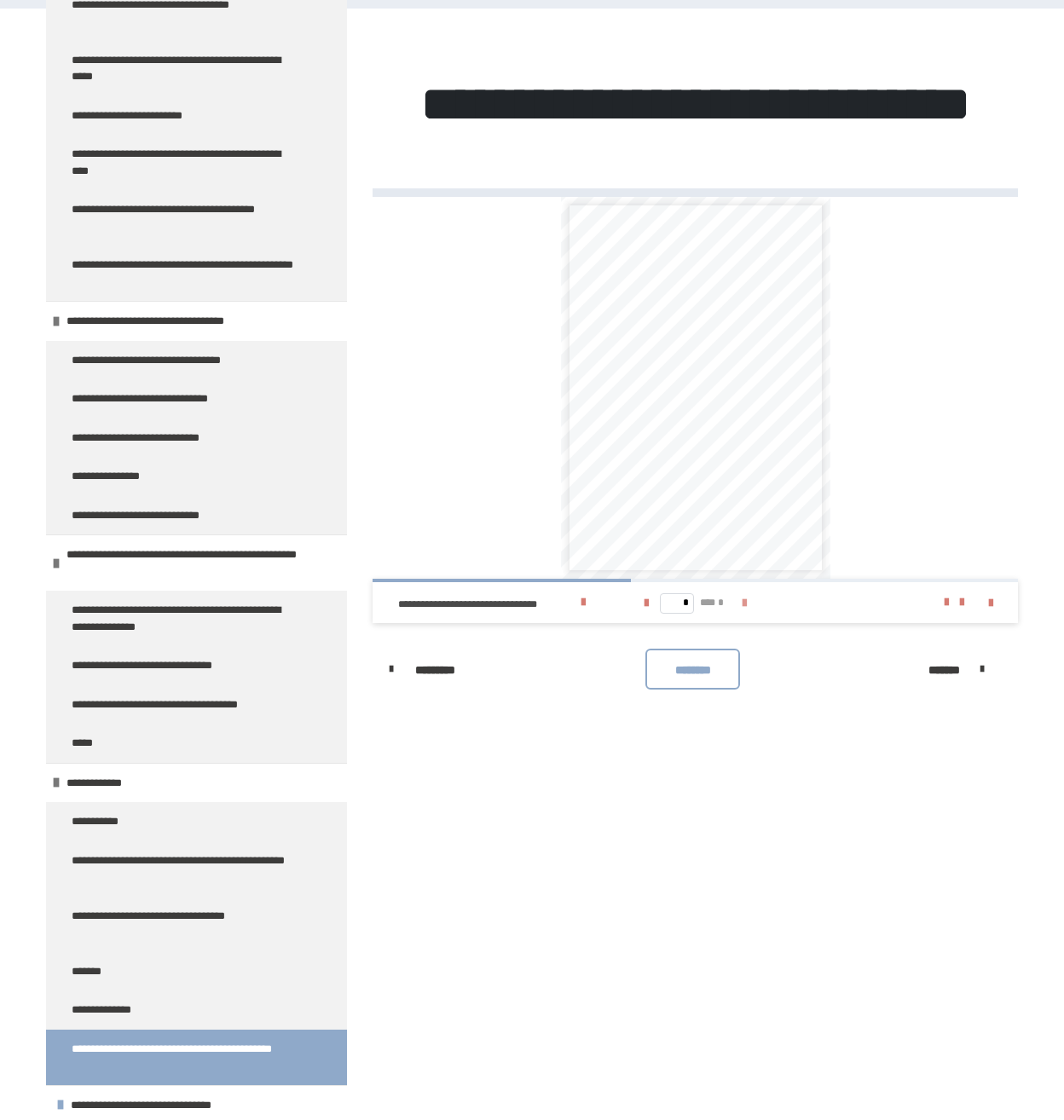 click at bounding box center (744, 603) 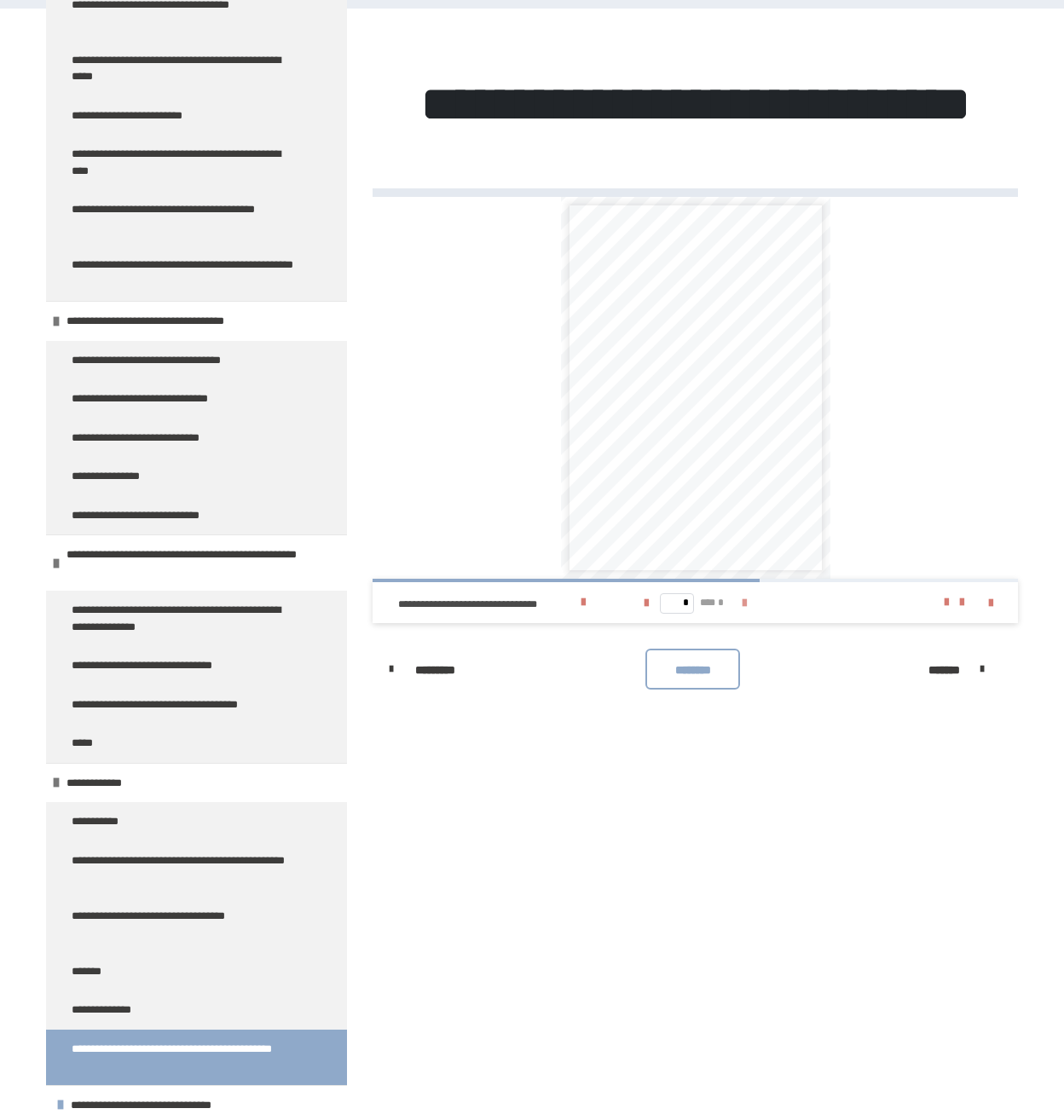 click at bounding box center [744, 603] 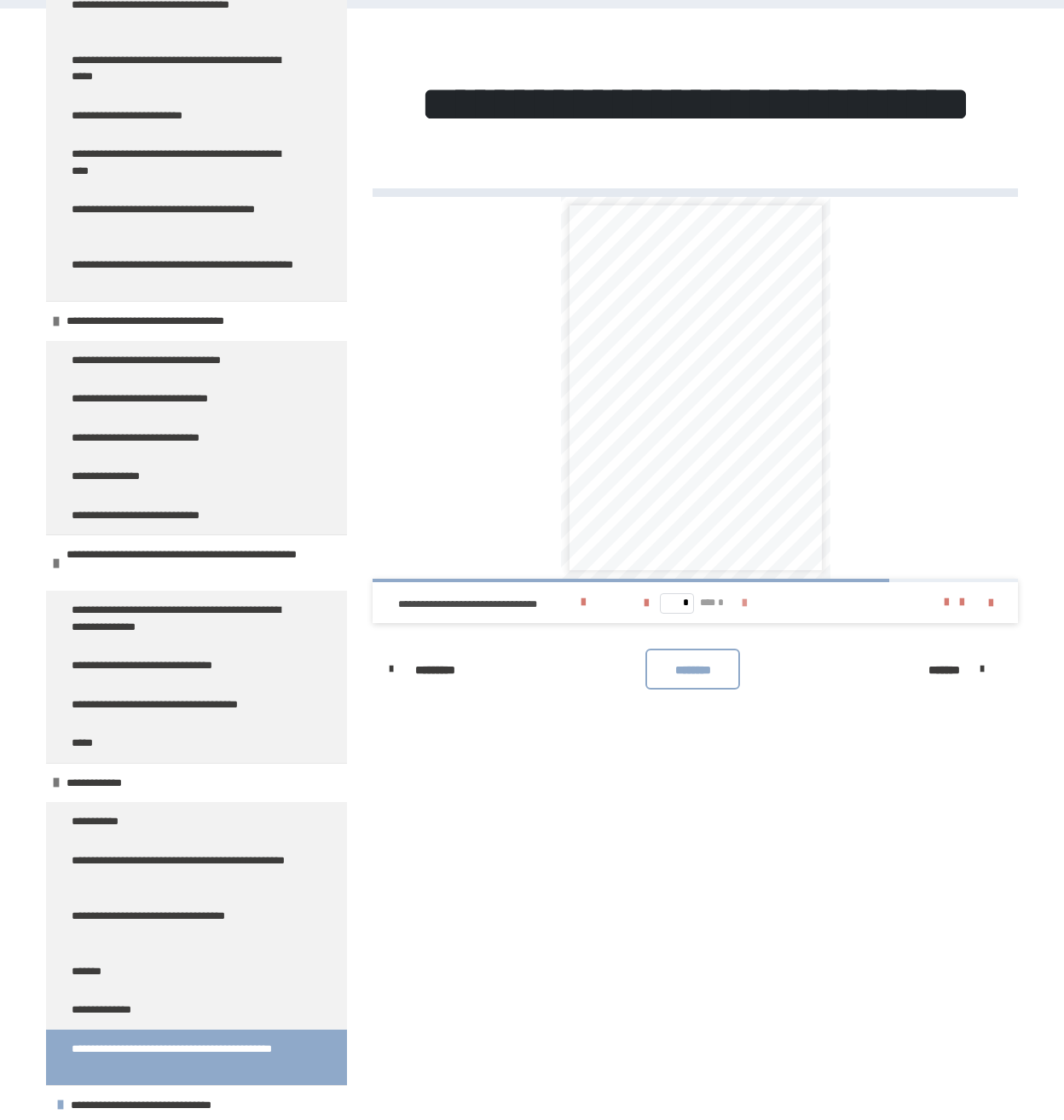 click at bounding box center (744, 603) 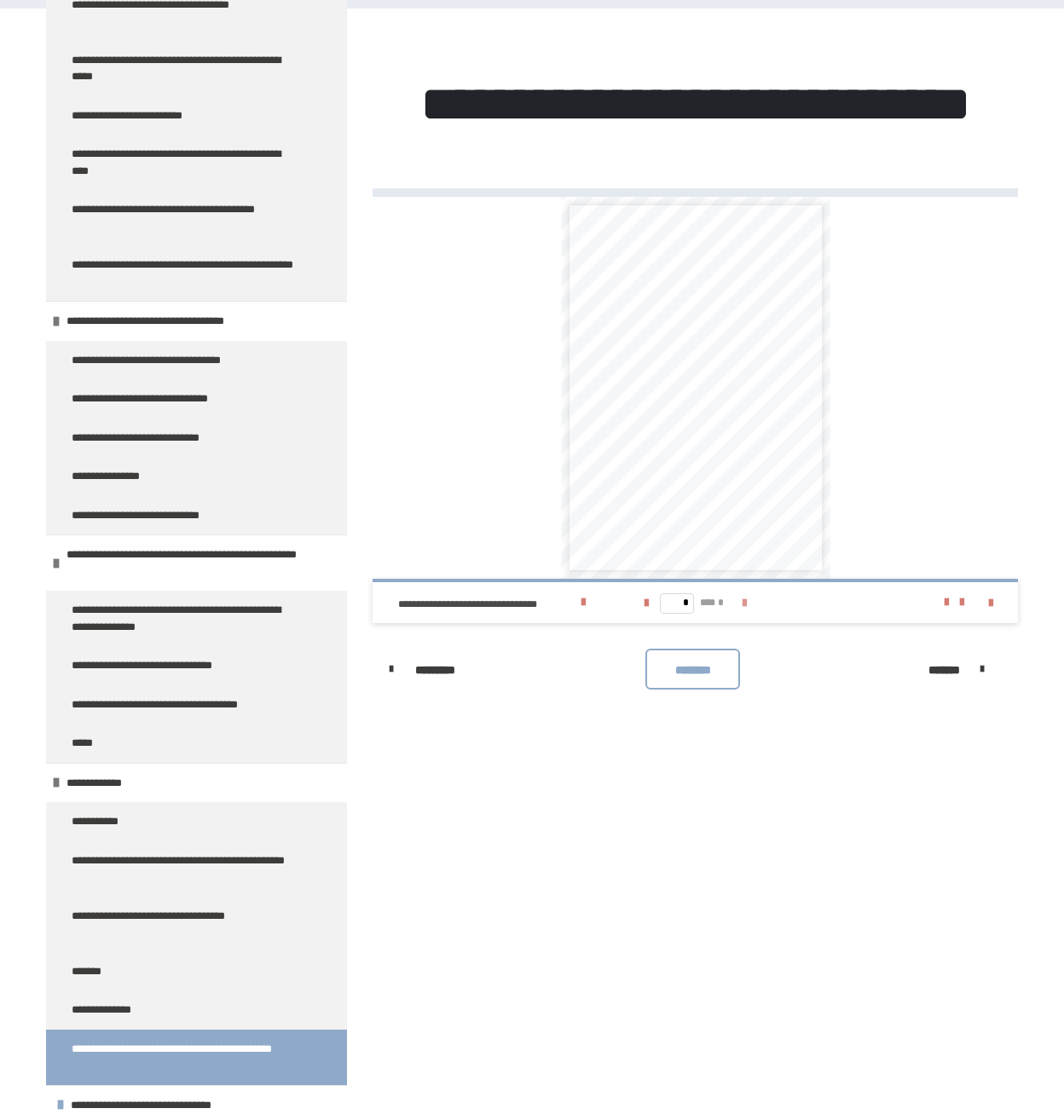 click on "* *** *" at bounding box center [695, 603] 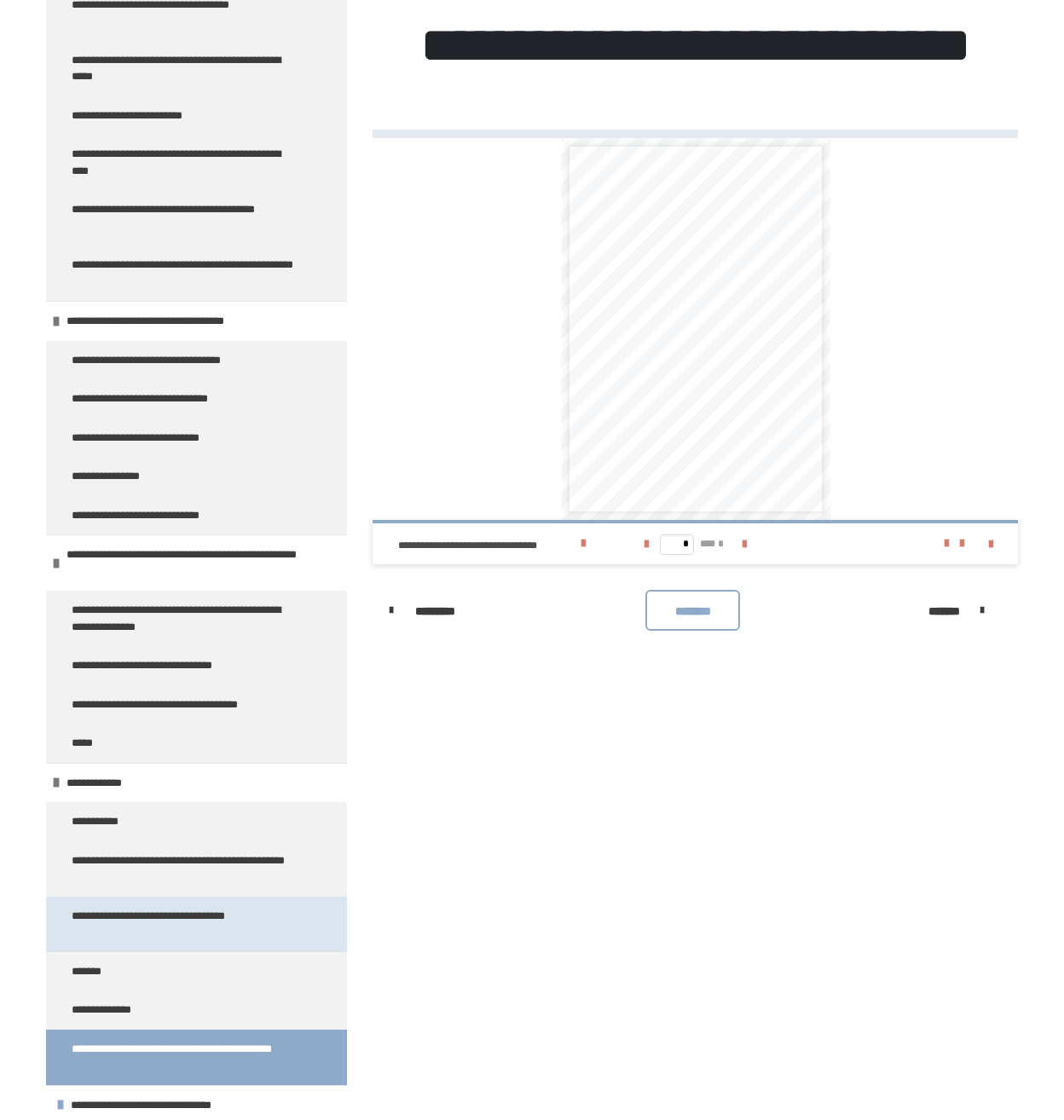 scroll, scrollTop: 331, scrollLeft: 0, axis: vertical 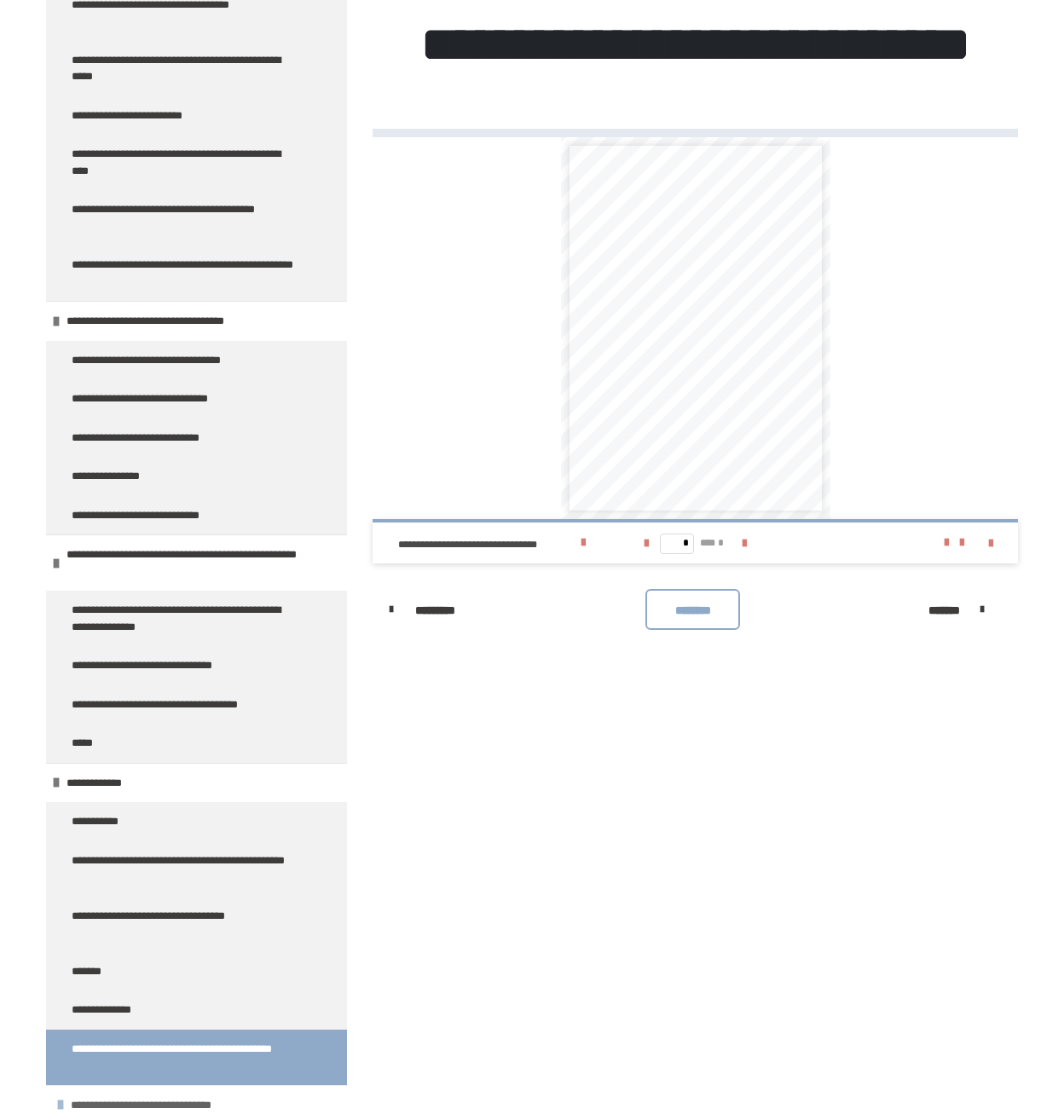 click on "**********" at bounding box center [161, 1106] 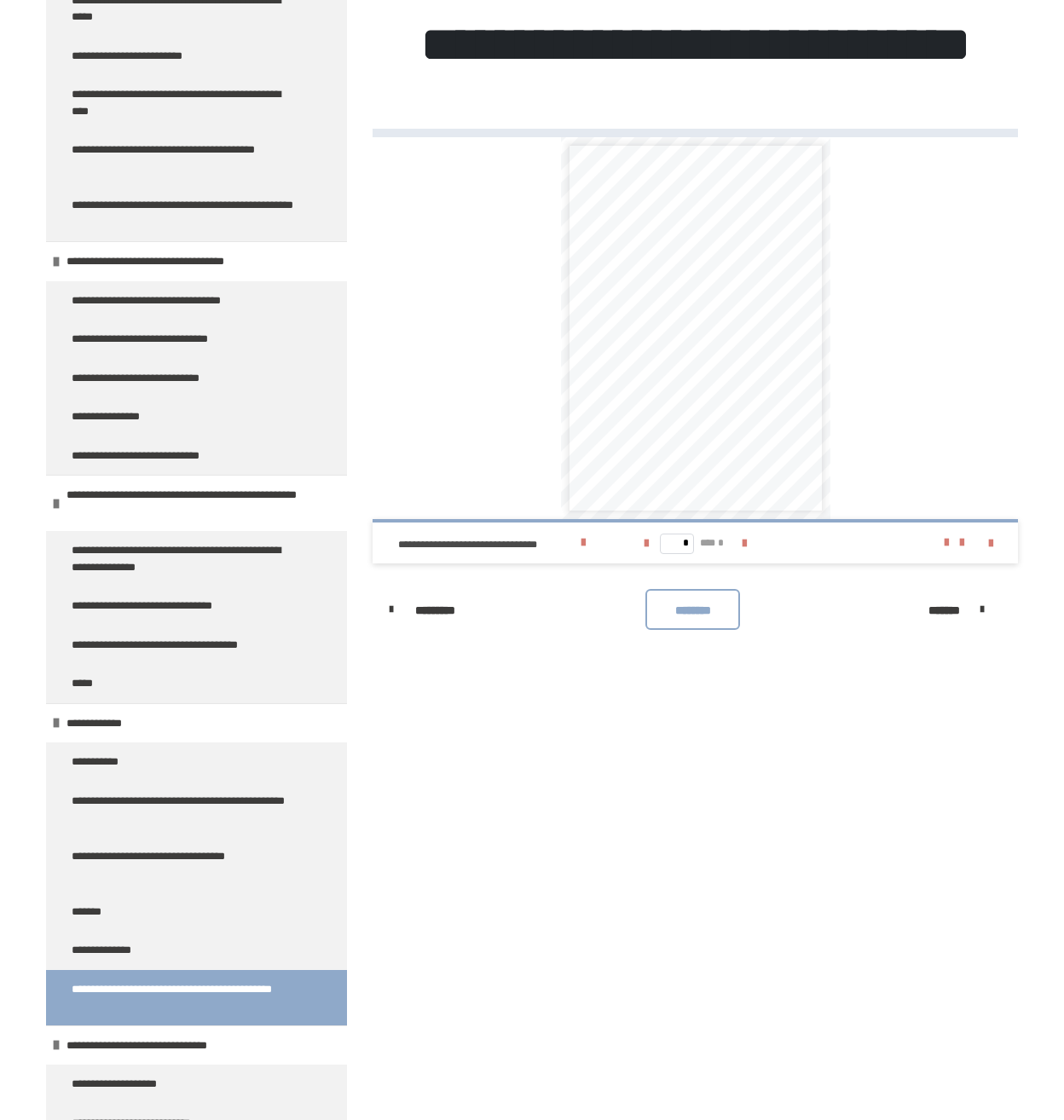 scroll, scrollTop: 1708, scrollLeft: 0, axis: vertical 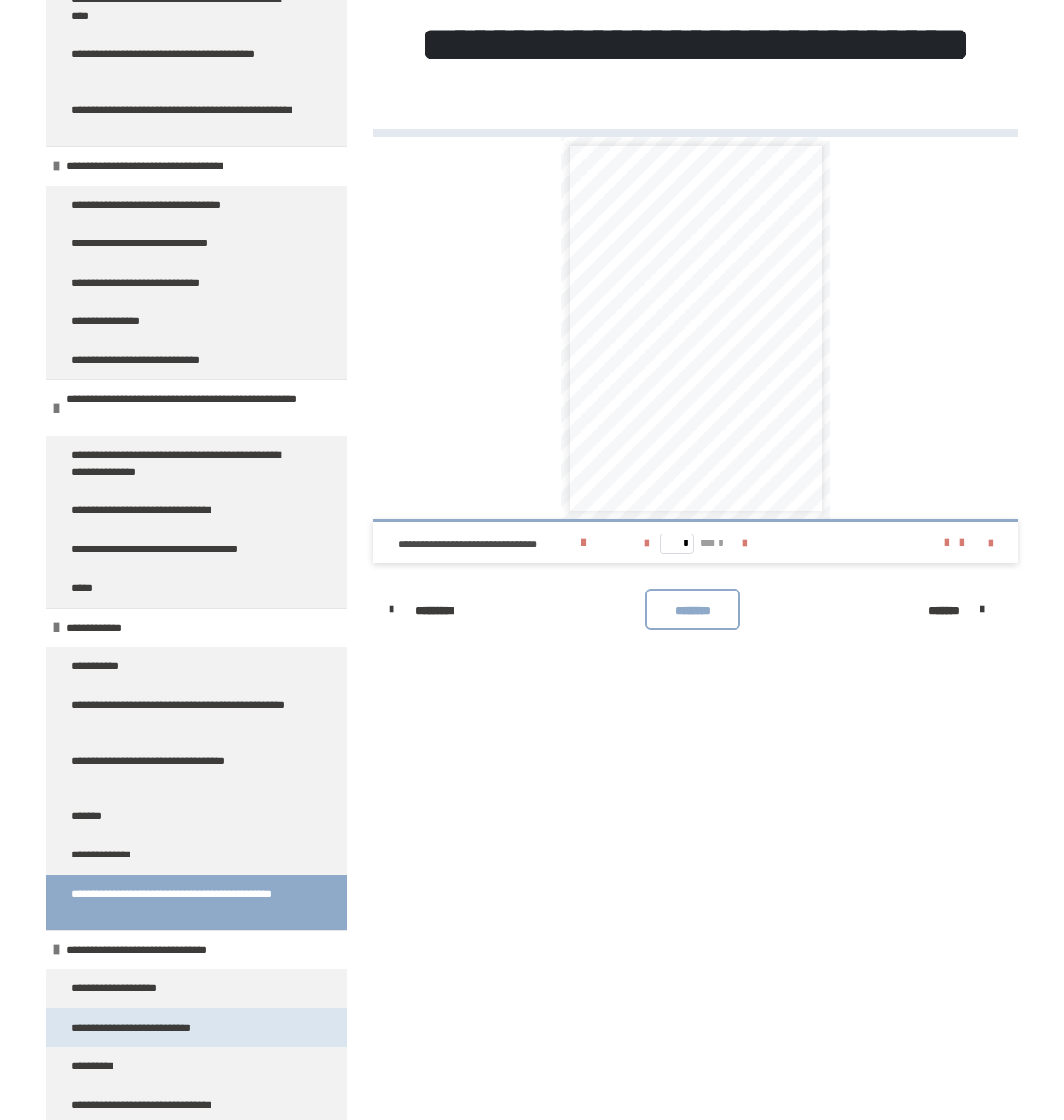 click on "**********" at bounding box center [153, 1028] 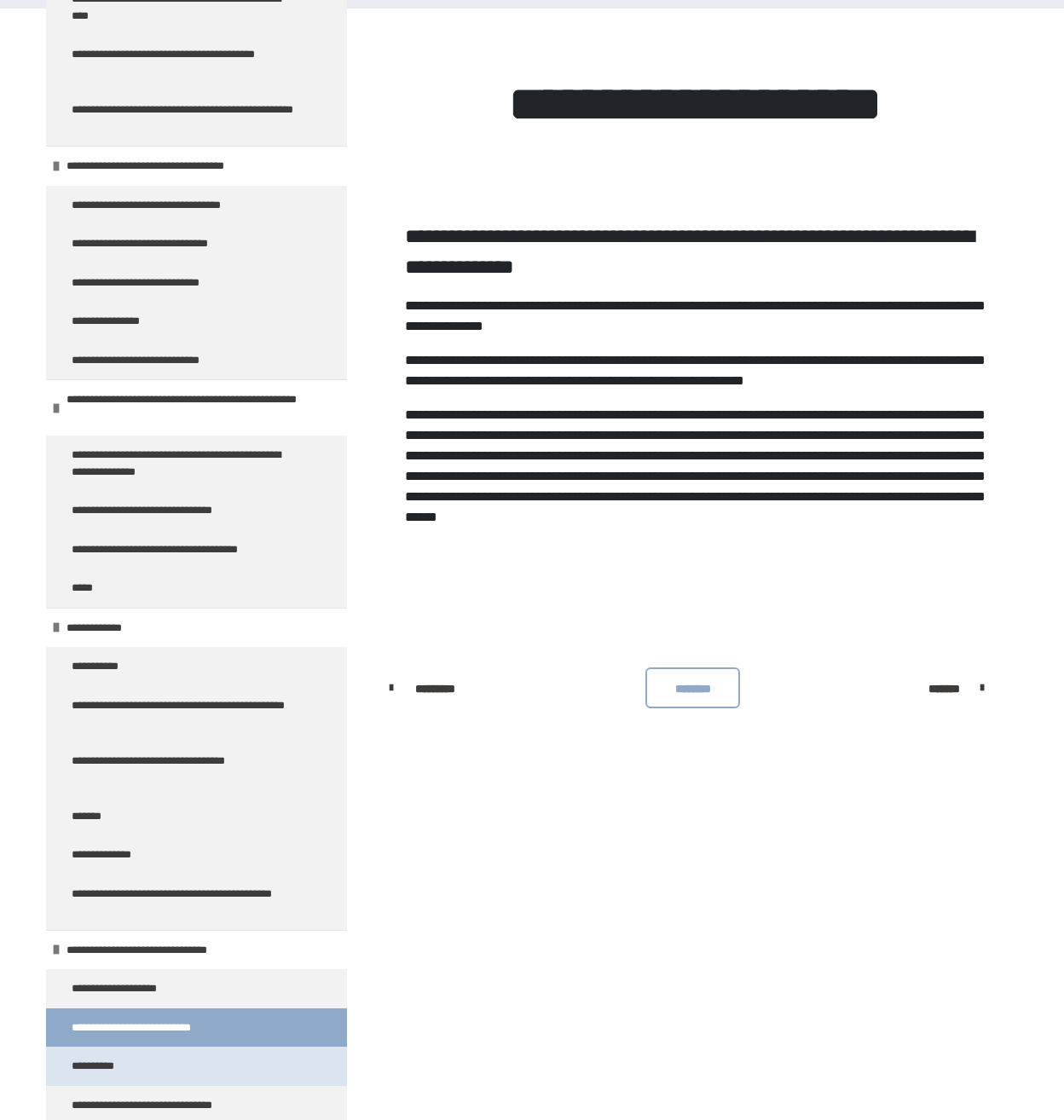 click on "**********" at bounding box center [101, 1066] 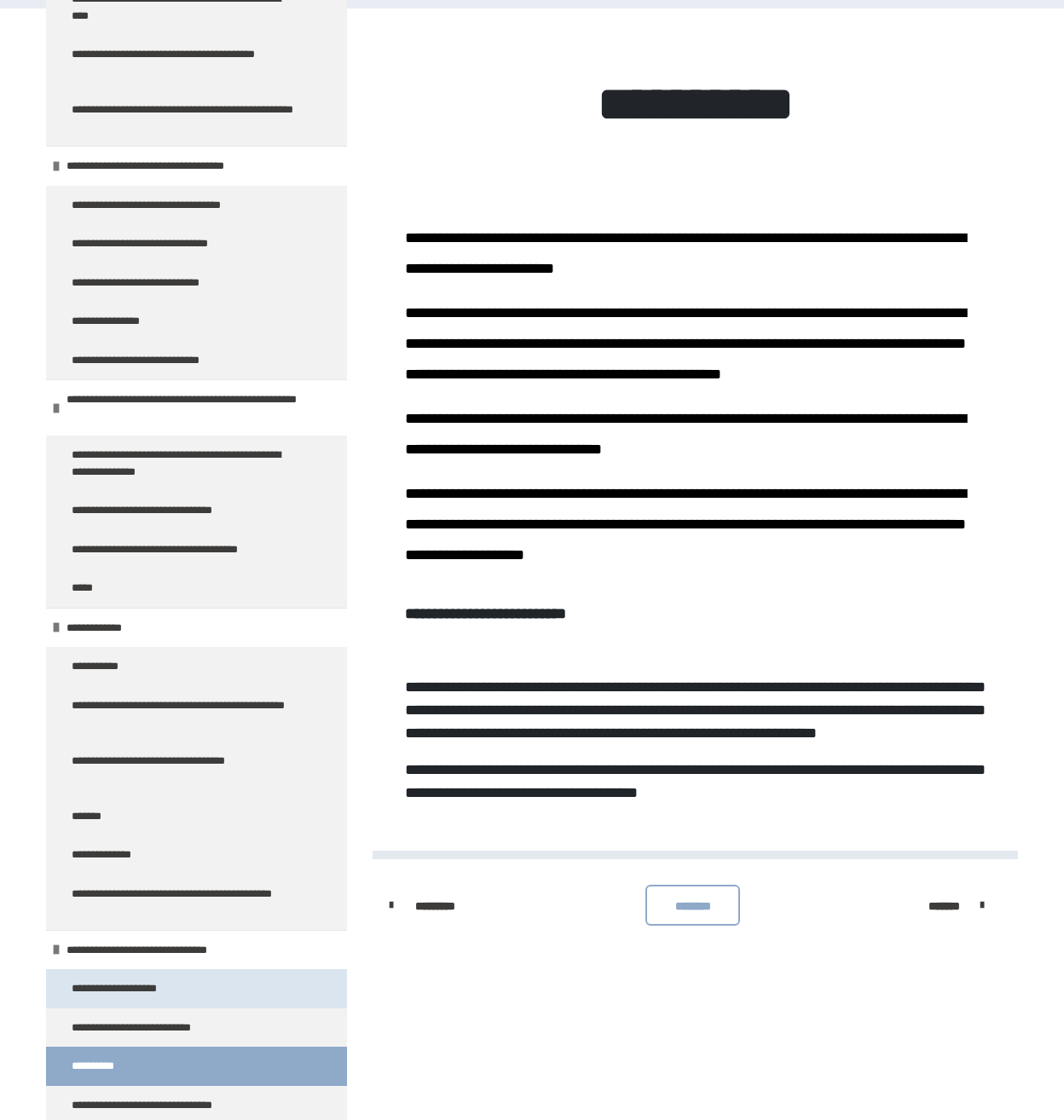 click on "**********" at bounding box center (129, 989) 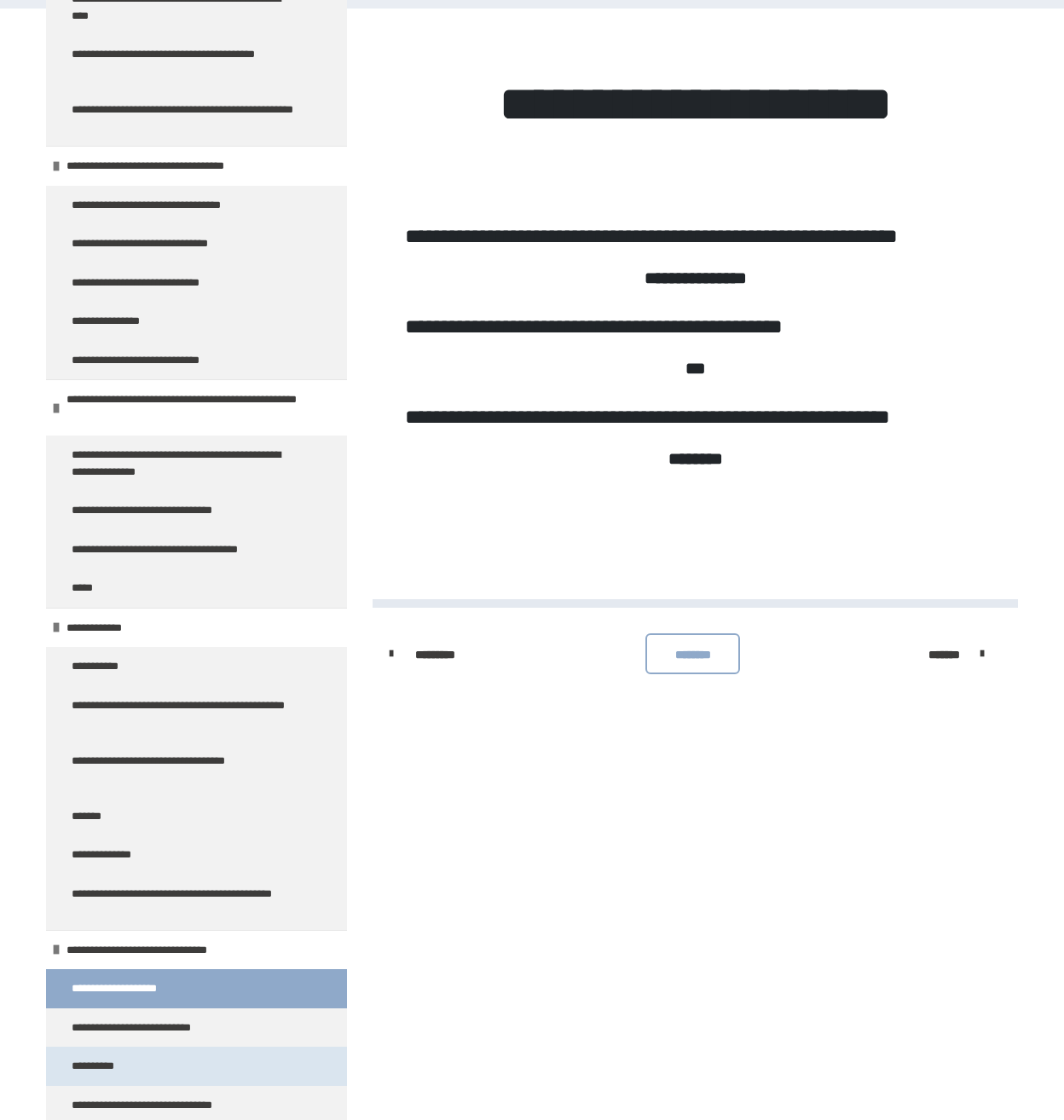 click on "**********" at bounding box center [101, 1066] 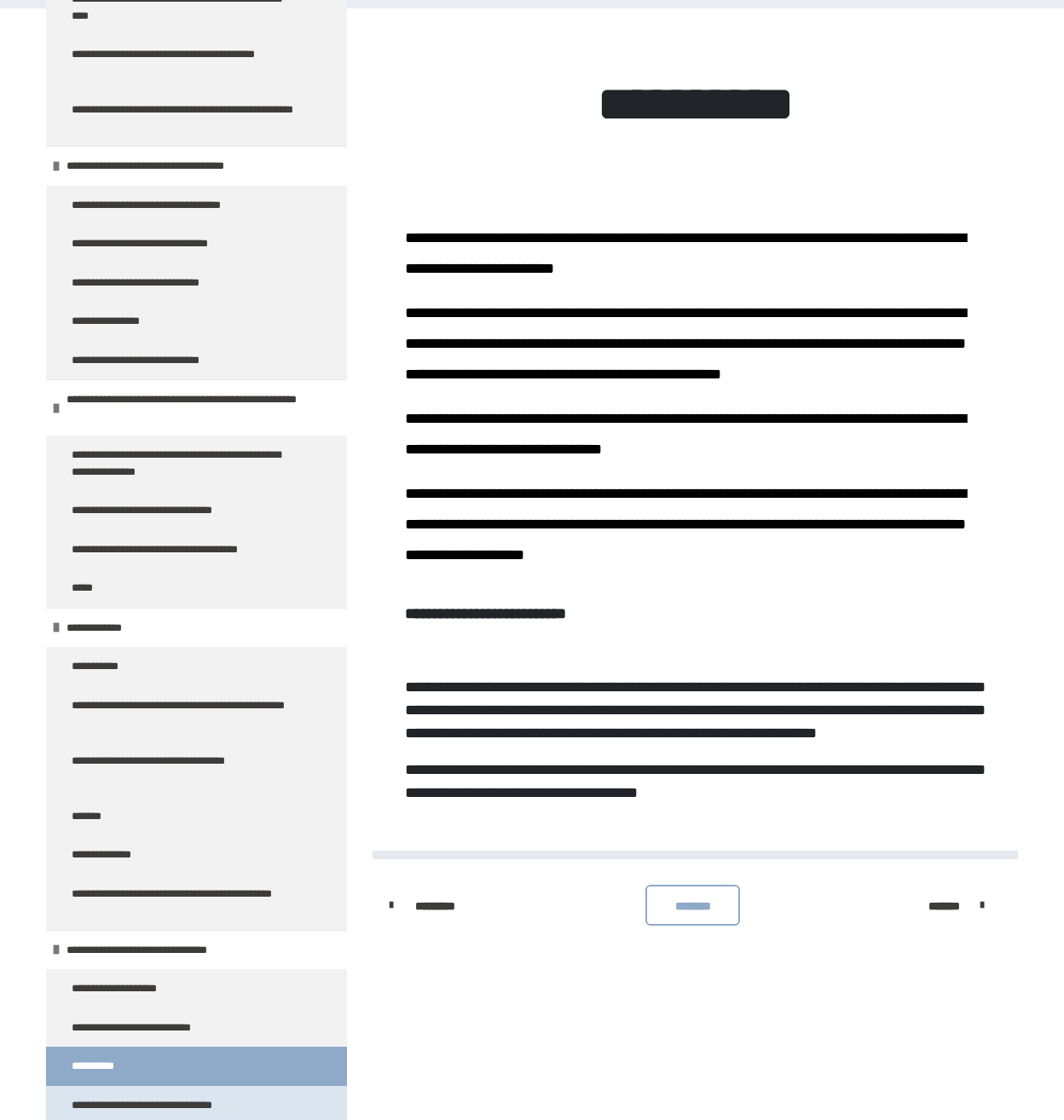 click on "**********" at bounding box center (196, 1106) 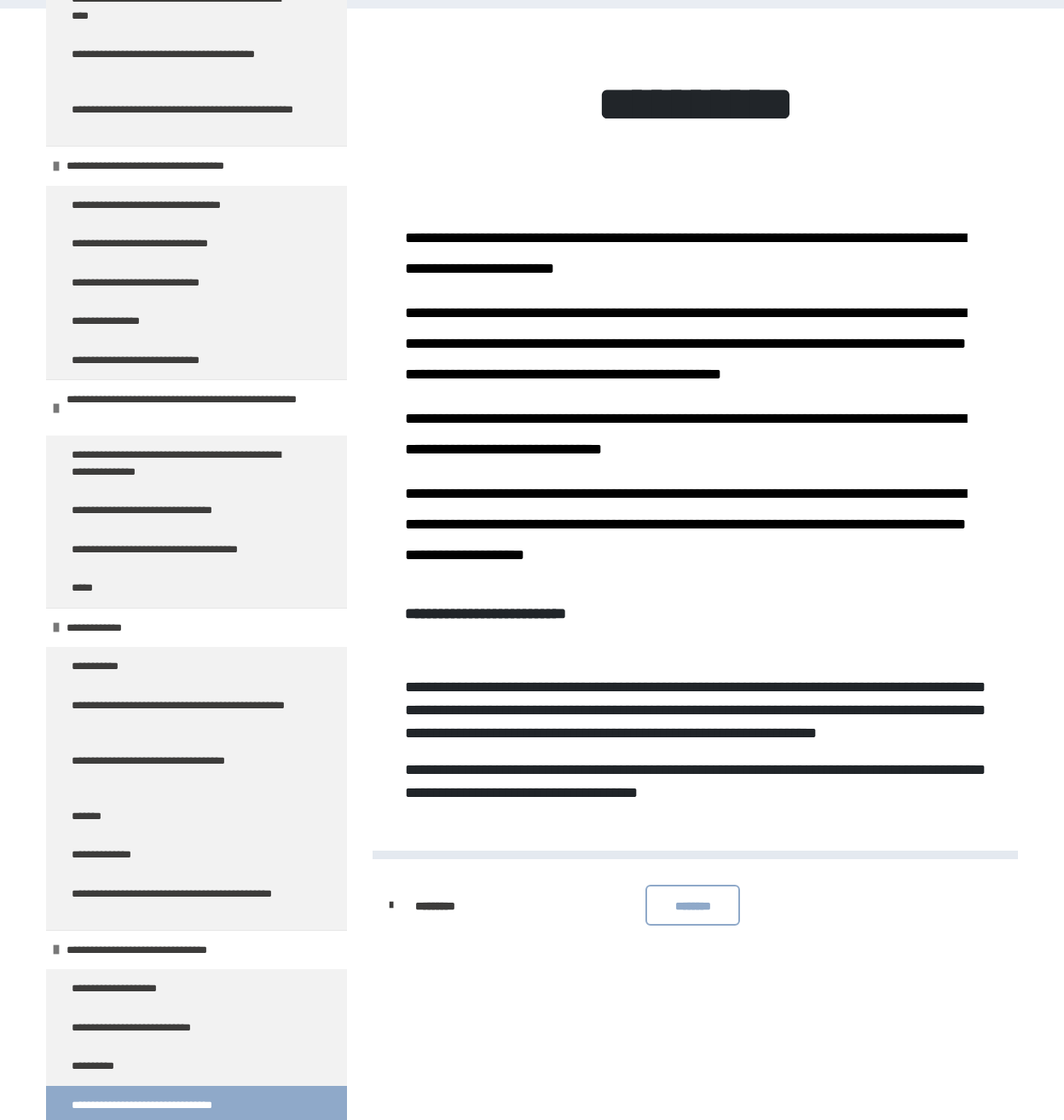 click on "**********" at bounding box center (167, 1106) 